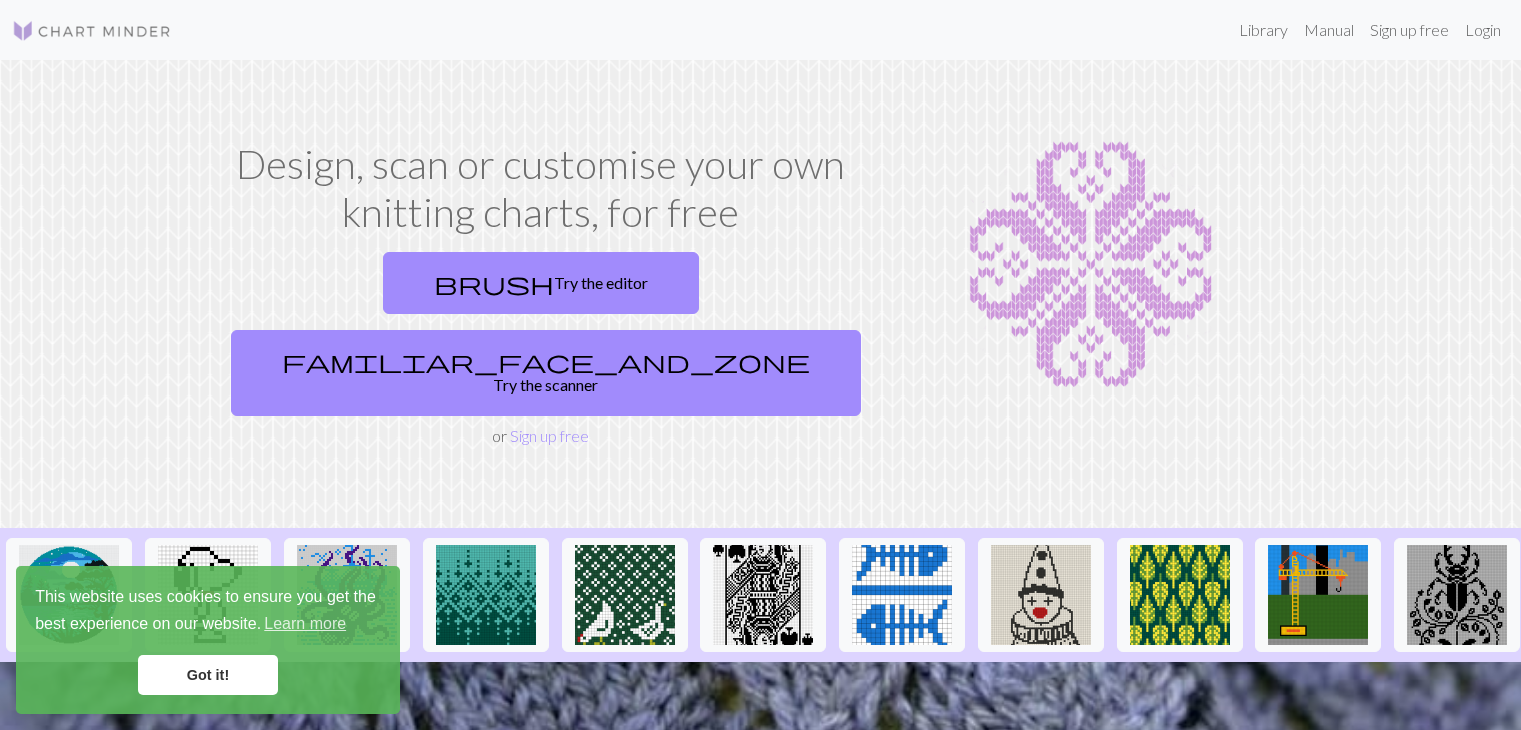 scroll, scrollTop: 0, scrollLeft: 0, axis: both 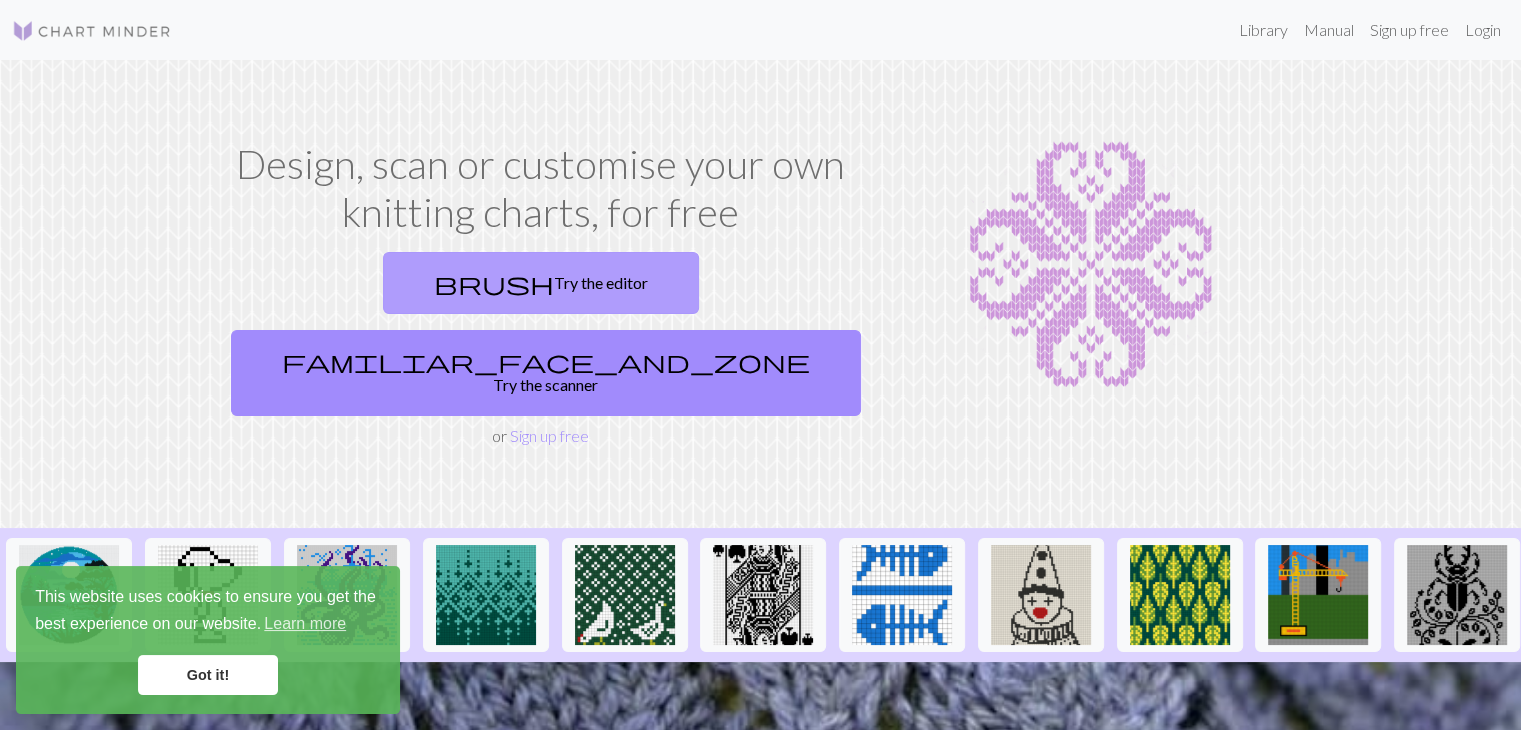 click on "brush  Try the editor" at bounding box center [541, 283] 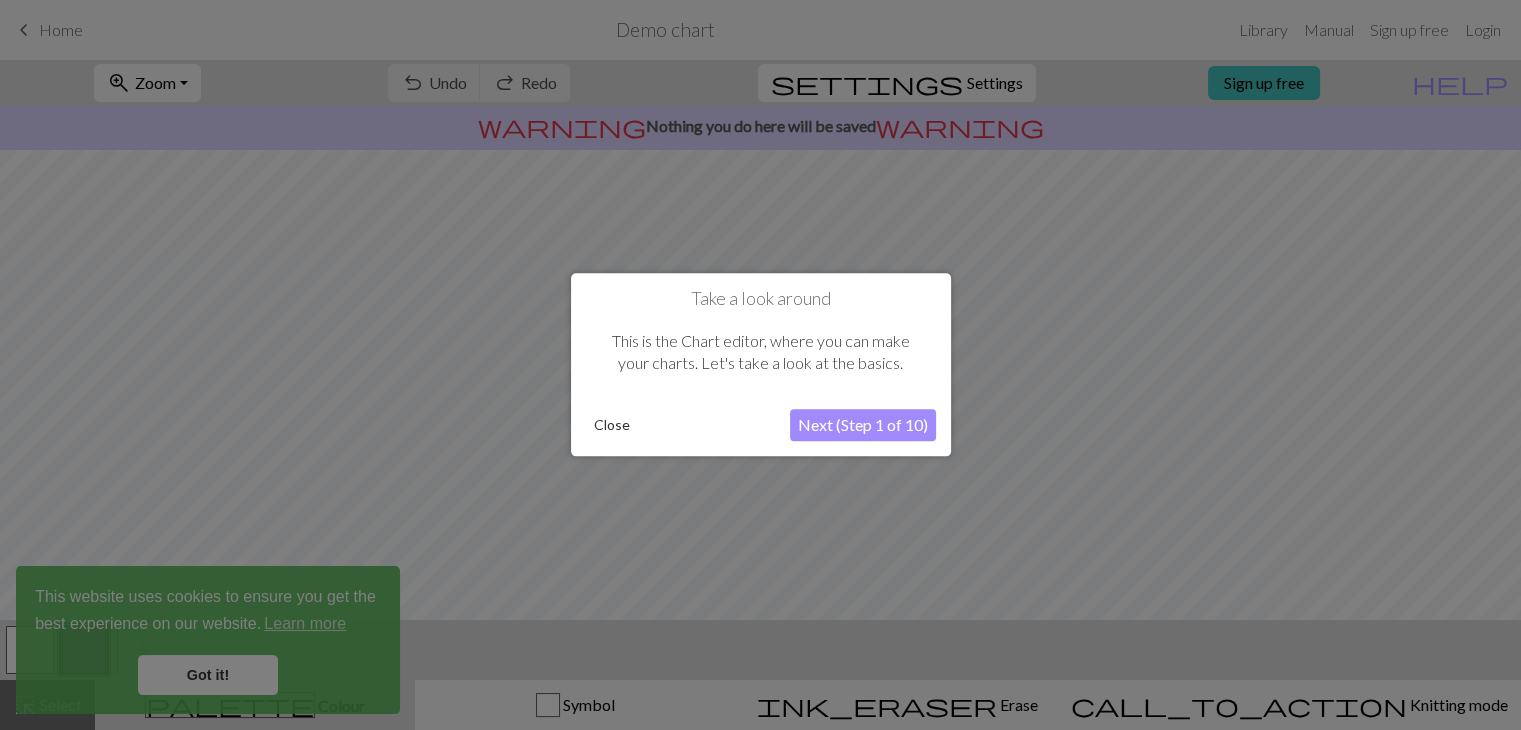 click on "Close" at bounding box center (612, 426) 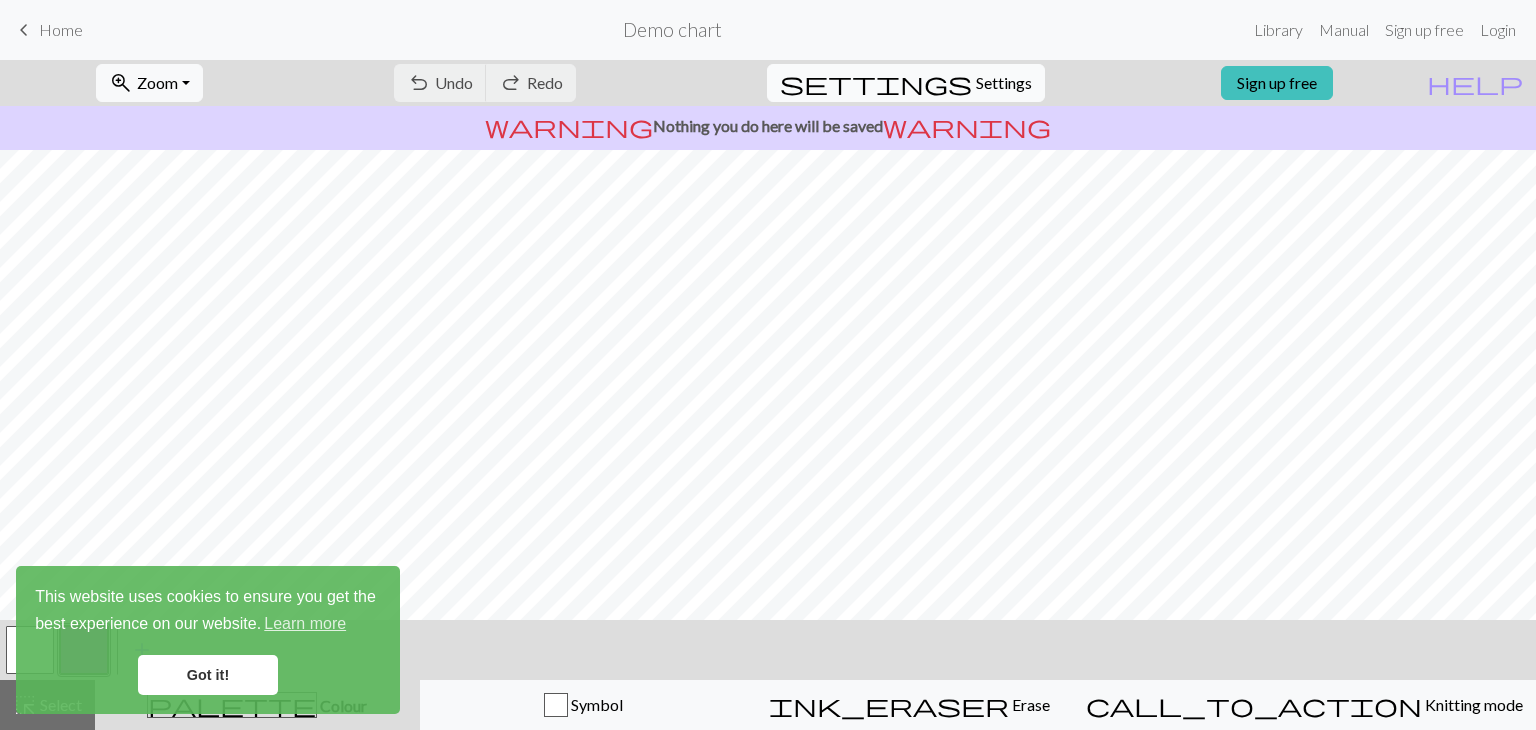 click on "Settings" at bounding box center (1004, 83) 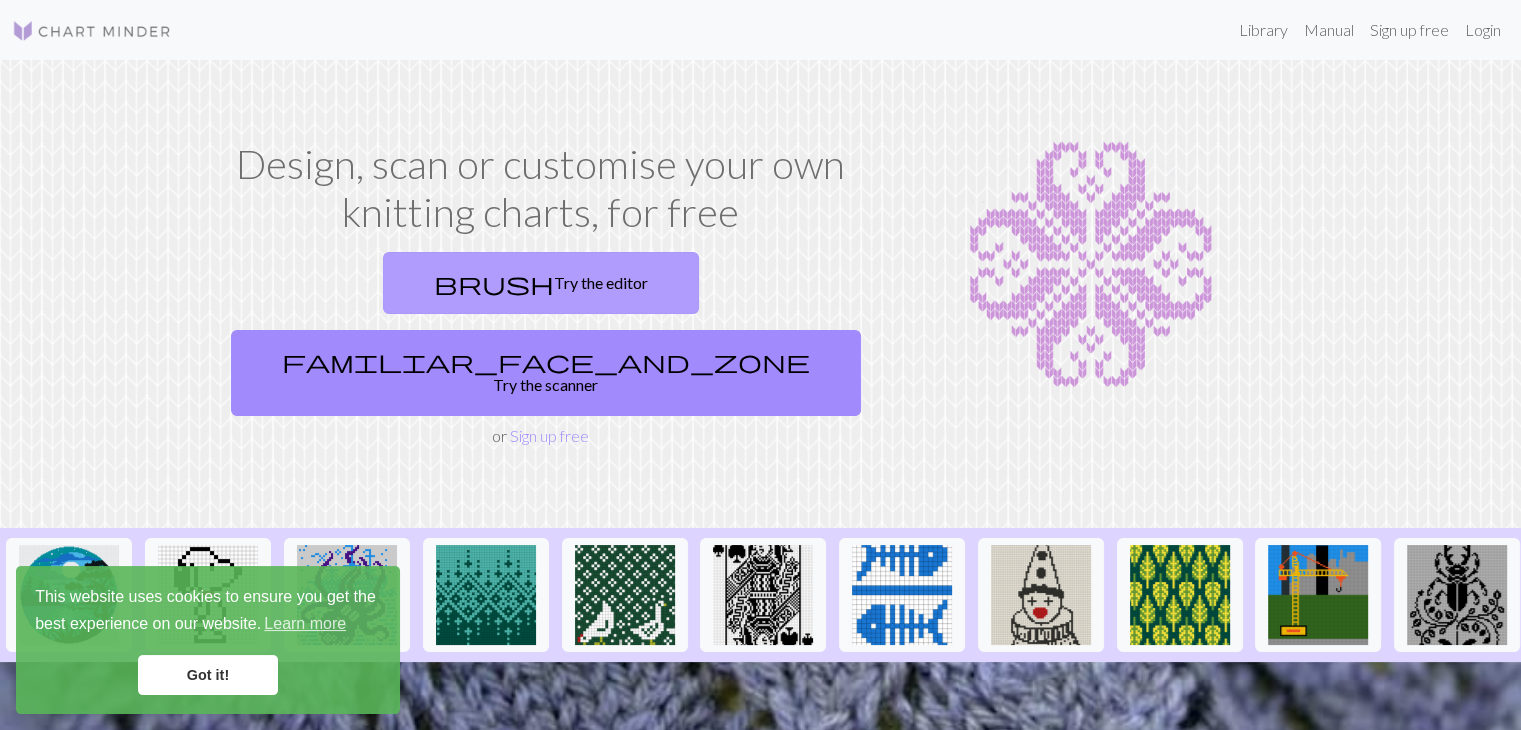 click on "brush  Try the editor" at bounding box center [541, 283] 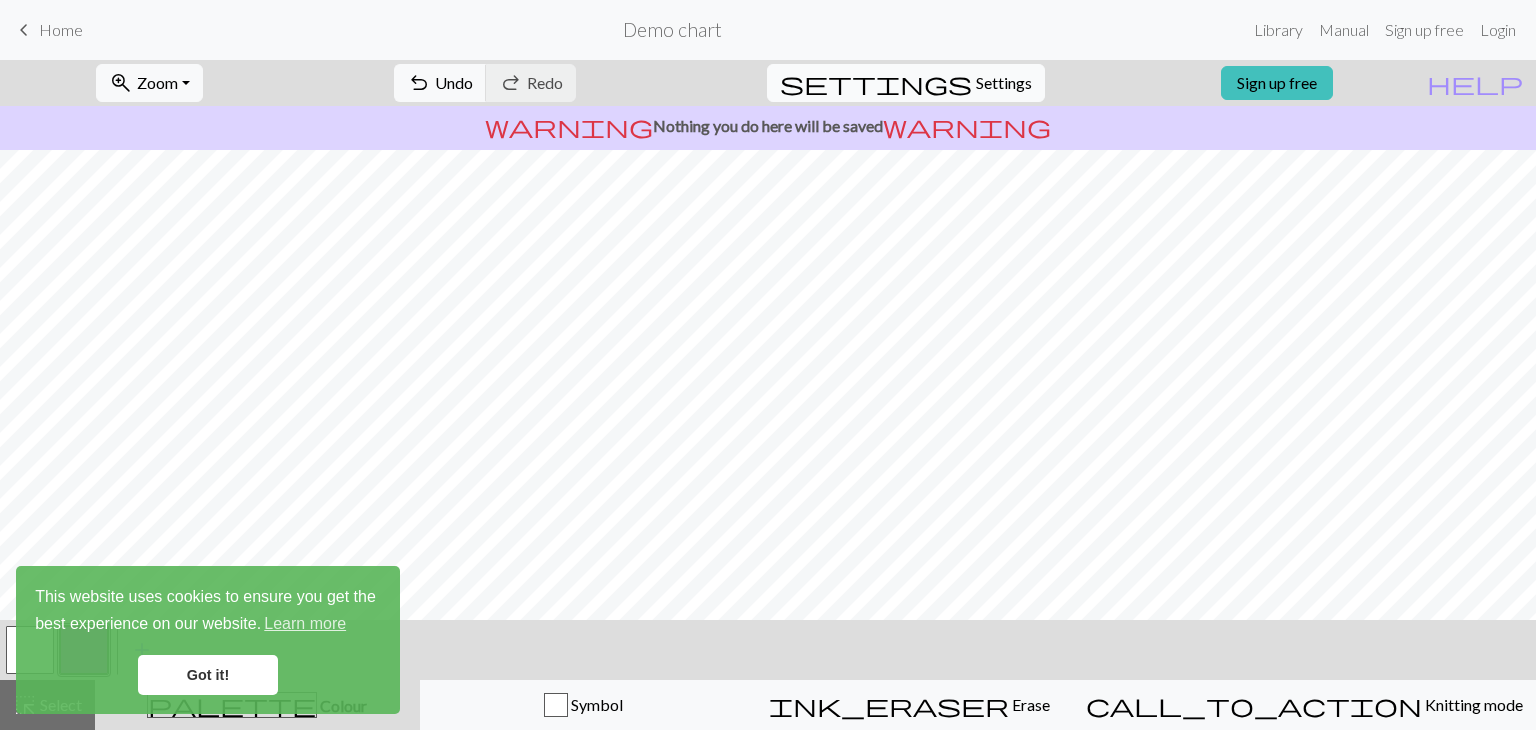 click on "settings  Settings" at bounding box center (906, 83) 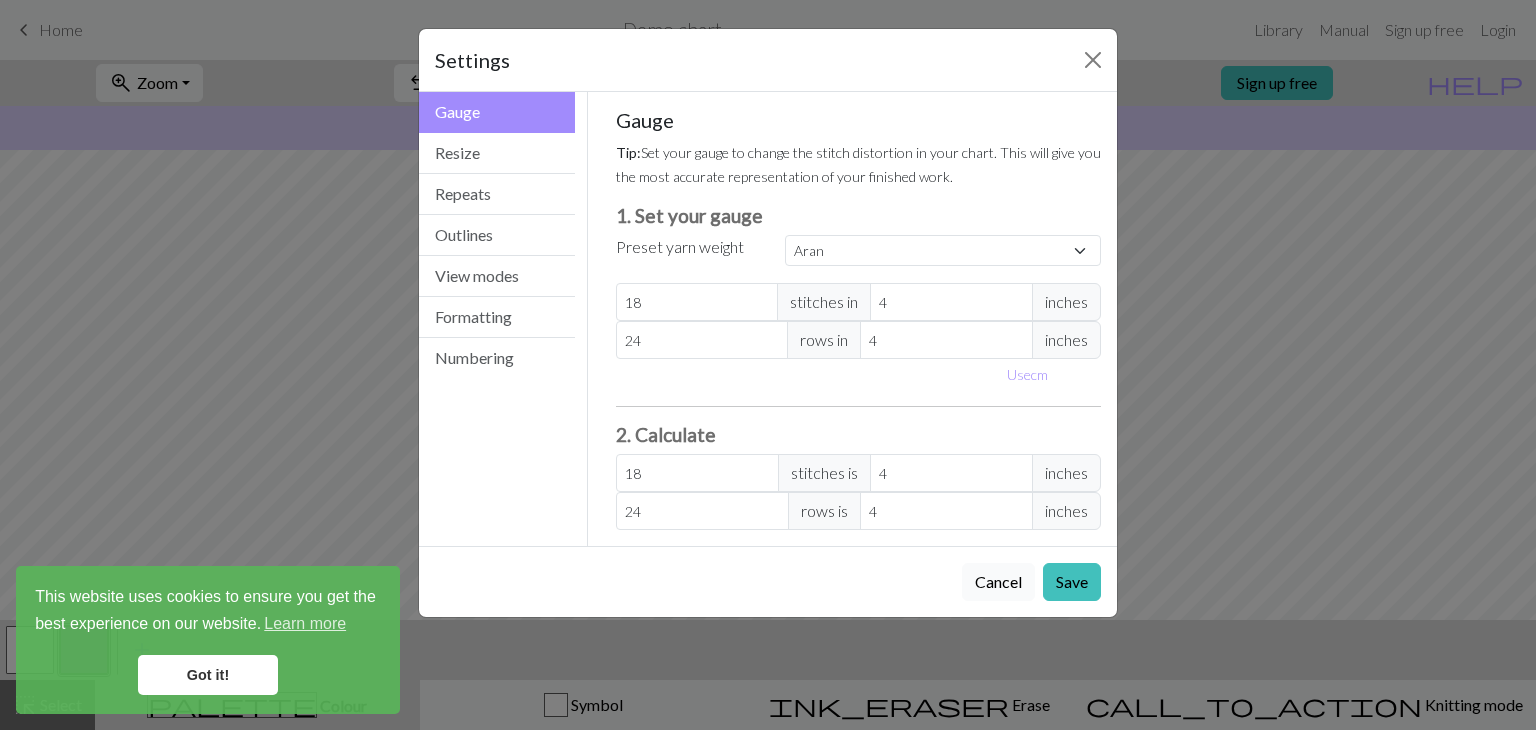 click on "Cancel" at bounding box center (998, 582) 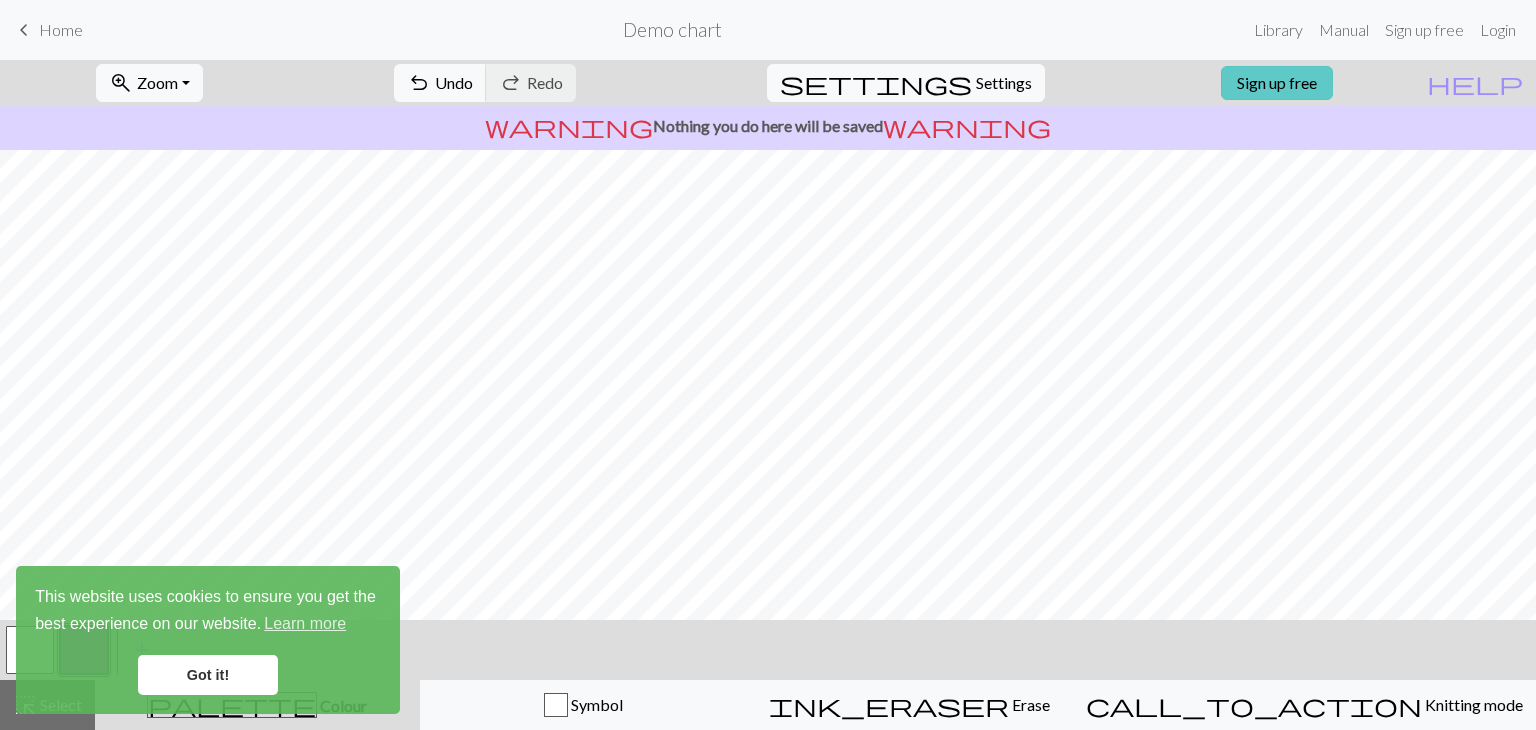 click on "Sign up free" at bounding box center (1277, 83) 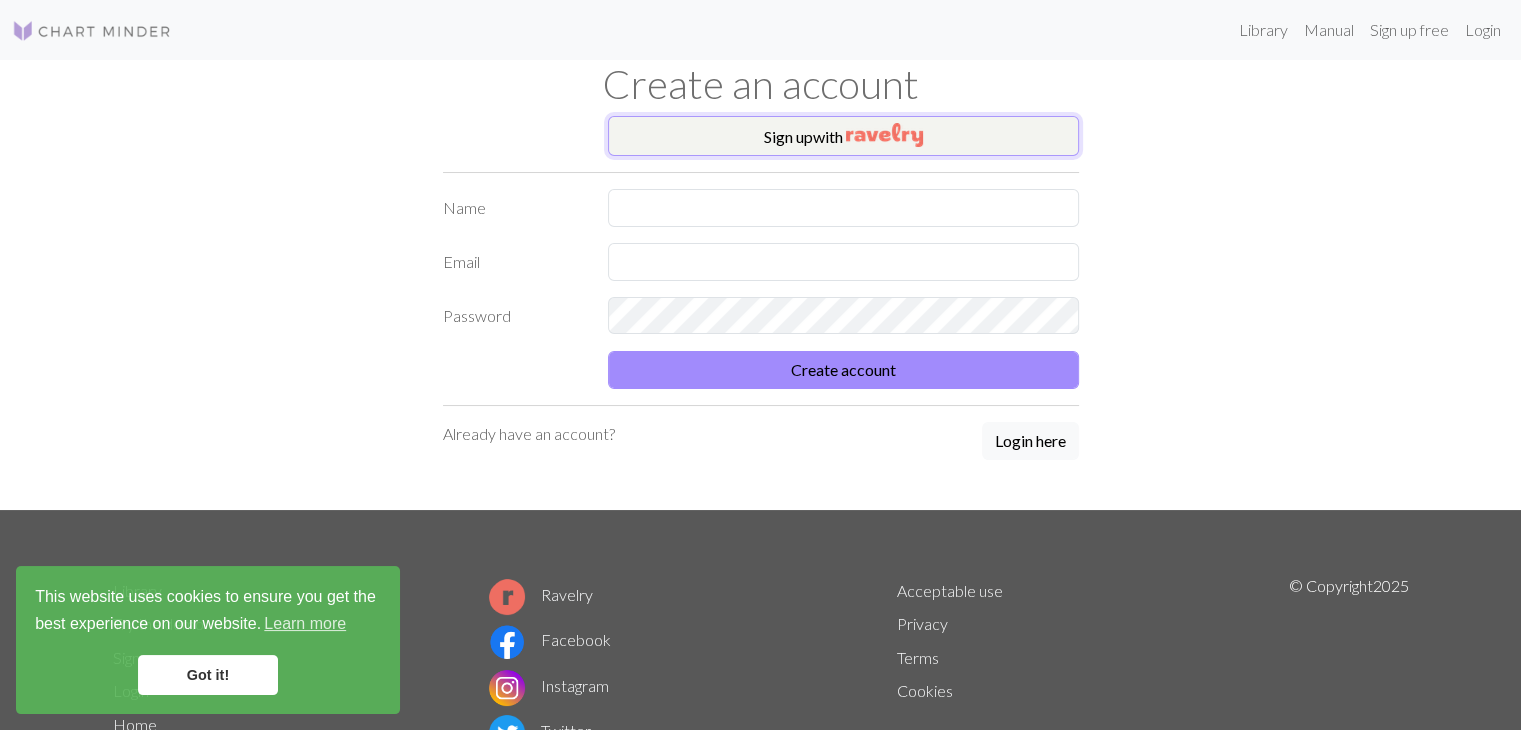 click on "Sign up  with" at bounding box center [843, 136] 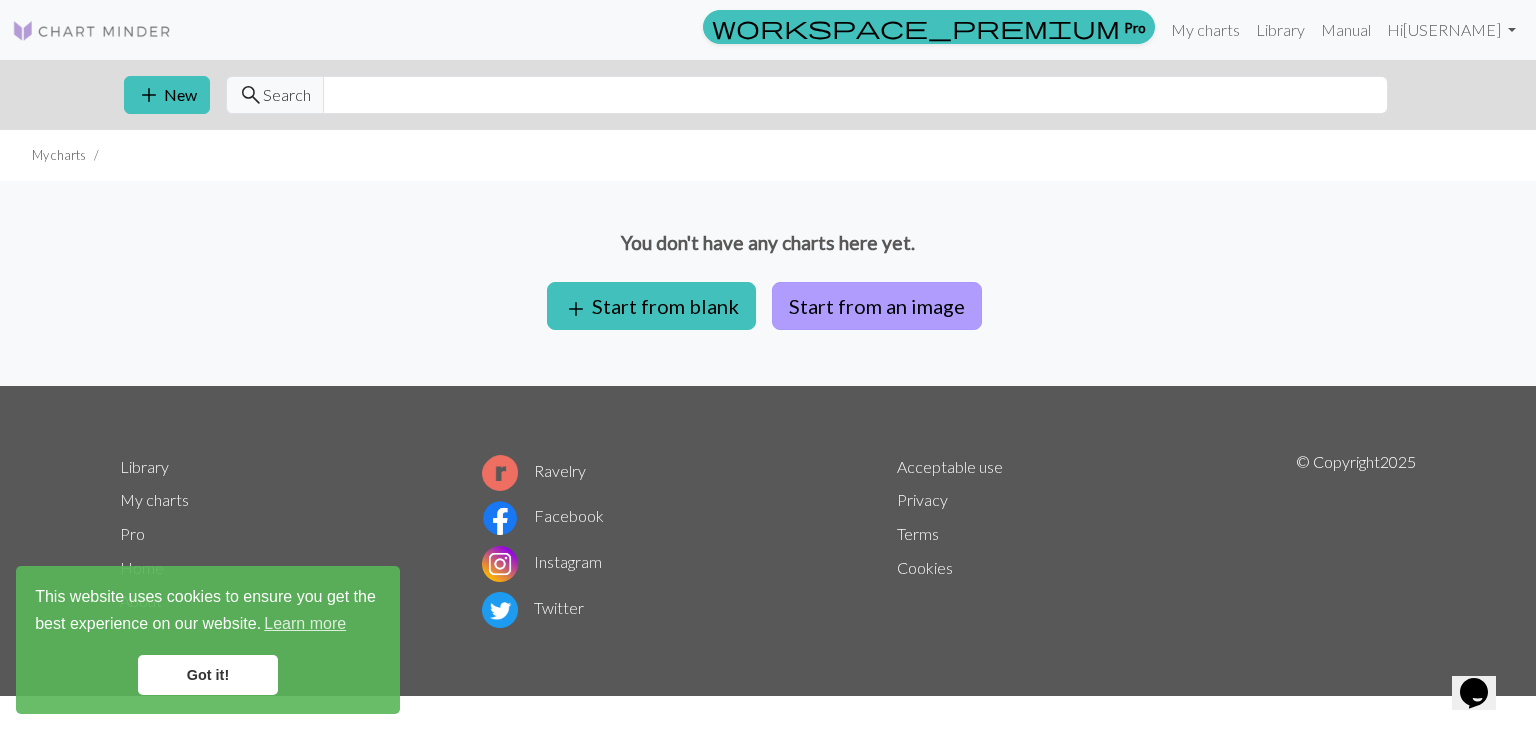 click on "Start from an image" at bounding box center (877, 306) 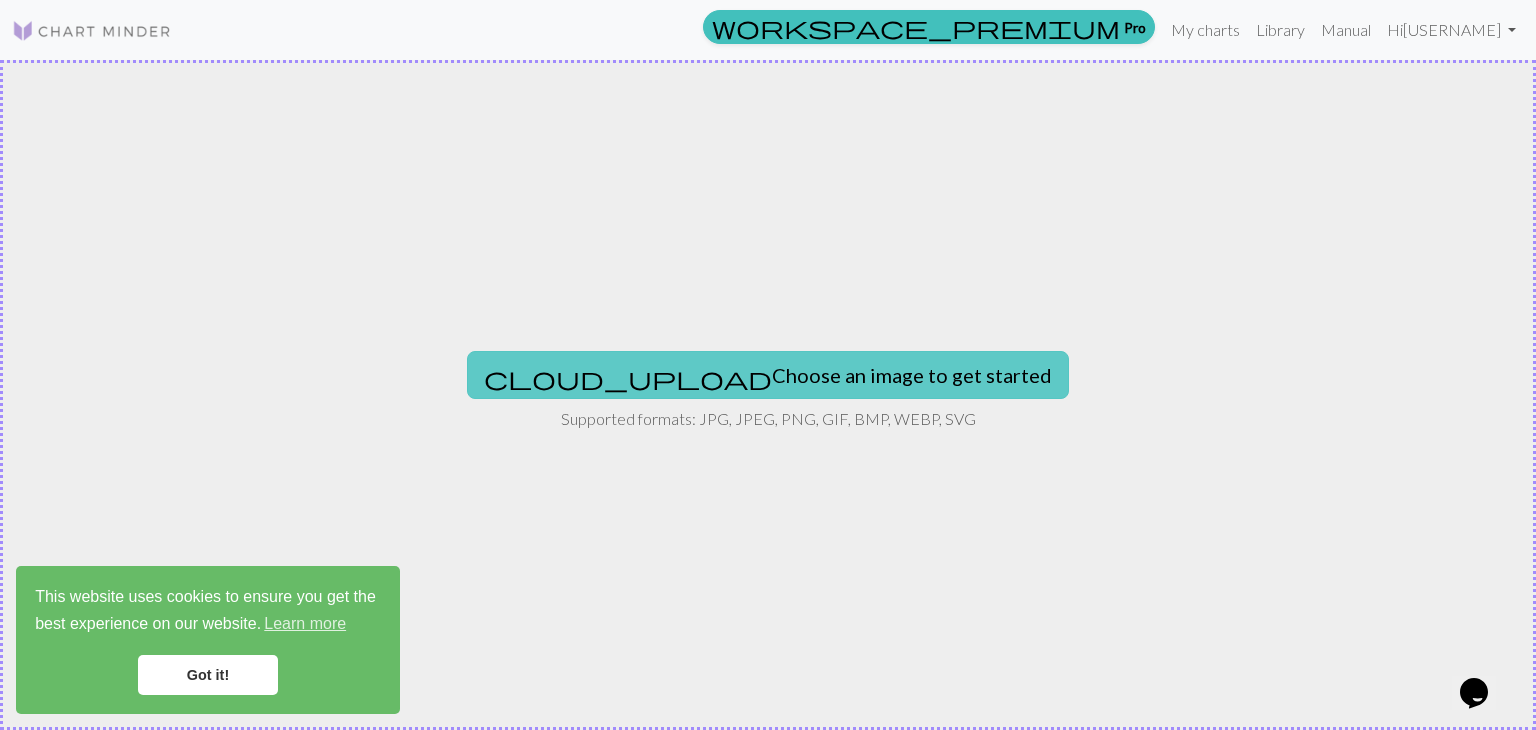 click on "cloud_upload  Choose an image to get started" at bounding box center (768, 375) 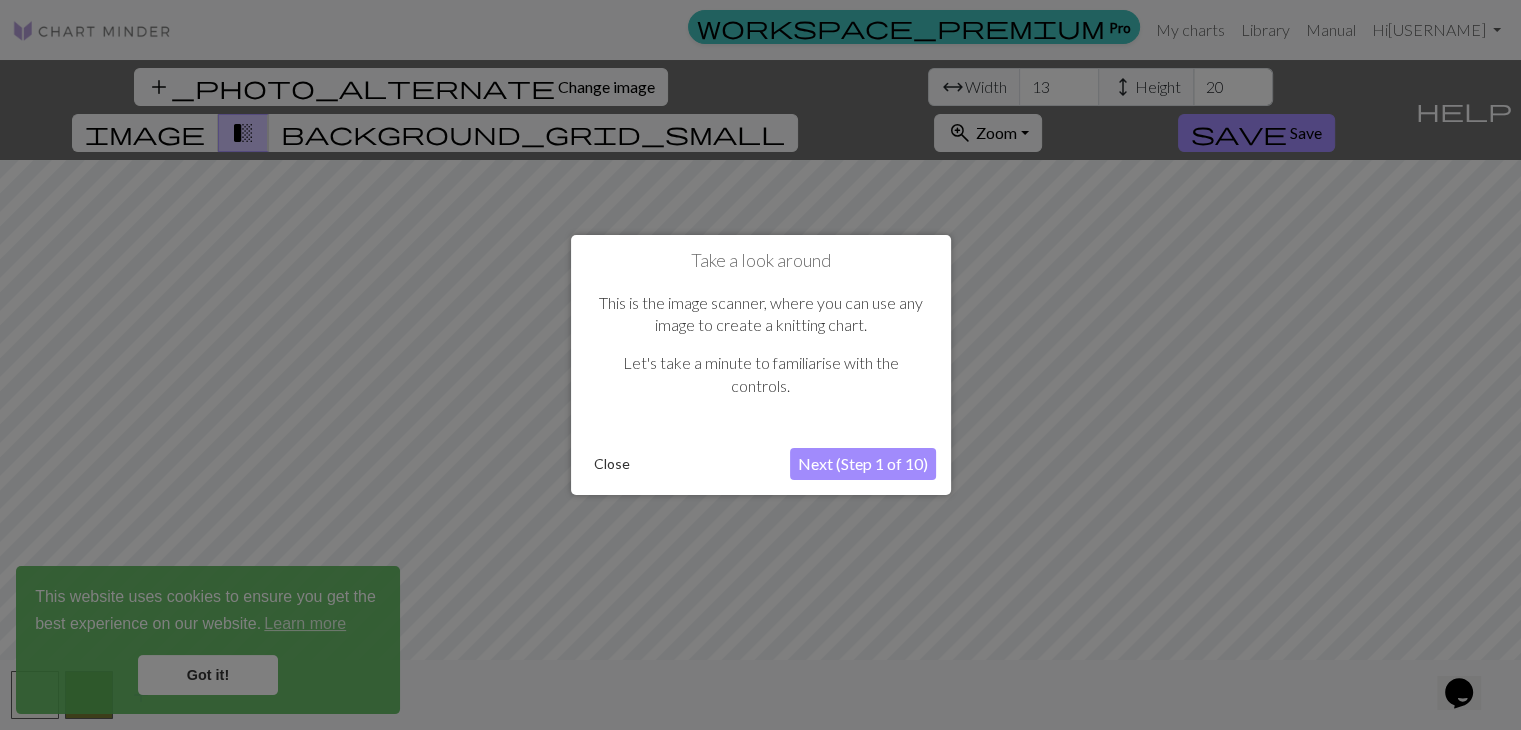 click on "Close" at bounding box center [612, 464] 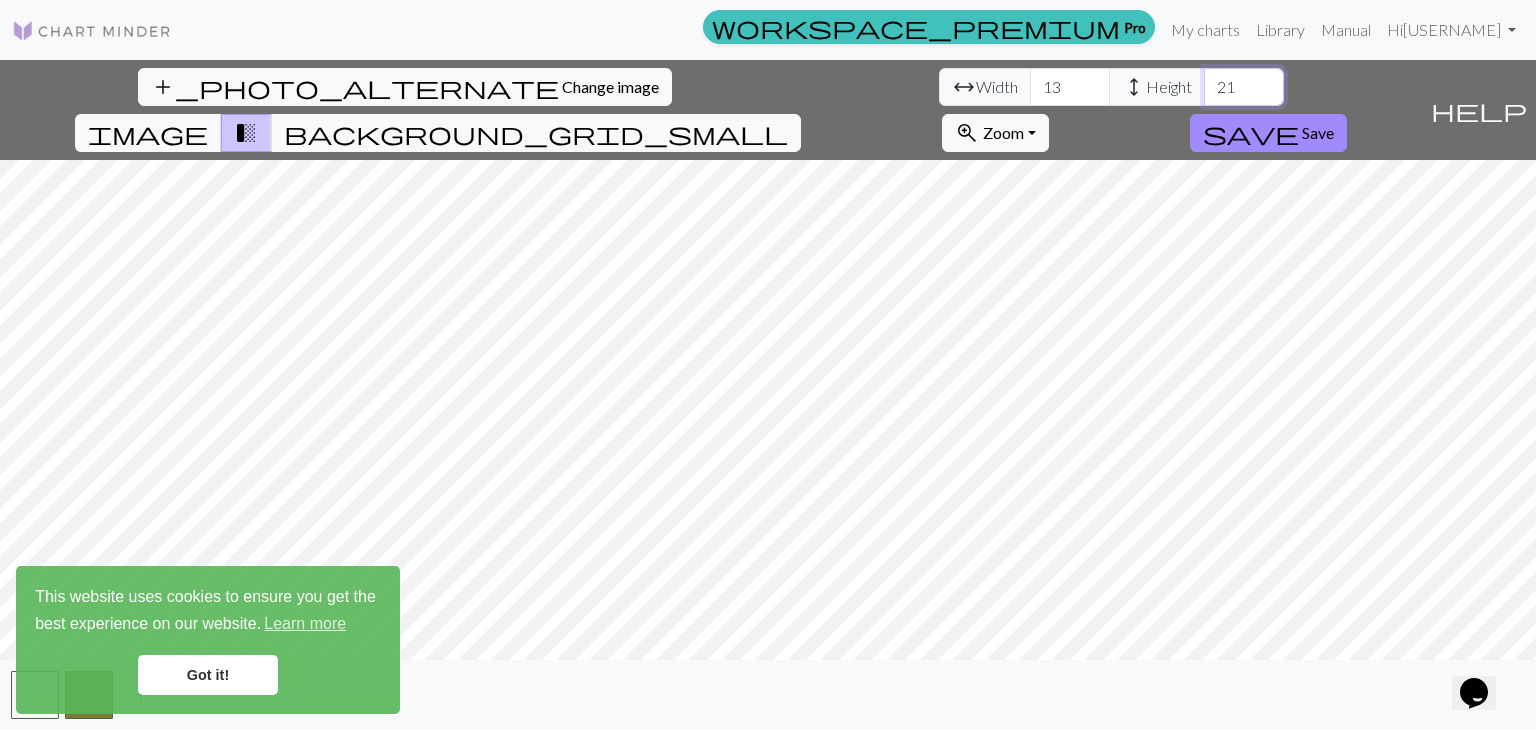 click on "21" at bounding box center (1244, 87) 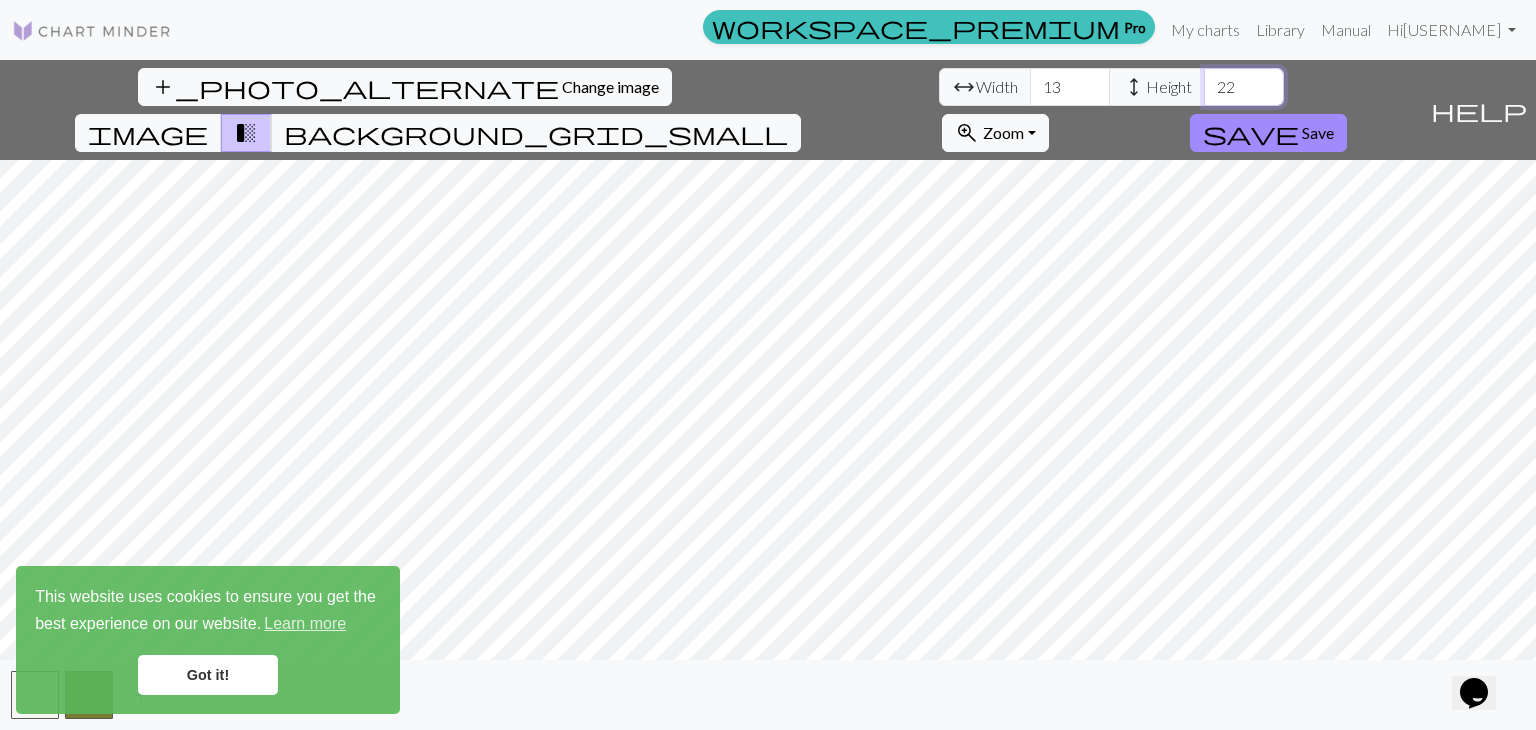 click on "22" at bounding box center (1244, 87) 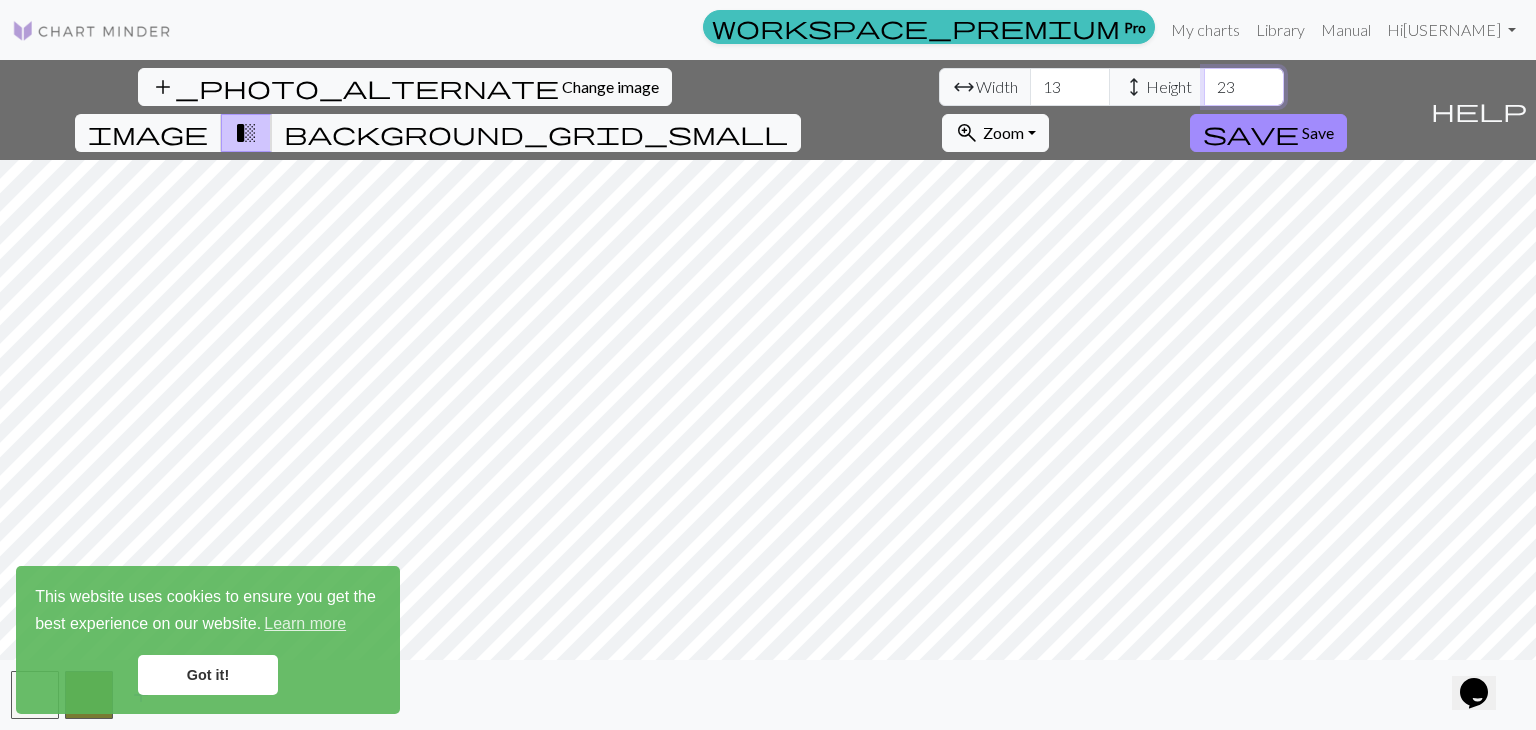 click on "23" at bounding box center [1244, 87] 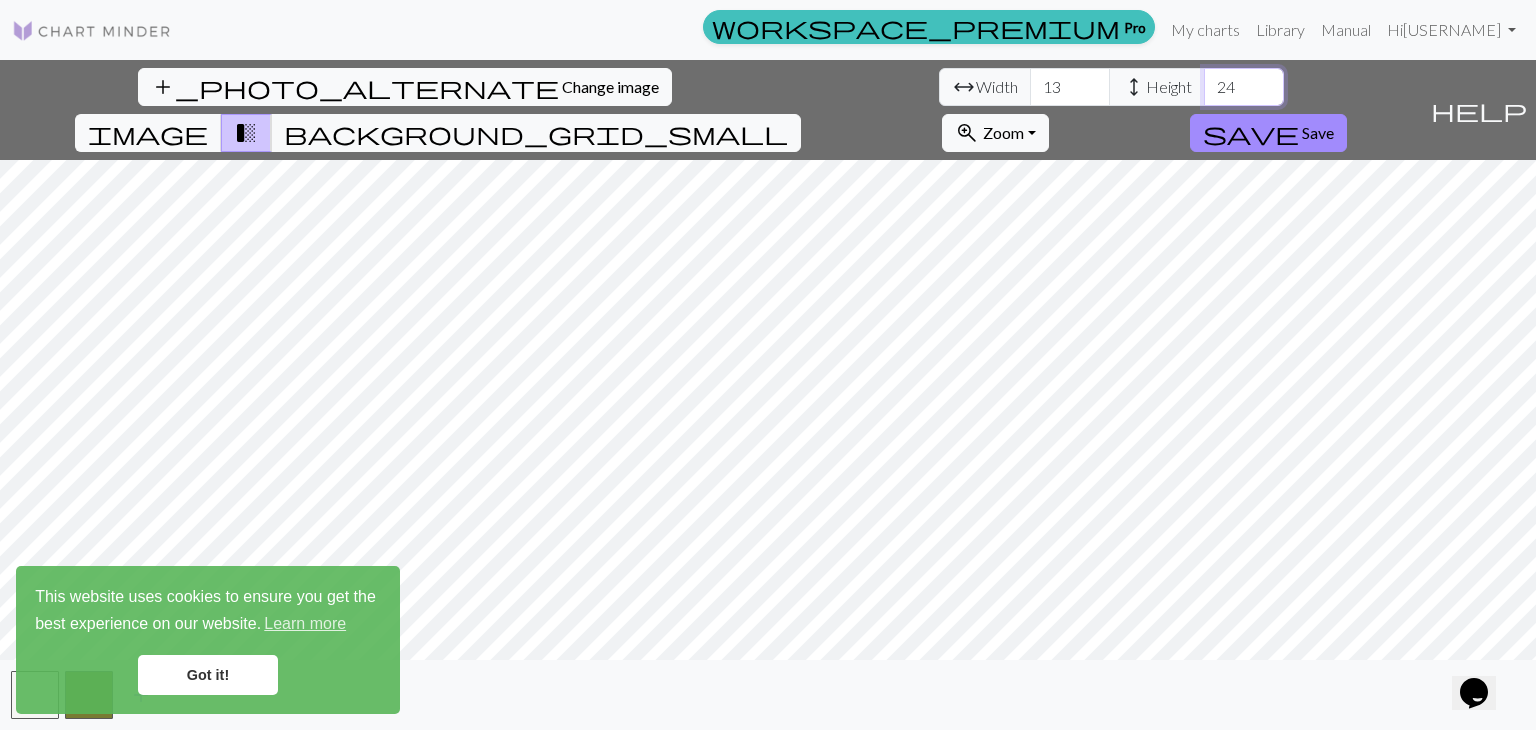 click on "24" at bounding box center [1244, 87] 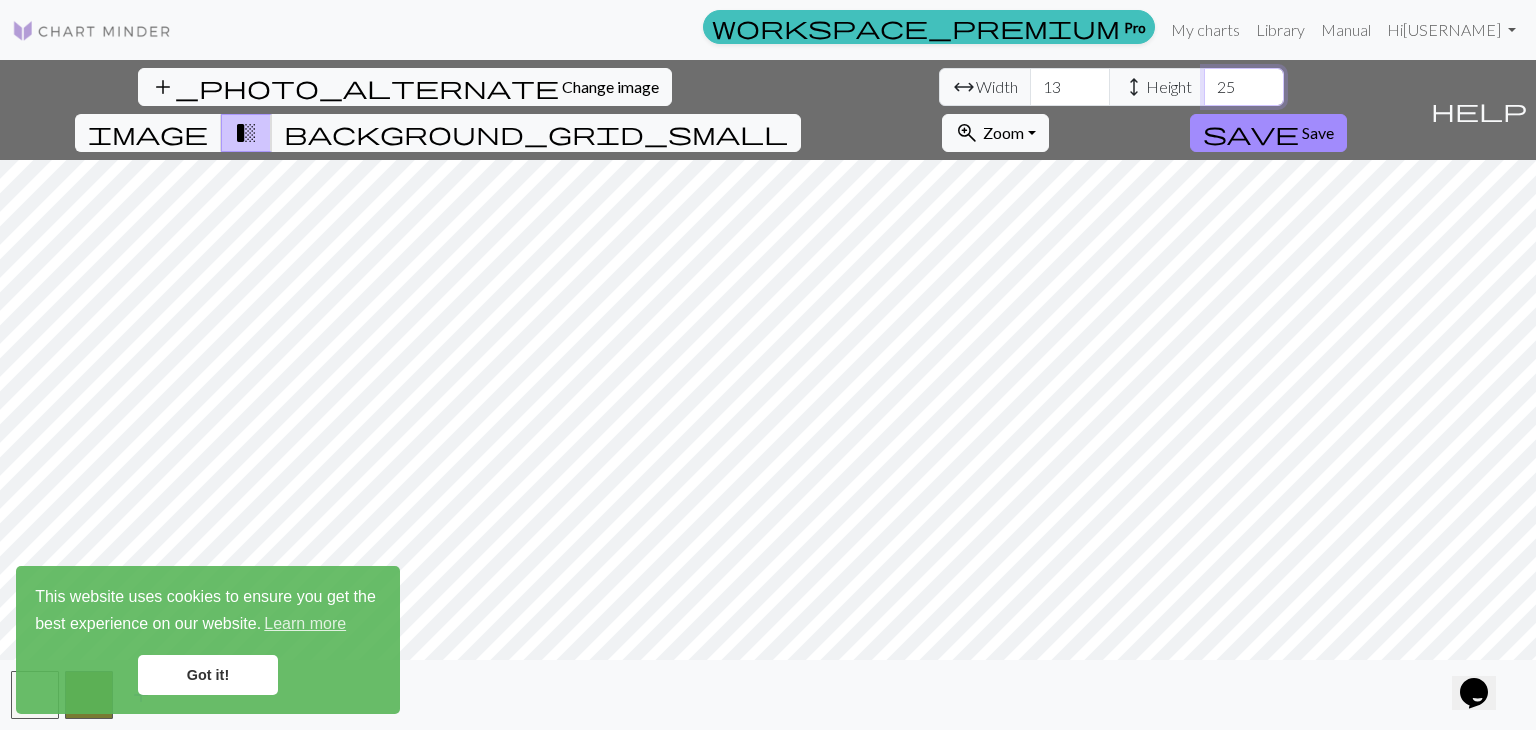 click on "25" at bounding box center [1244, 87] 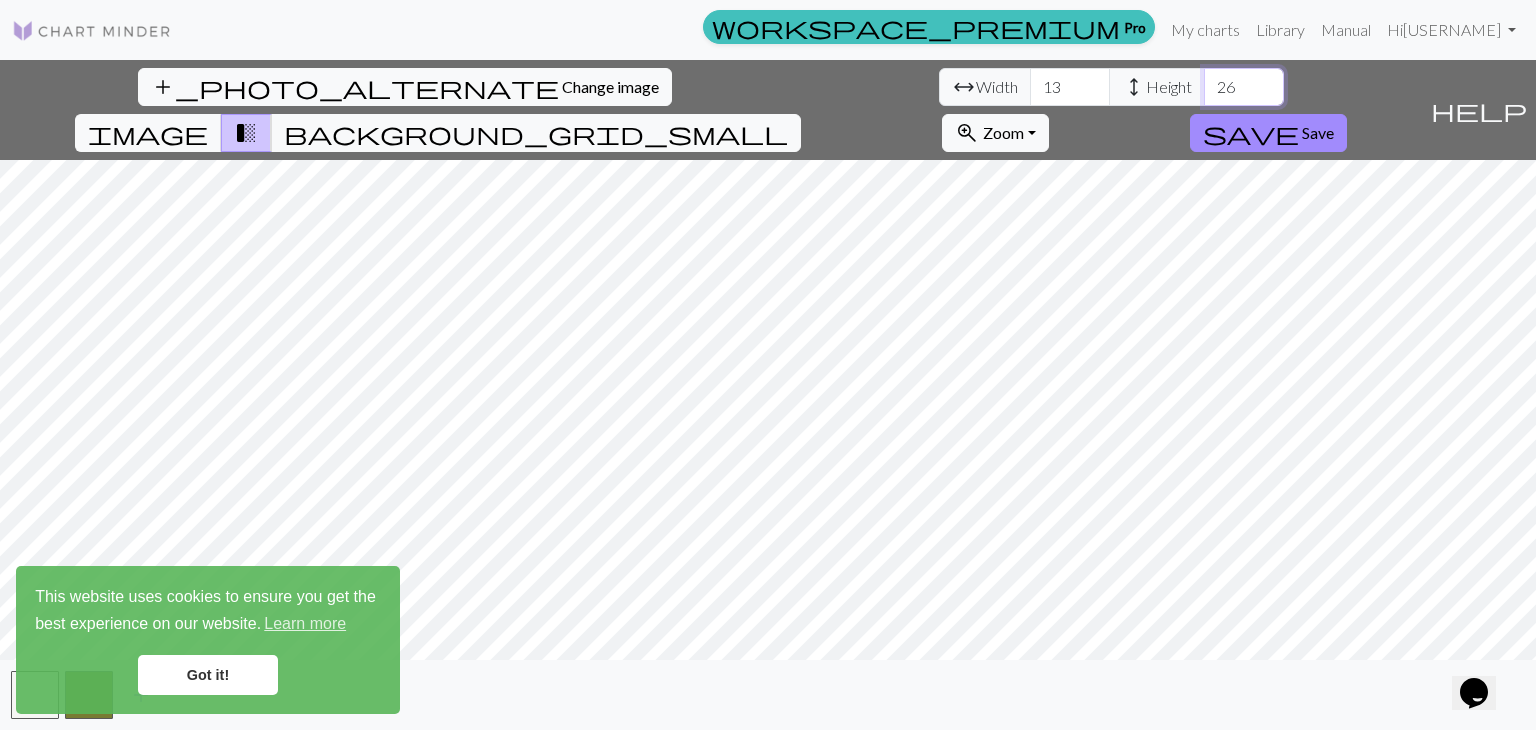 click on "26" at bounding box center [1244, 87] 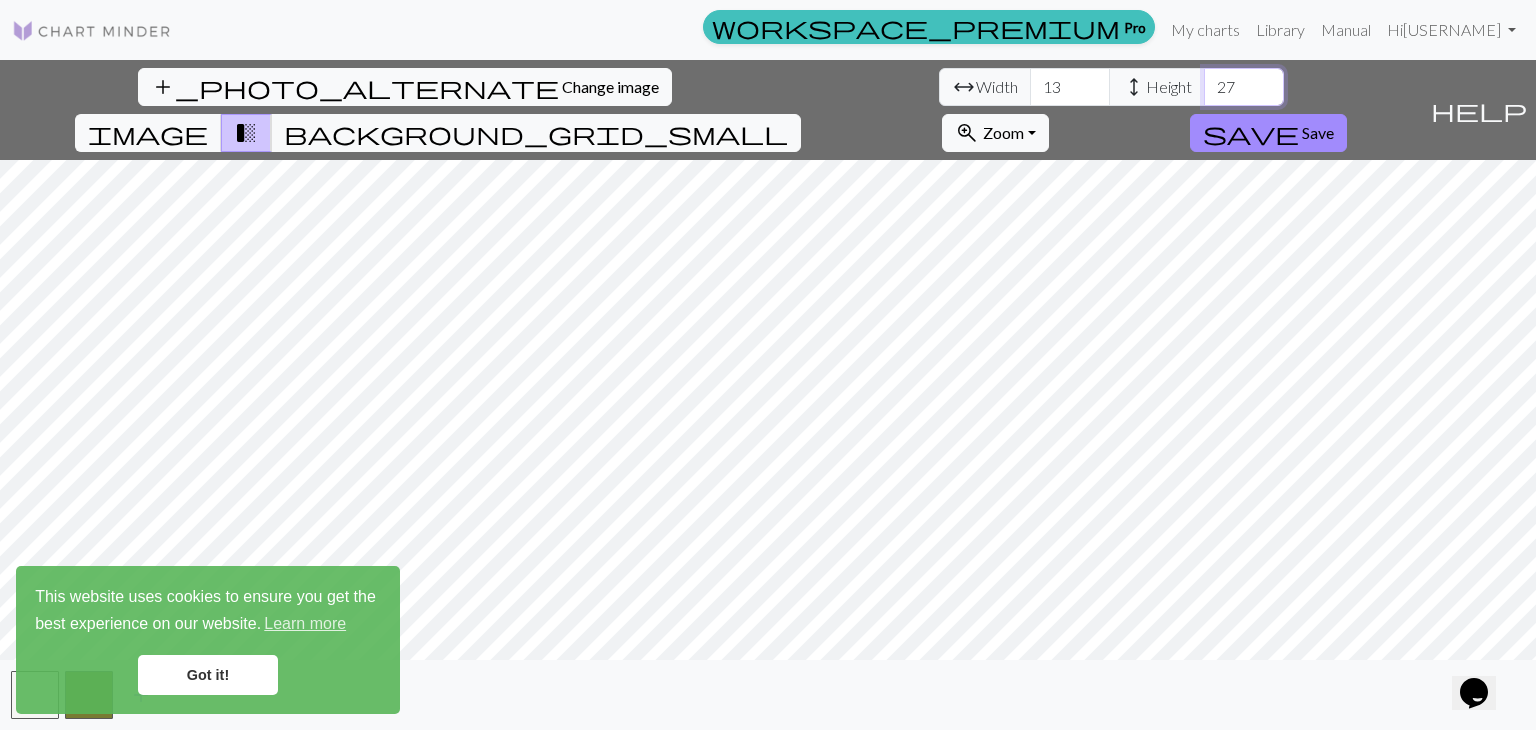 click on "27" at bounding box center [1244, 87] 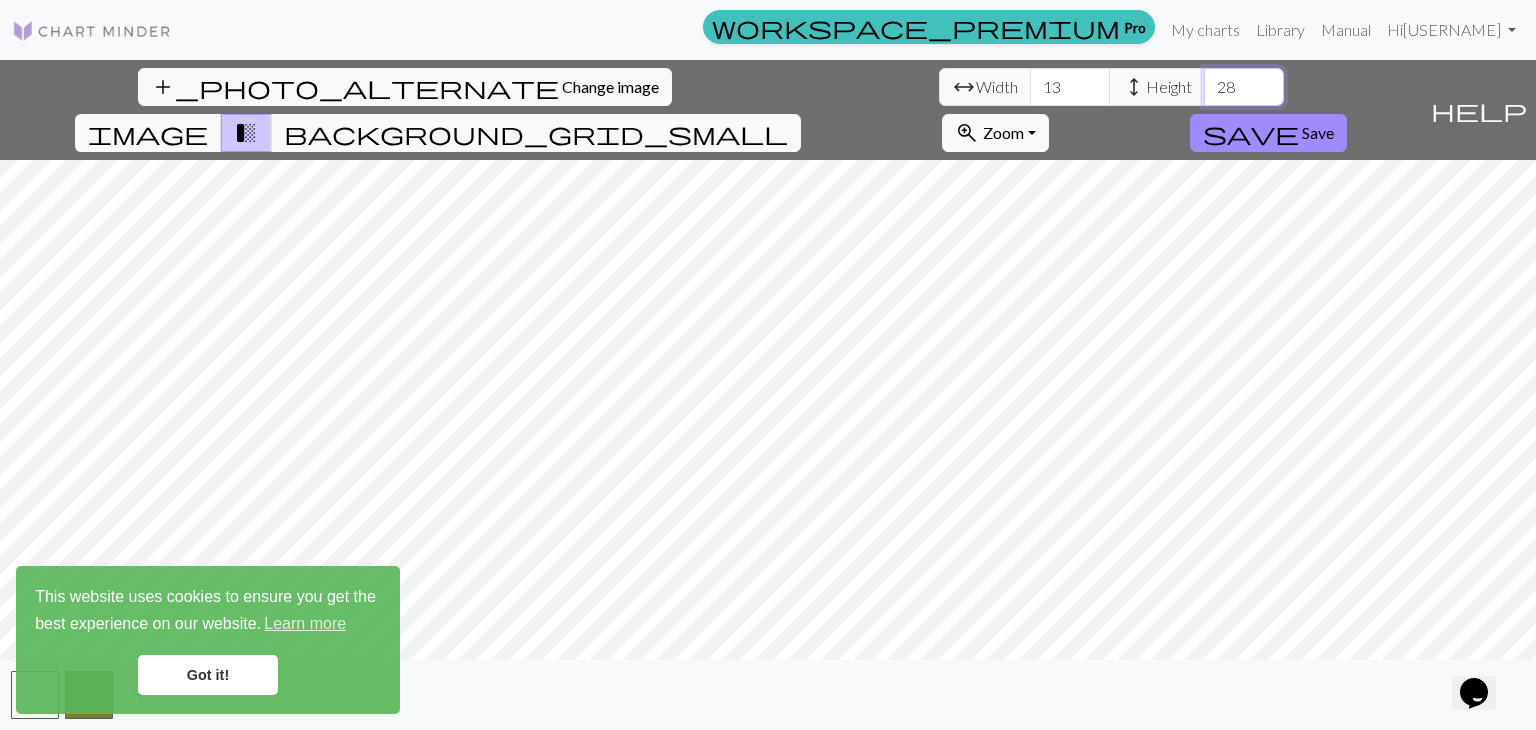 click on "28" at bounding box center [1244, 87] 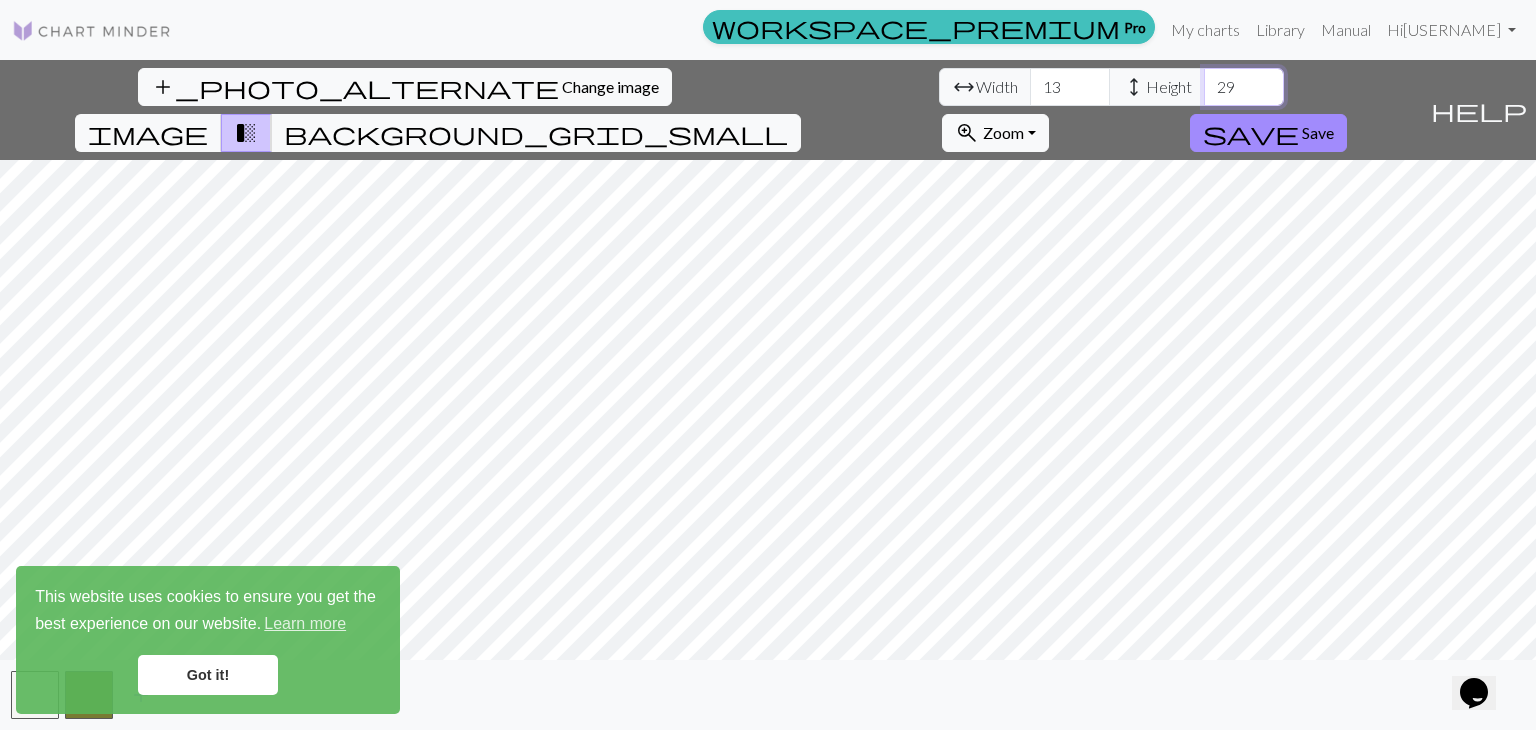 click on "29" at bounding box center [1244, 87] 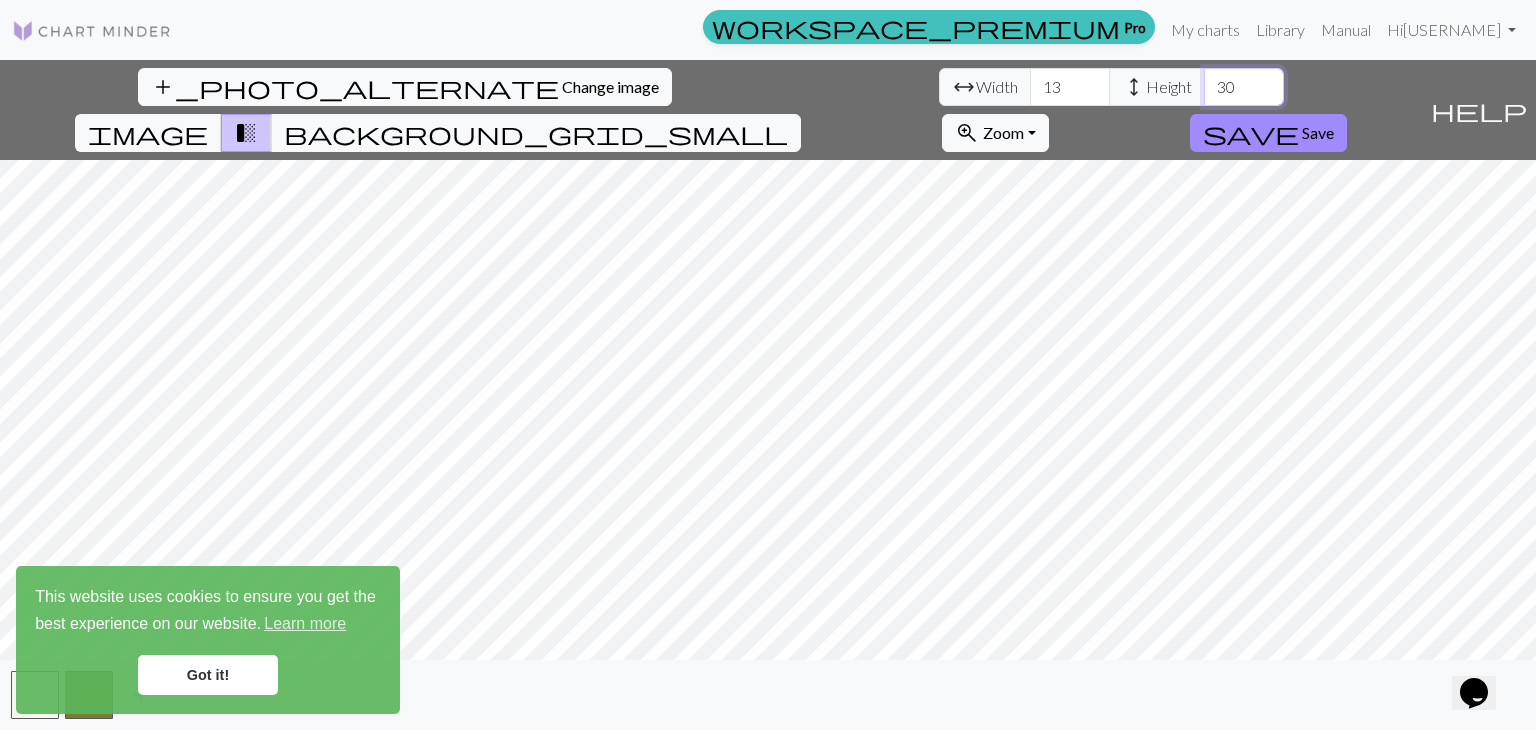 click on "30" at bounding box center [1244, 87] 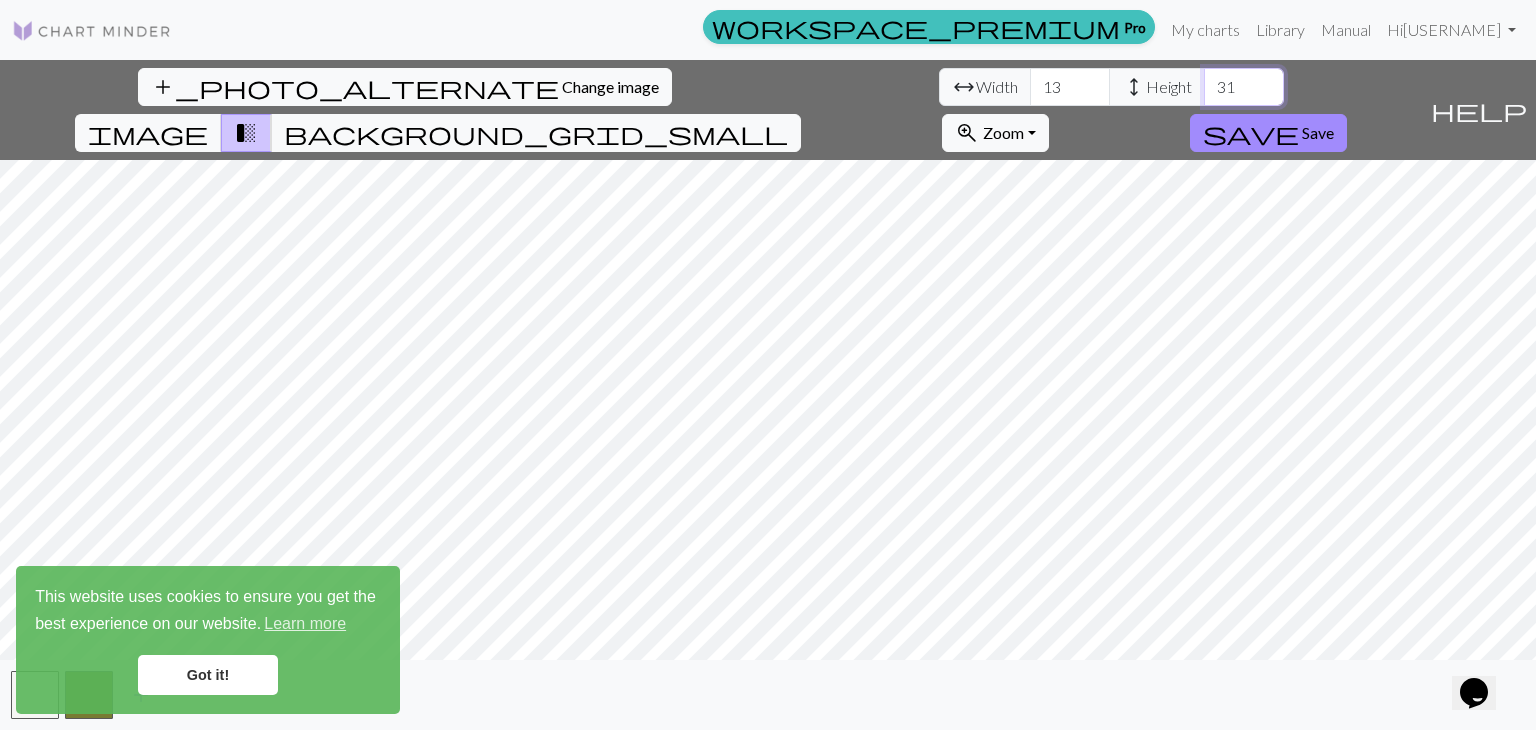 click on "31" at bounding box center (1244, 87) 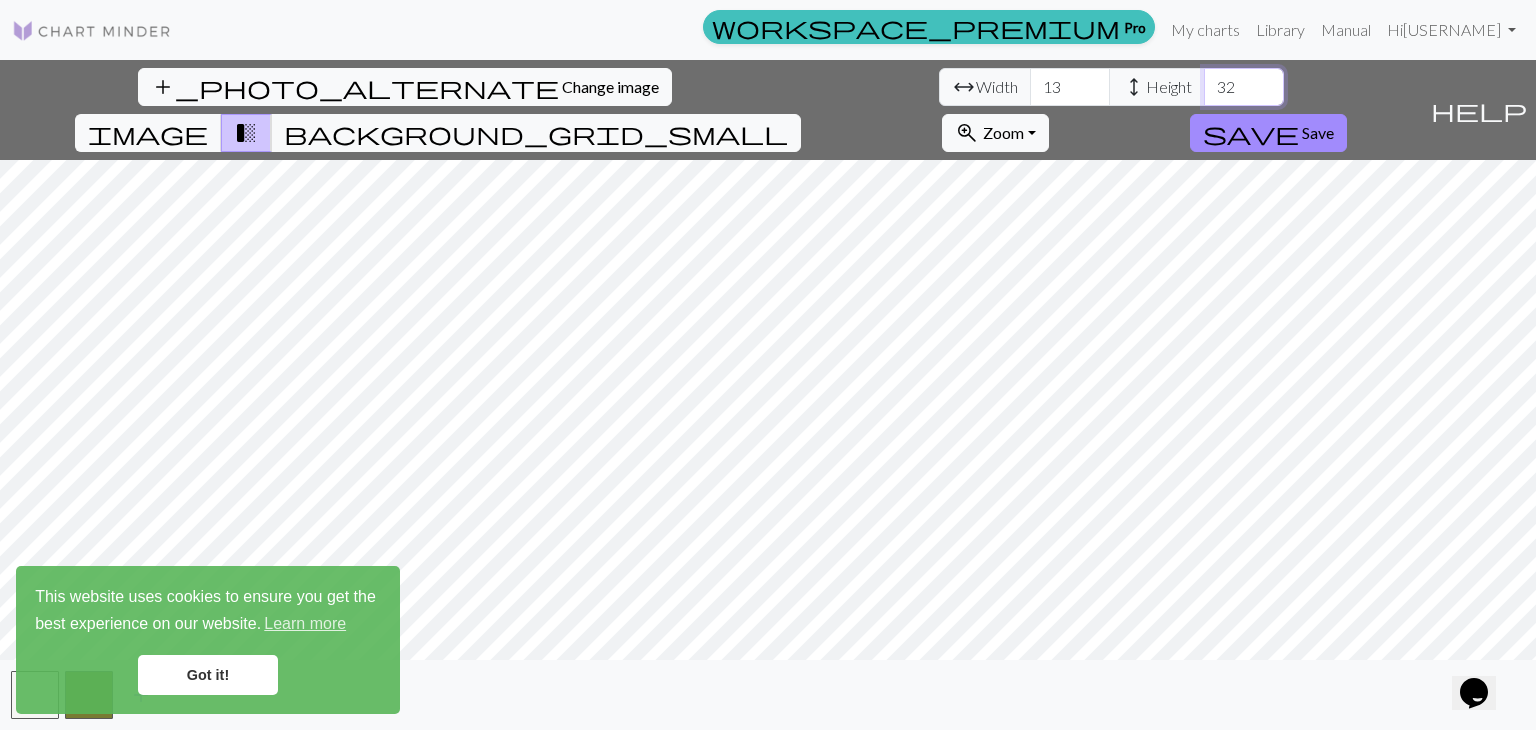 click on "32" at bounding box center [1244, 87] 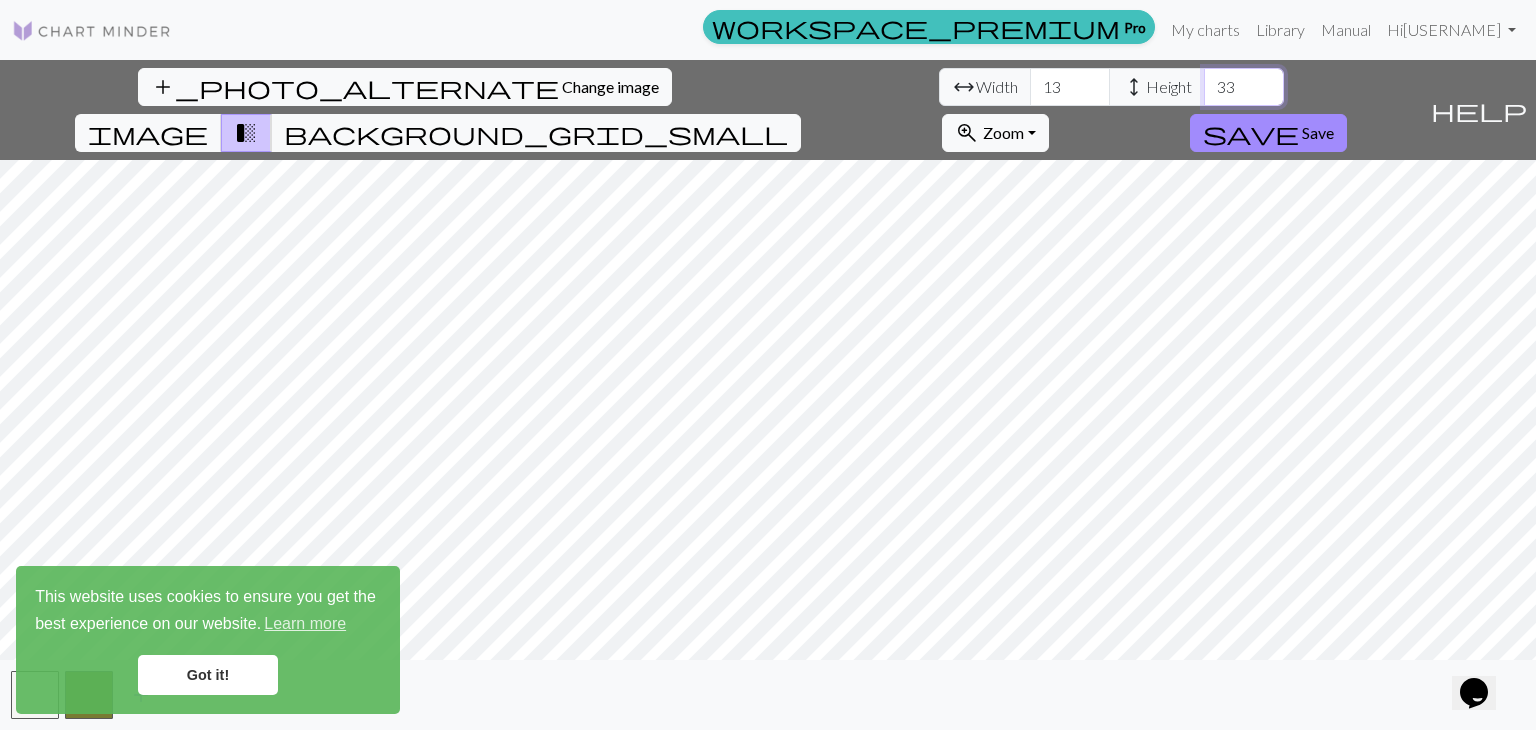 click on "33" at bounding box center (1244, 87) 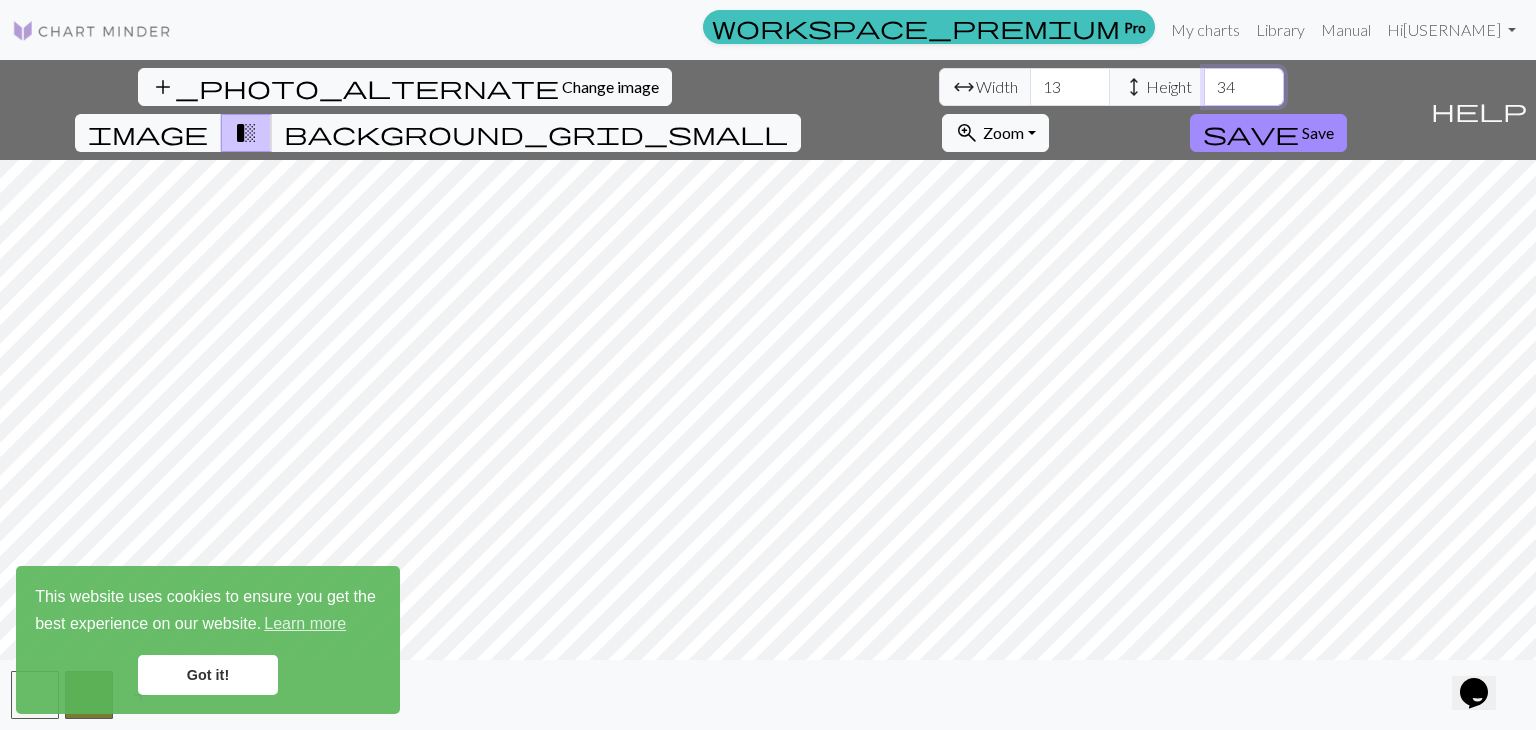 click on "34" at bounding box center (1244, 87) 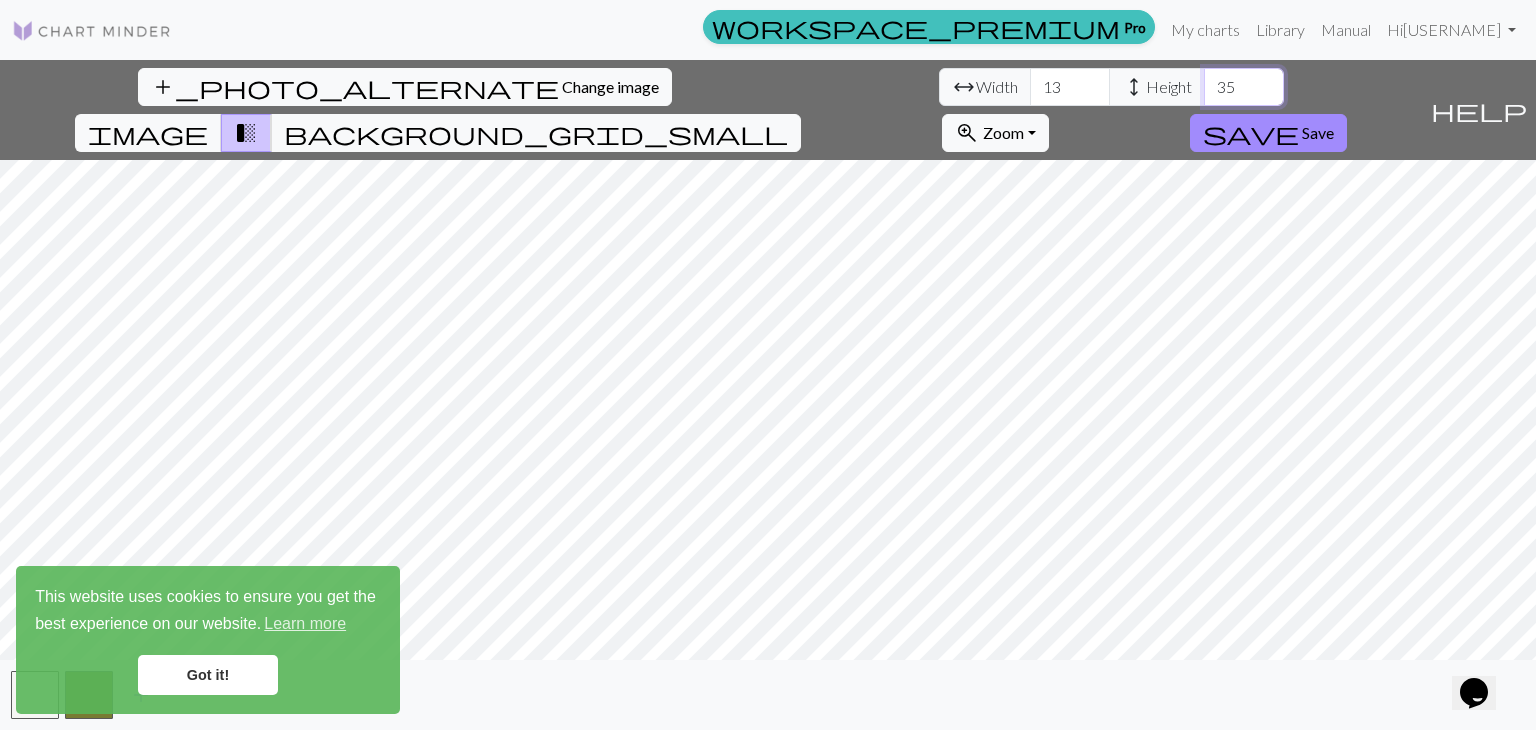 click on "35" at bounding box center (1244, 87) 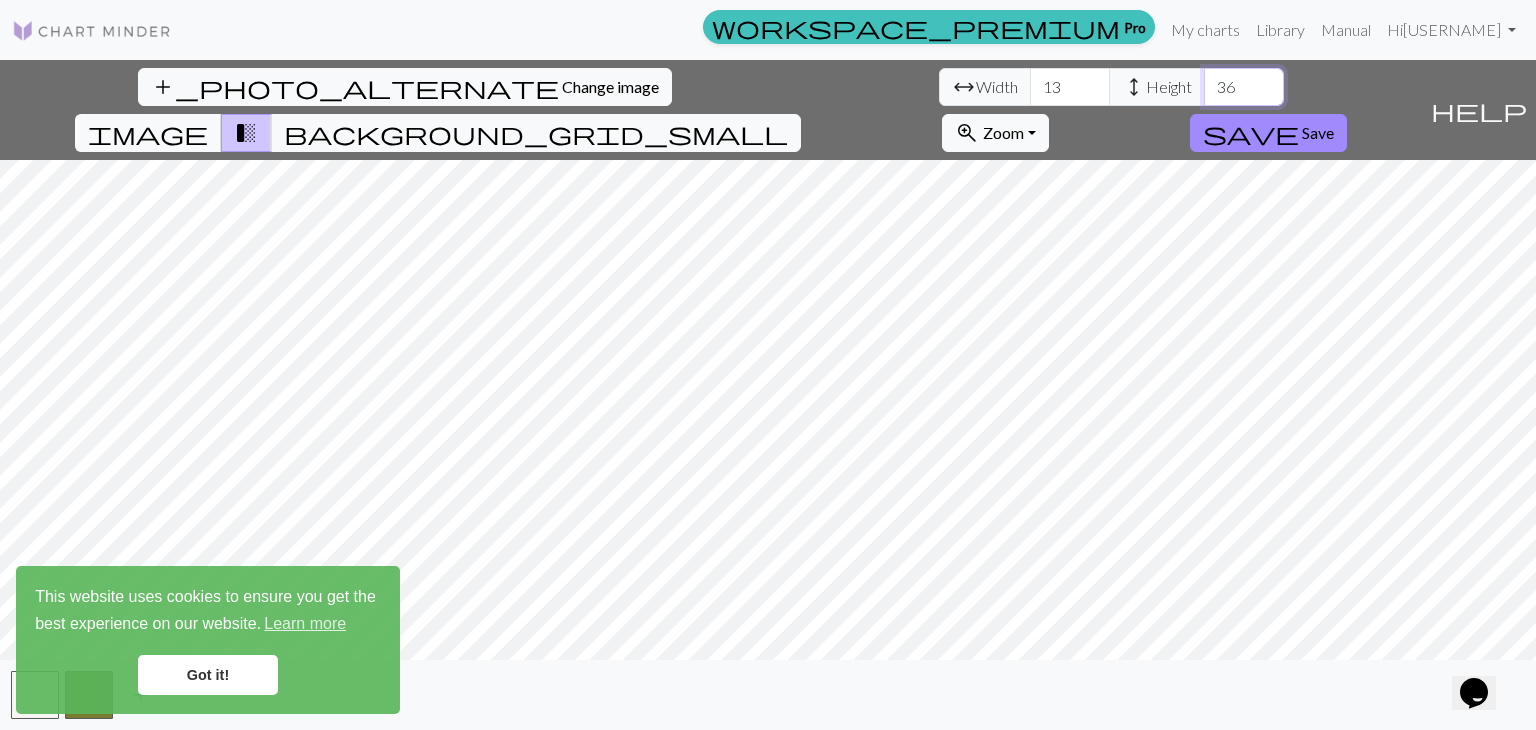 click on "36" at bounding box center [1244, 87] 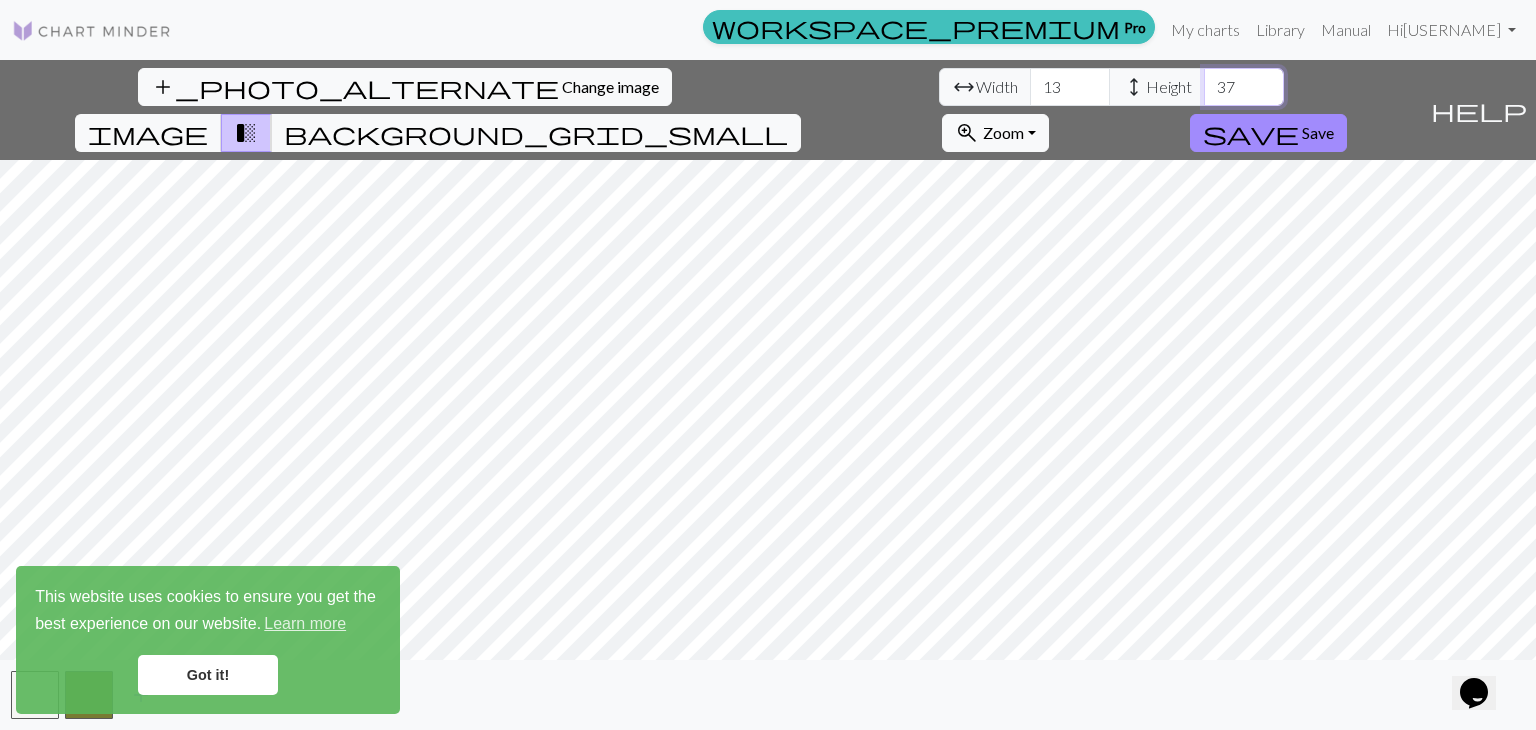 click on "37" at bounding box center [1244, 87] 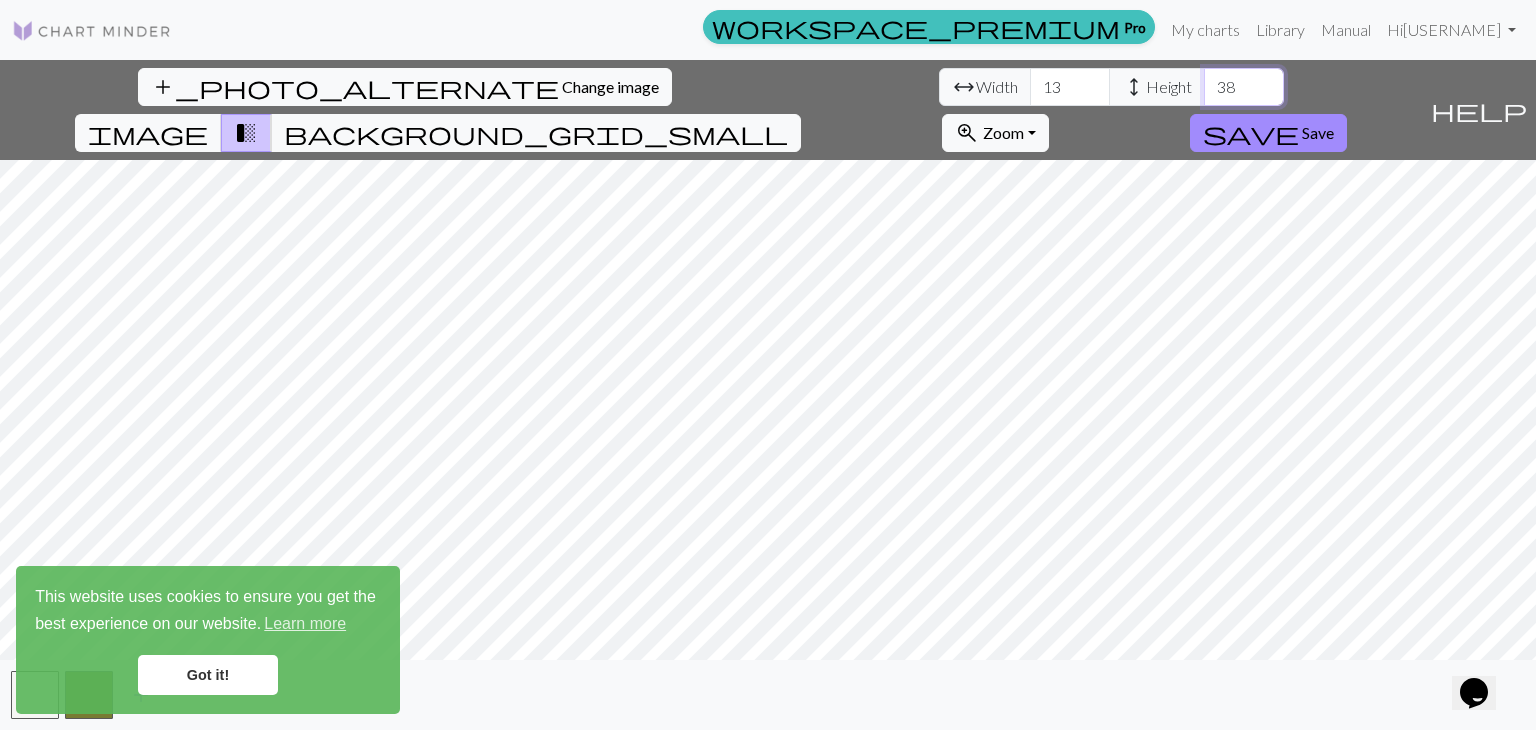 click on "38" at bounding box center [1244, 87] 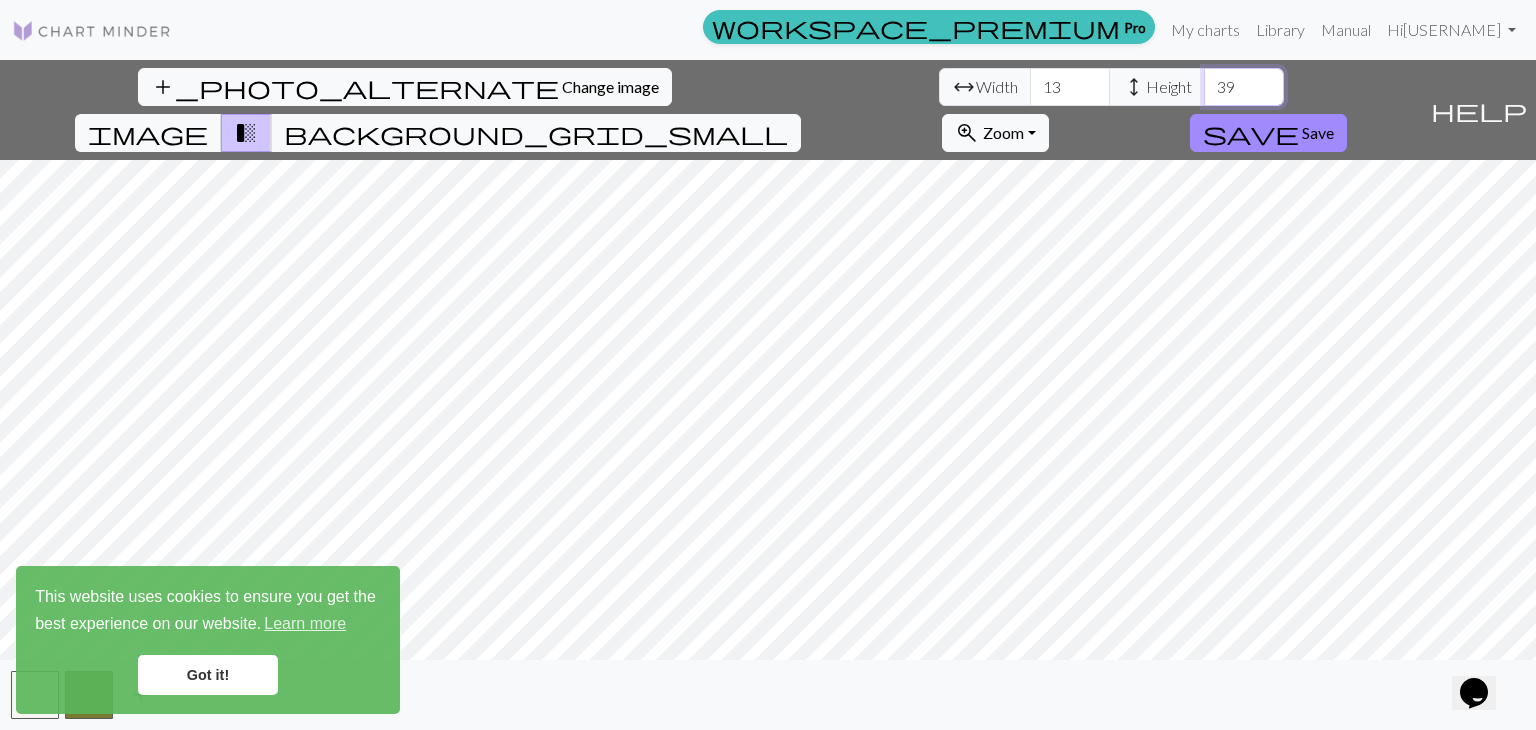 click on "39" at bounding box center [1244, 87] 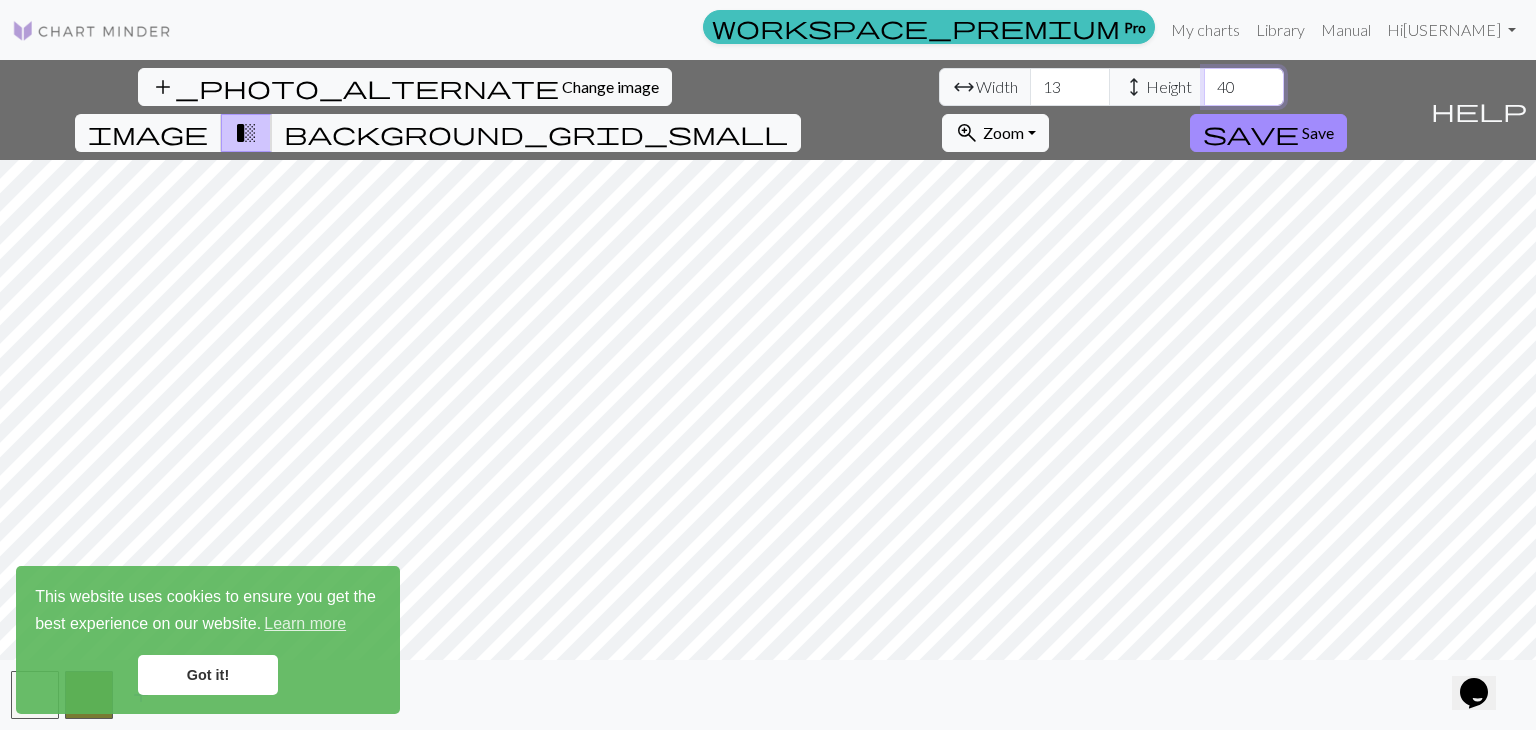 click on "40" at bounding box center (1244, 87) 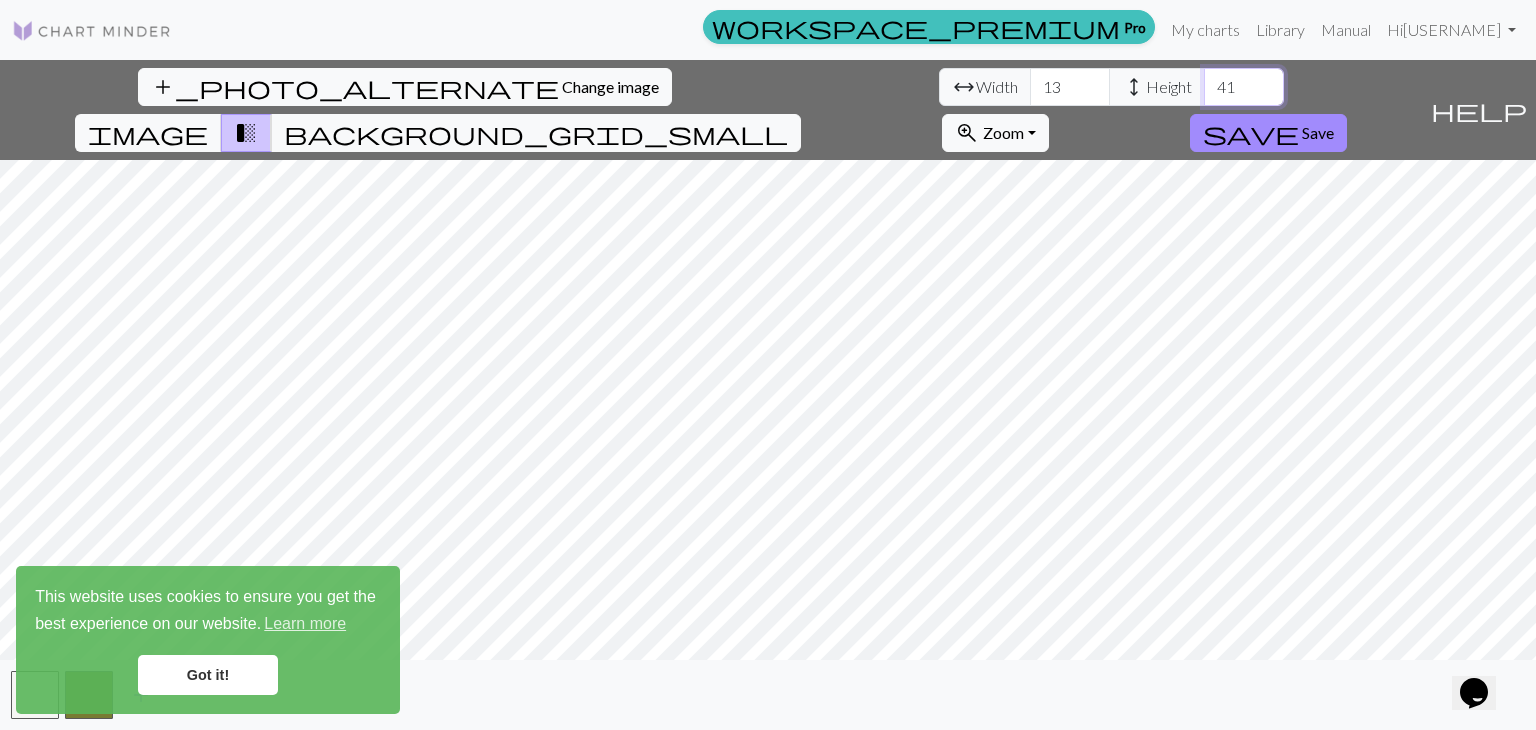 click on "41" at bounding box center (1244, 87) 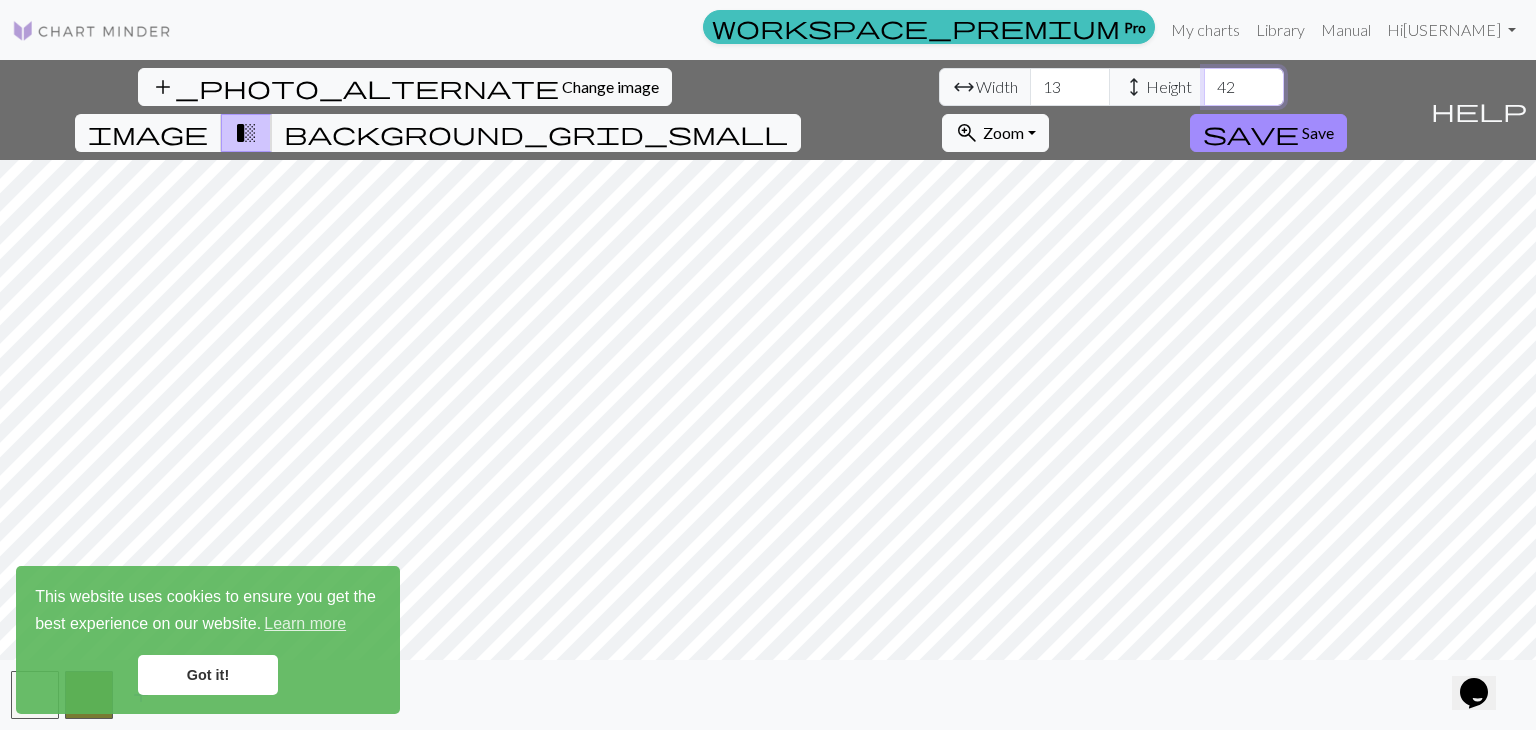 click on "42" at bounding box center [1244, 87] 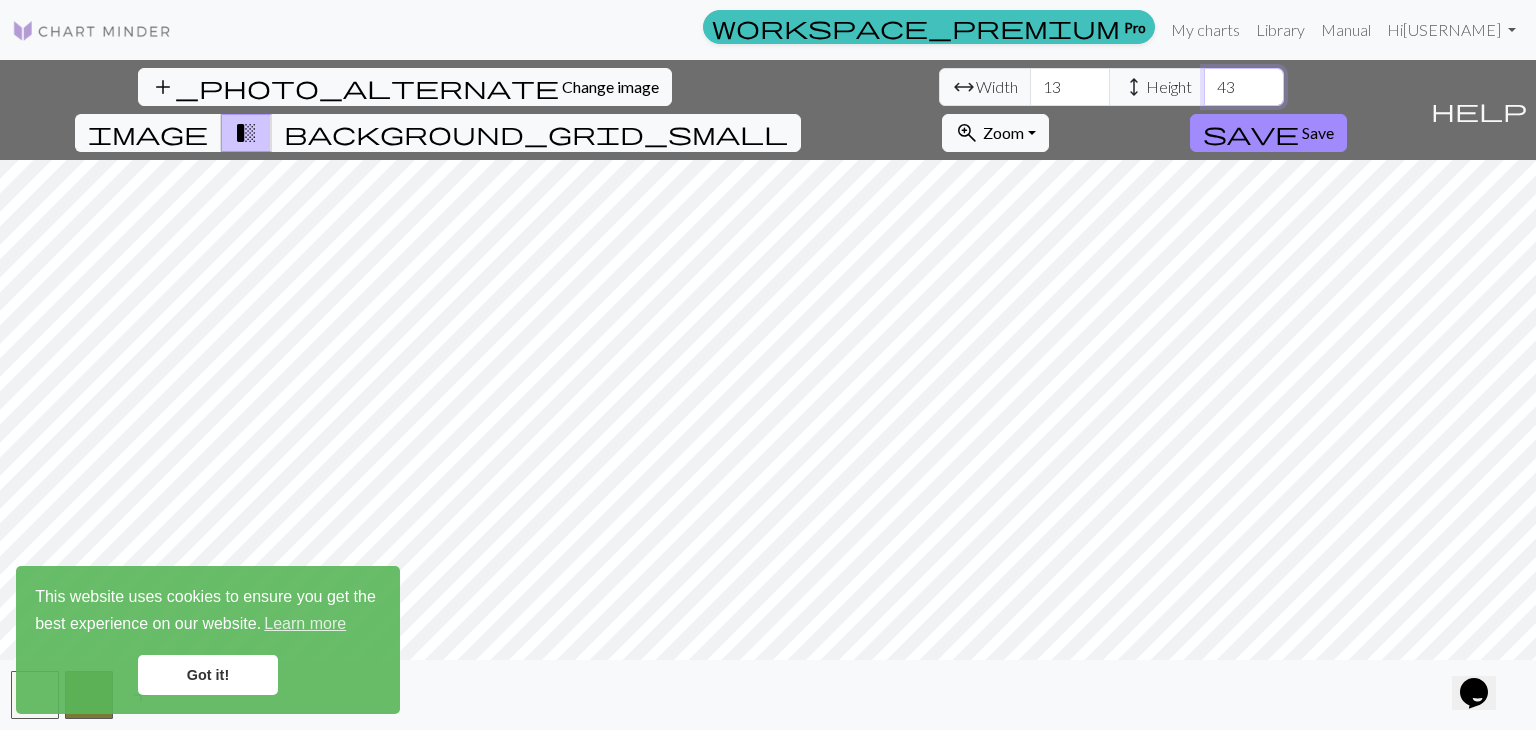 click on "43" at bounding box center (1244, 87) 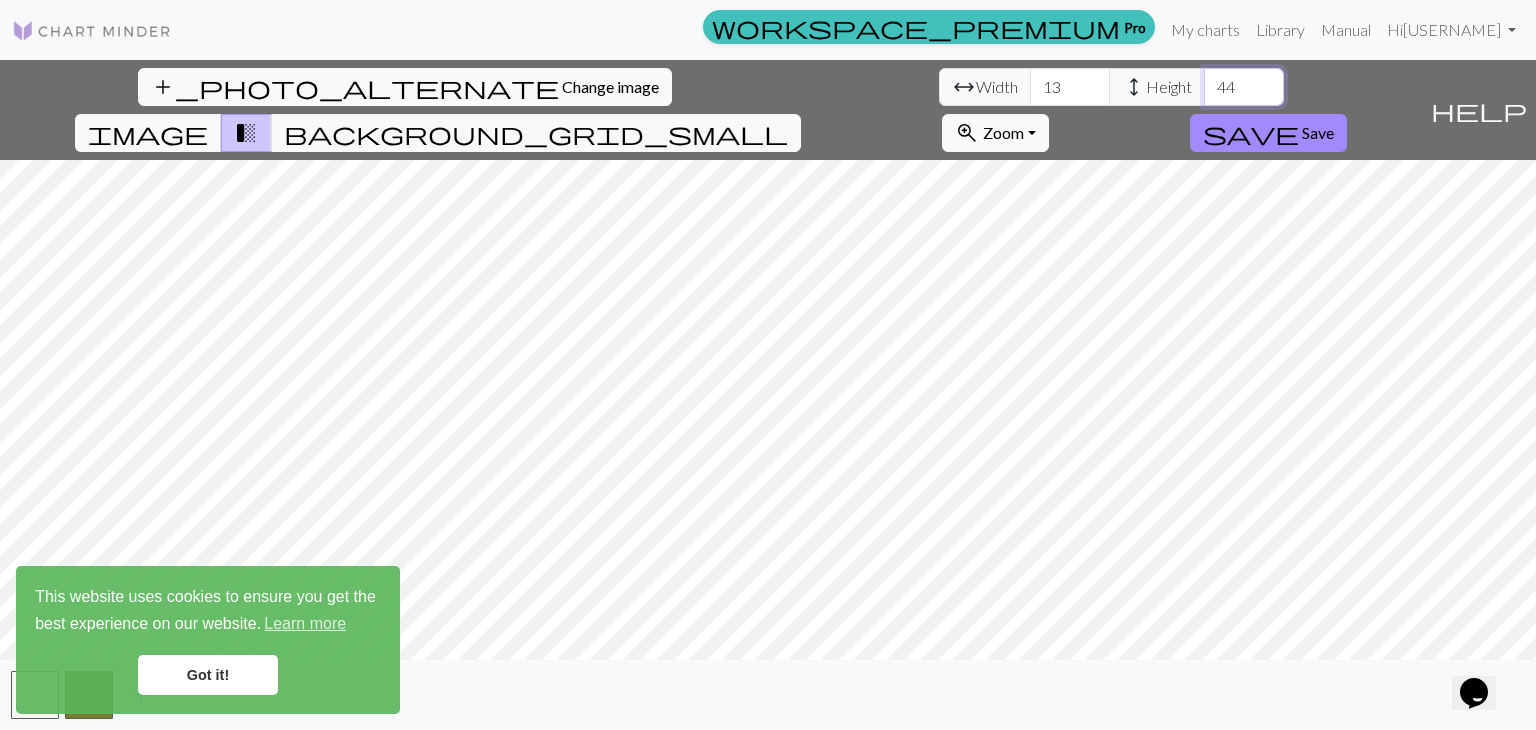 click on "44" at bounding box center [1244, 87] 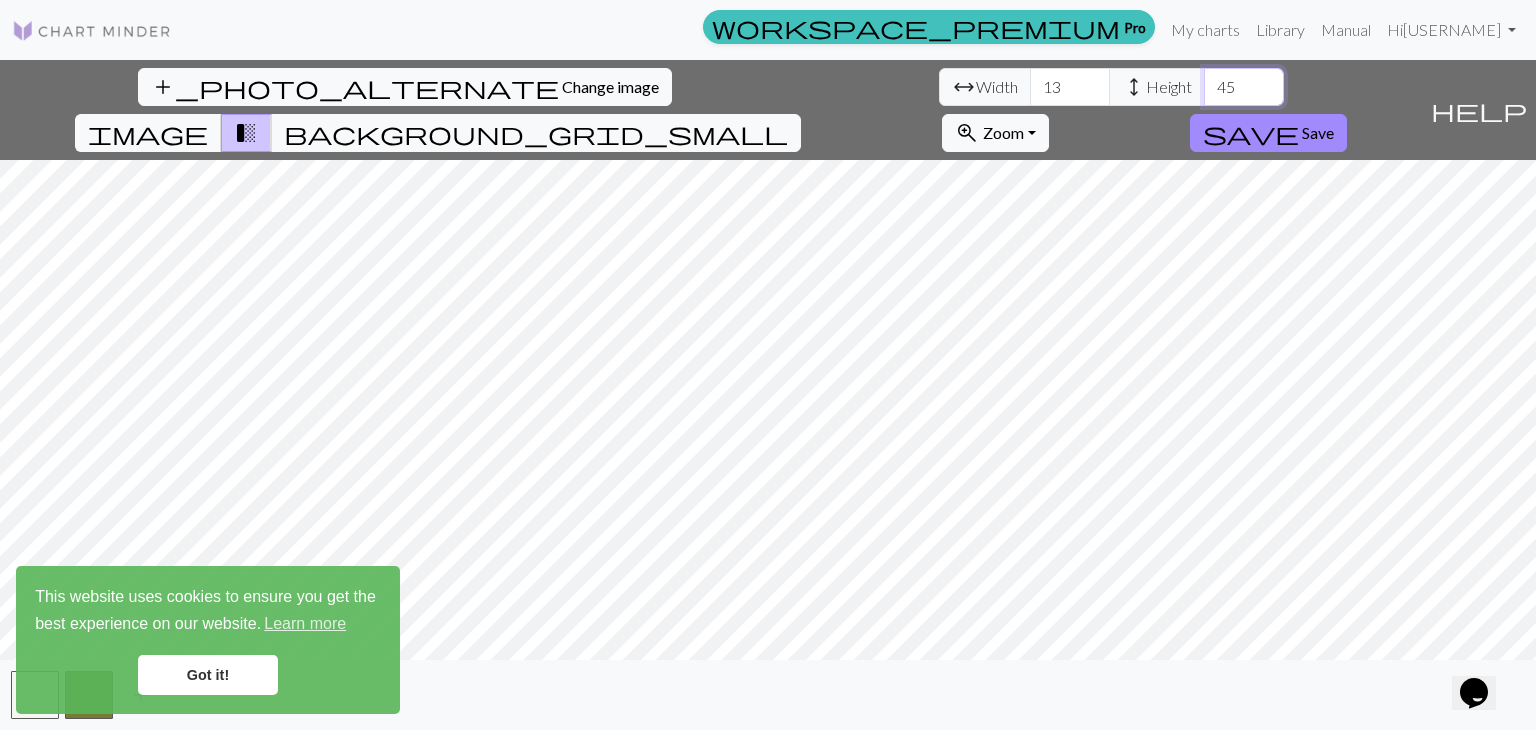 click on "45" at bounding box center [1244, 87] 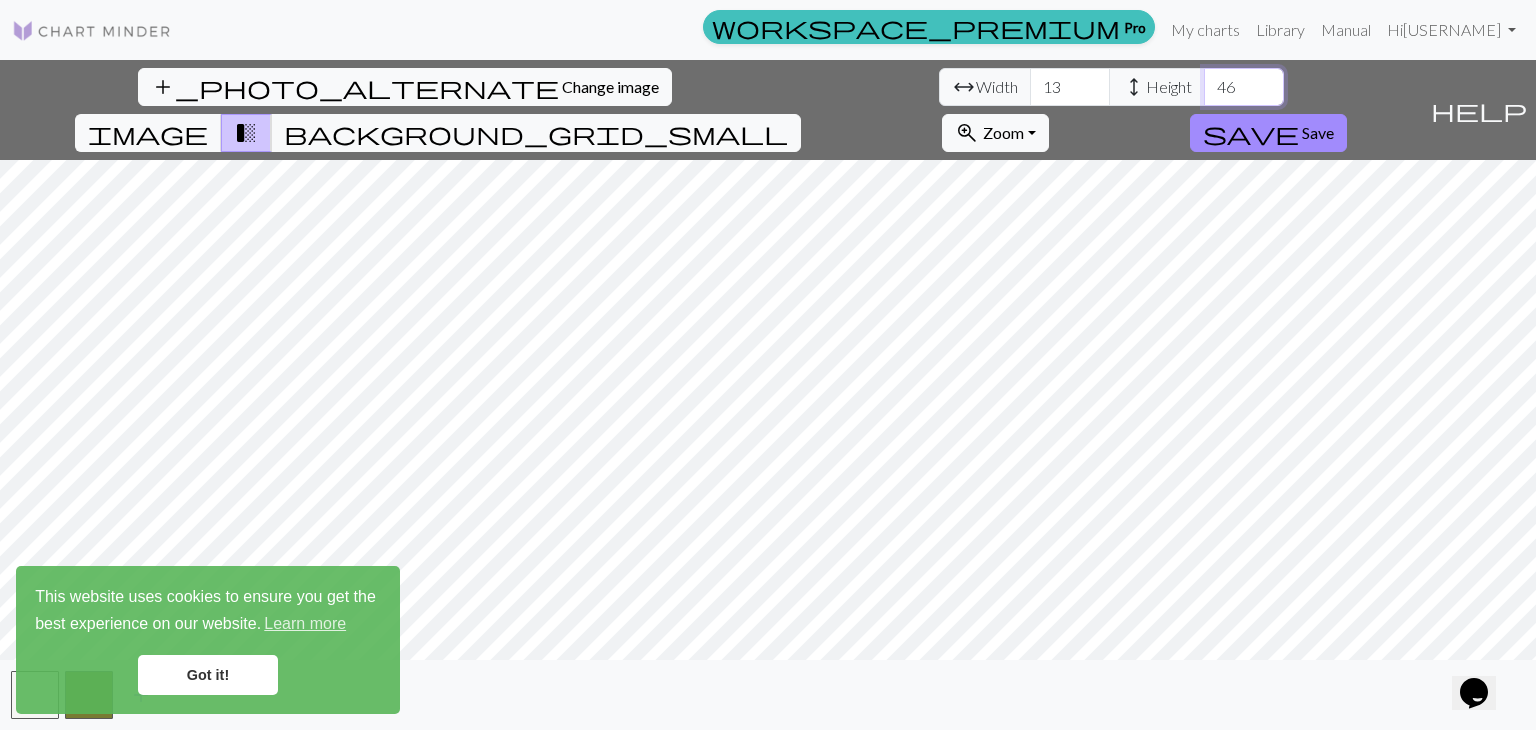 click on "46" at bounding box center [1244, 87] 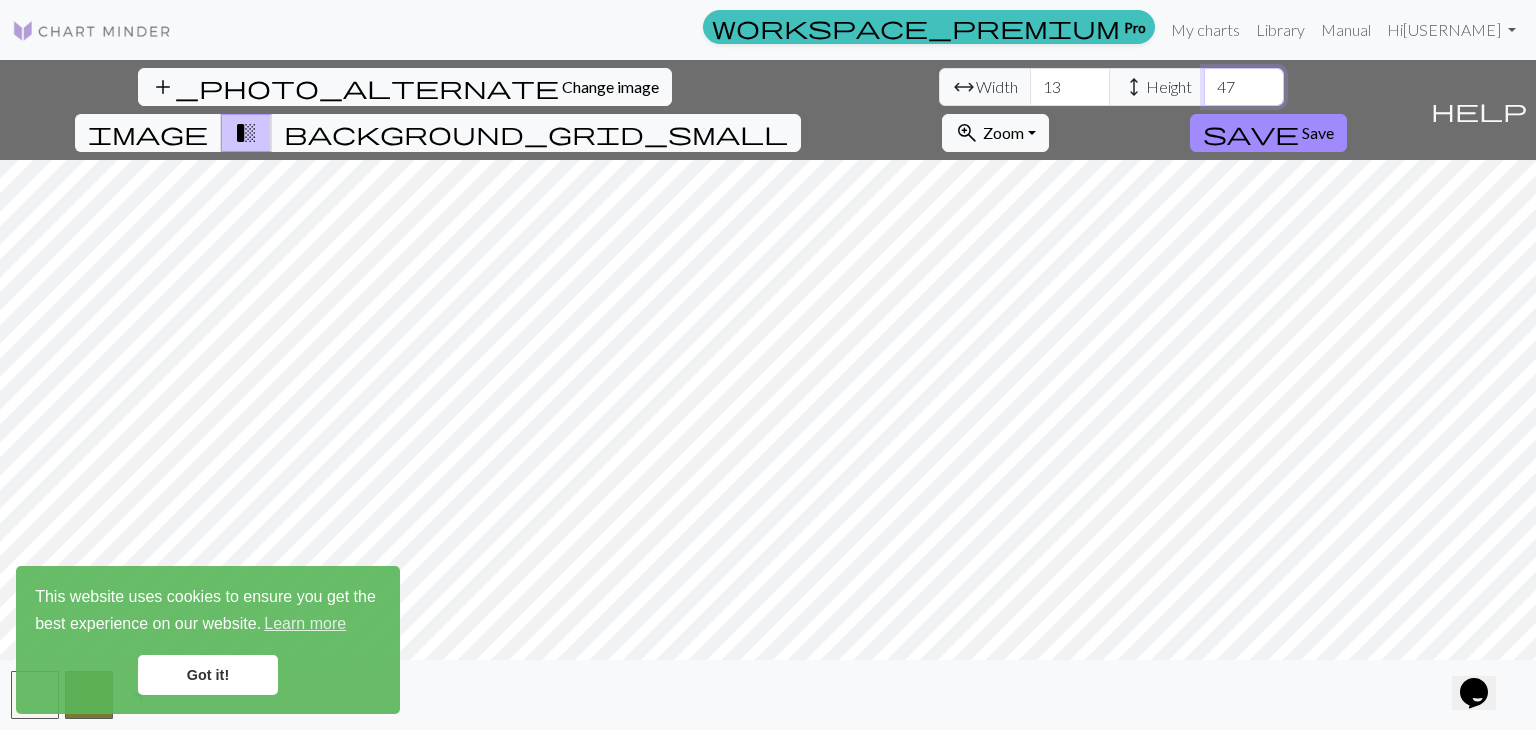 click on "47" at bounding box center [1244, 87] 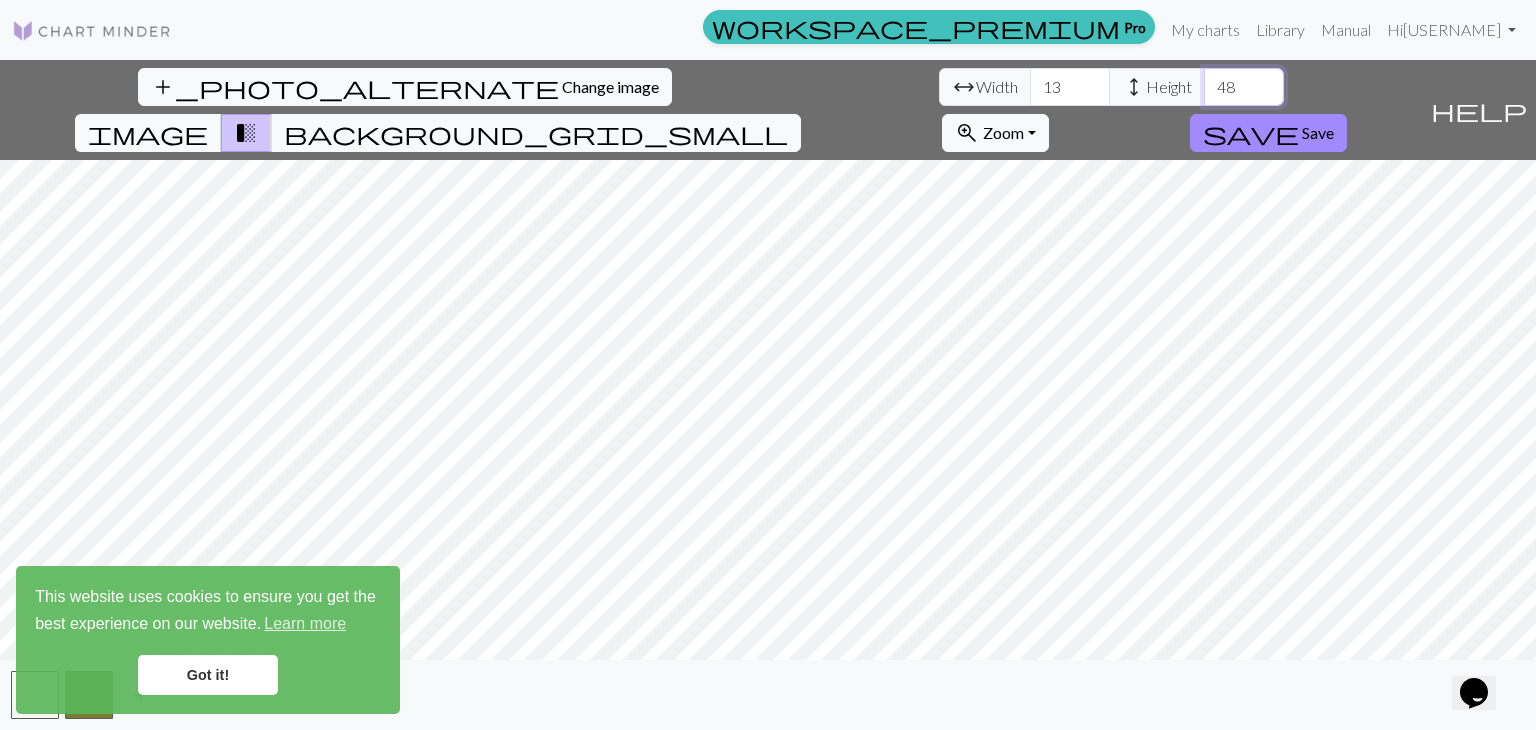 click on "48" at bounding box center [1244, 87] 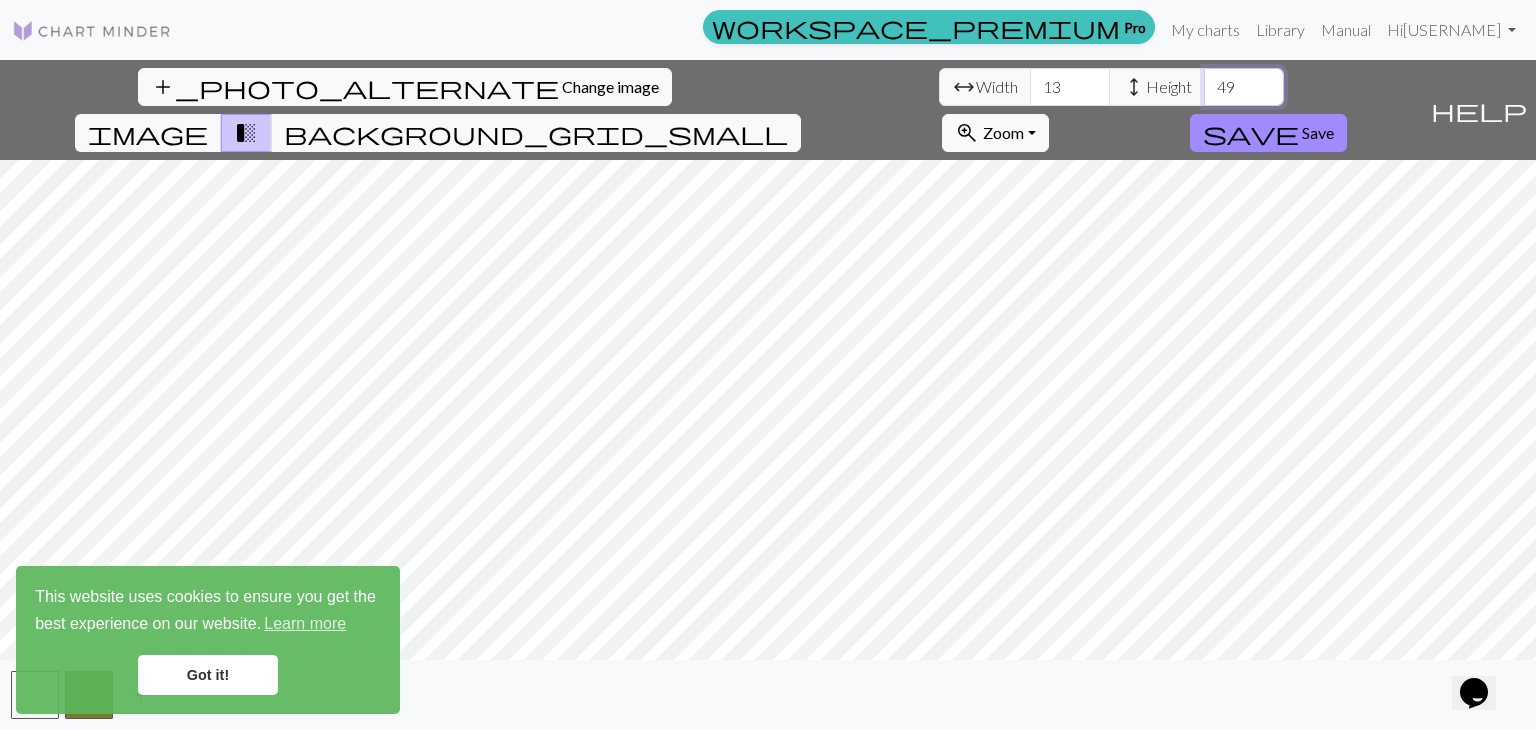 click on "49" at bounding box center [1244, 87] 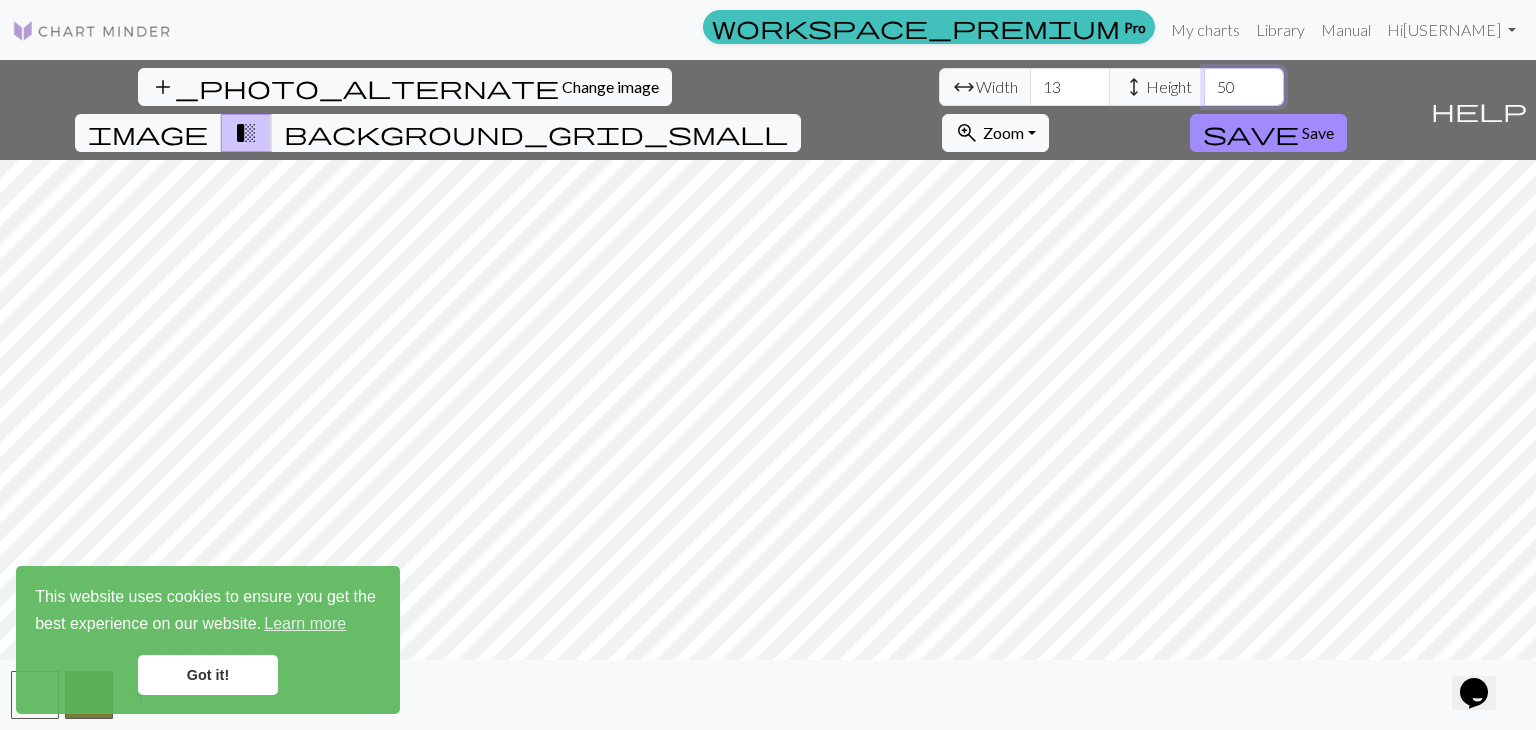click on "50" at bounding box center [1244, 87] 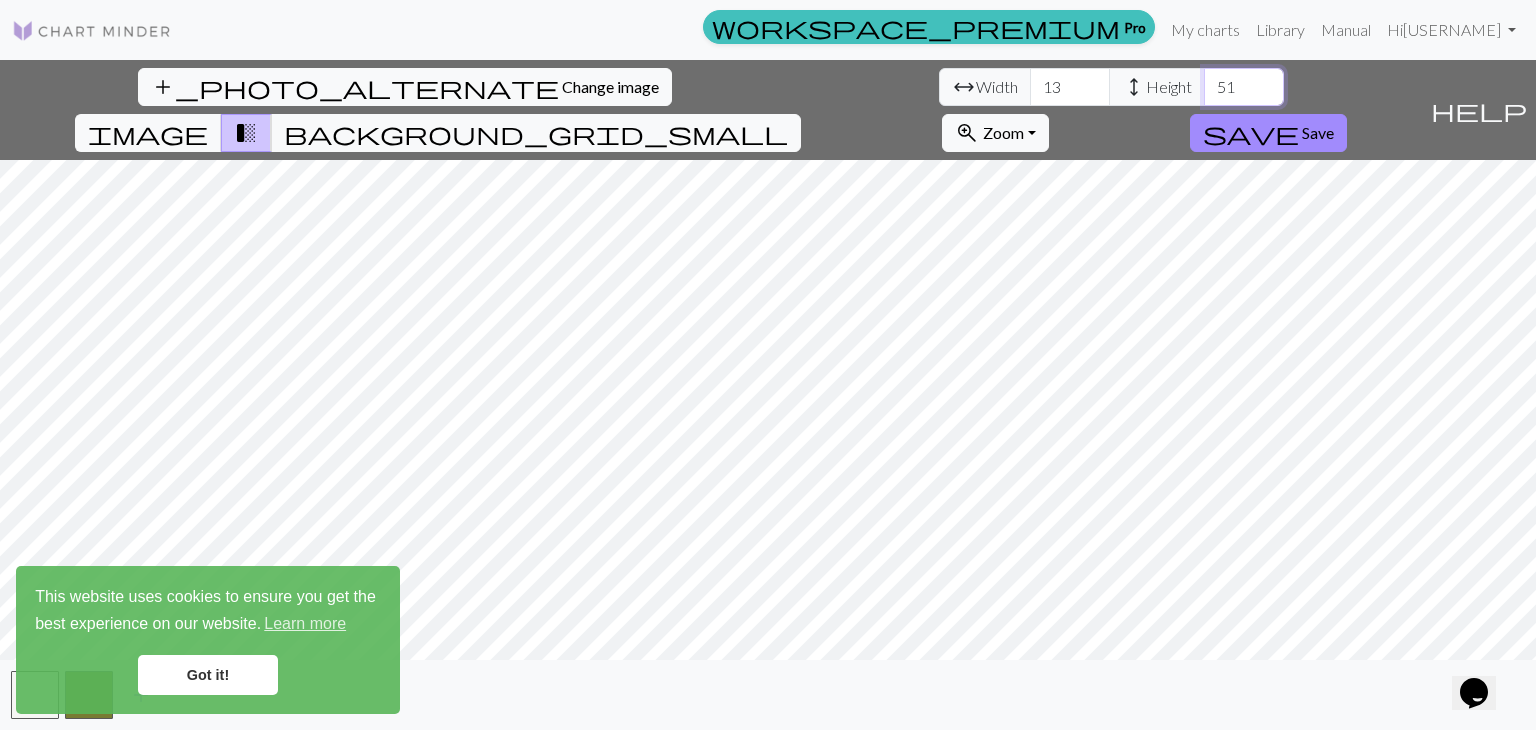 click on "51" at bounding box center [1244, 87] 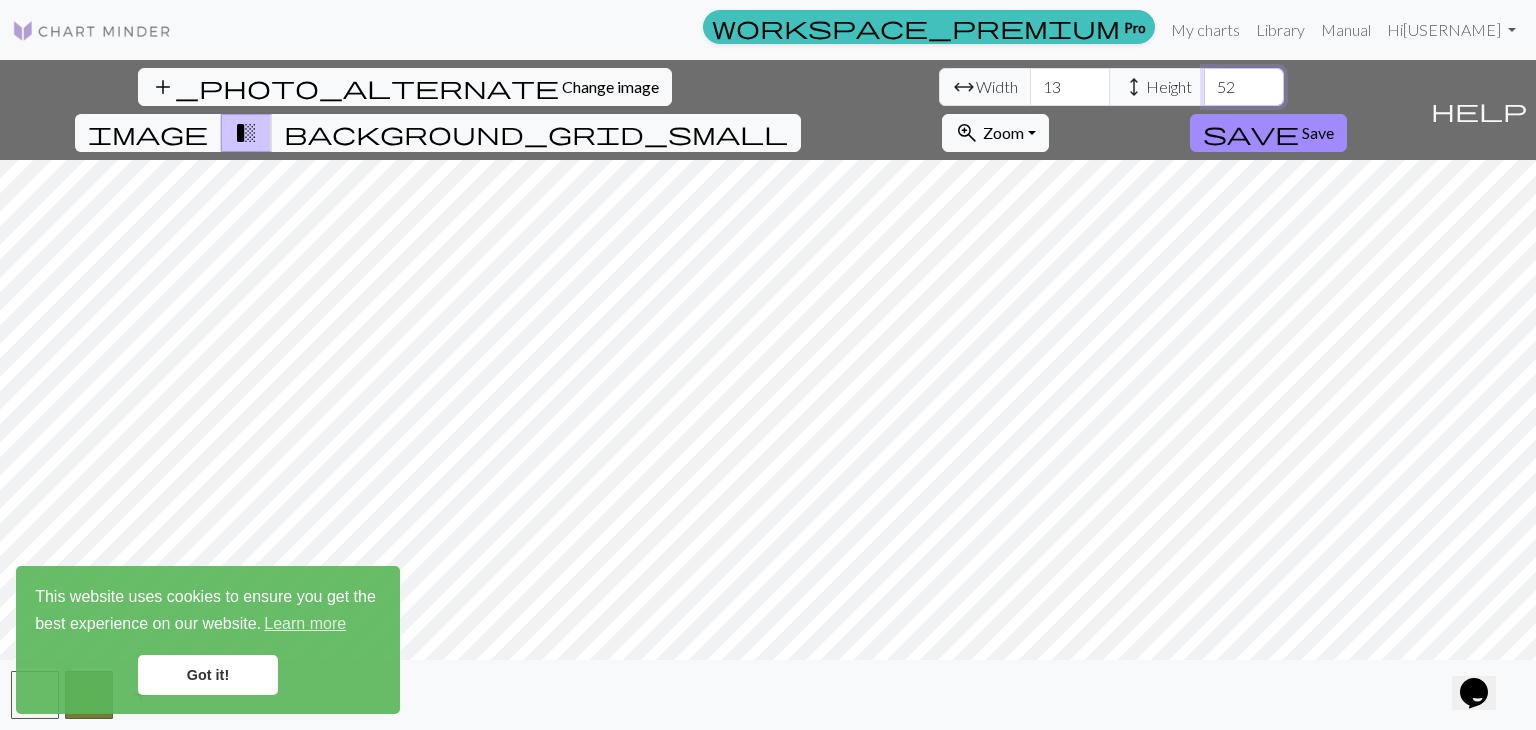 click on "52" at bounding box center [1244, 87] 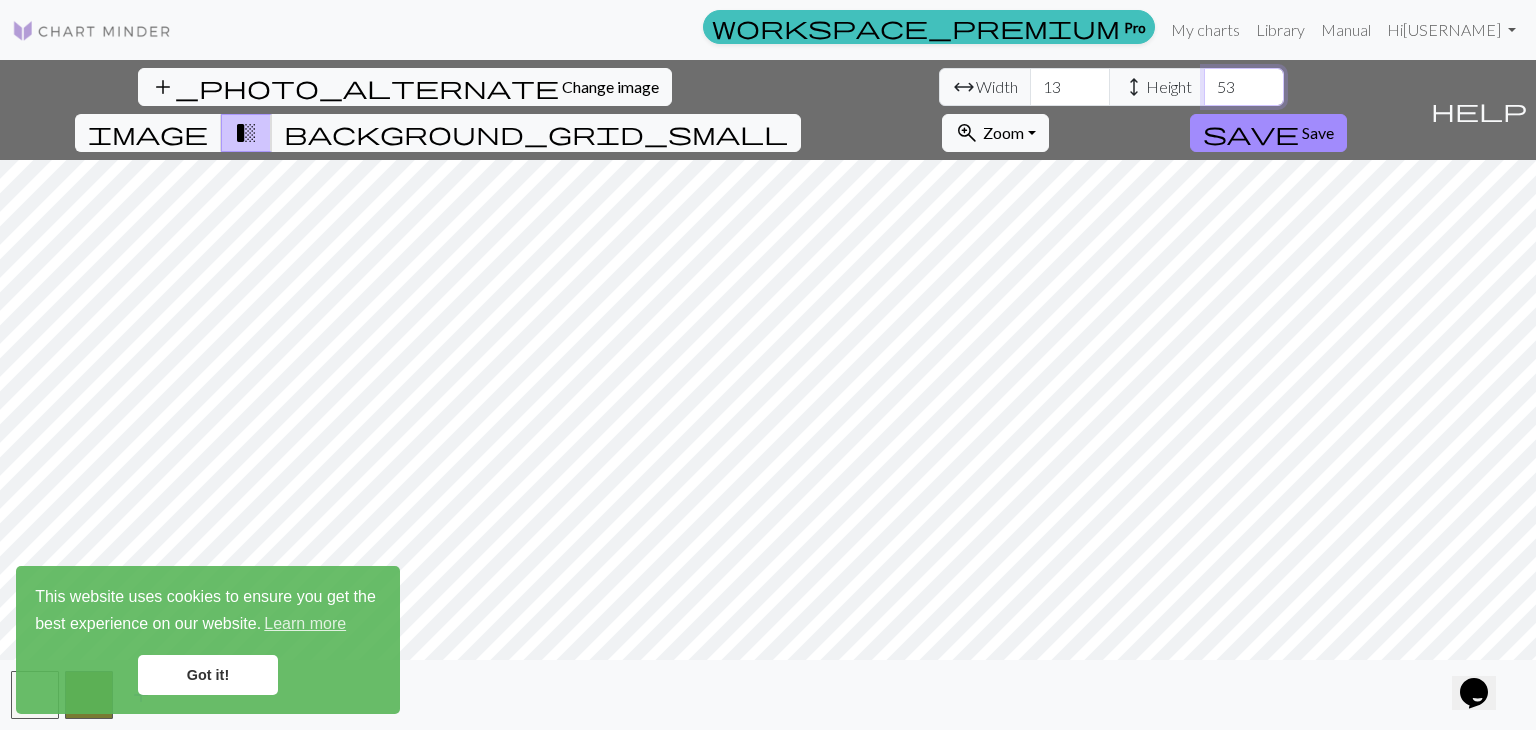 click on "53" at bounding box center [1244, 87] 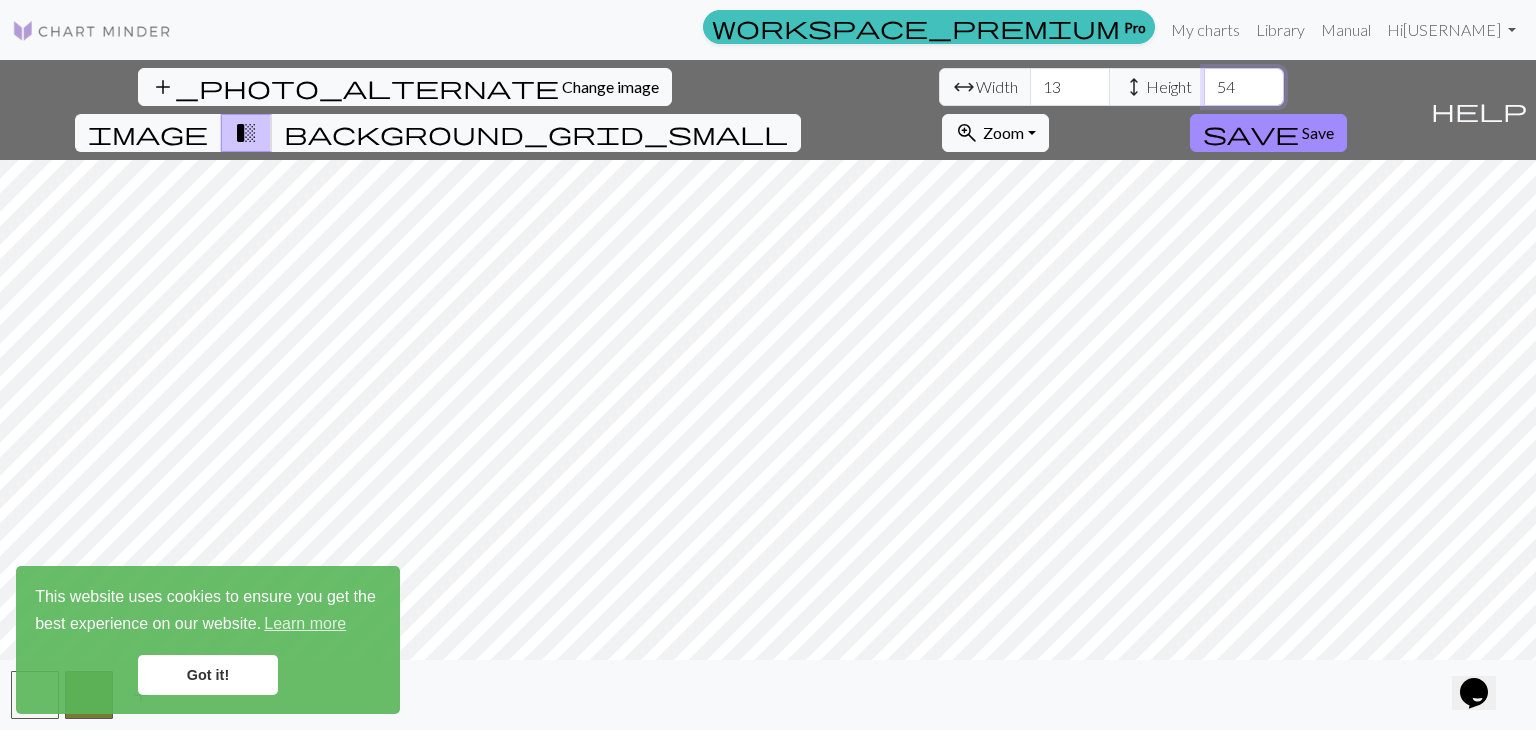 click on "54" at bounding box center [1244, 87] 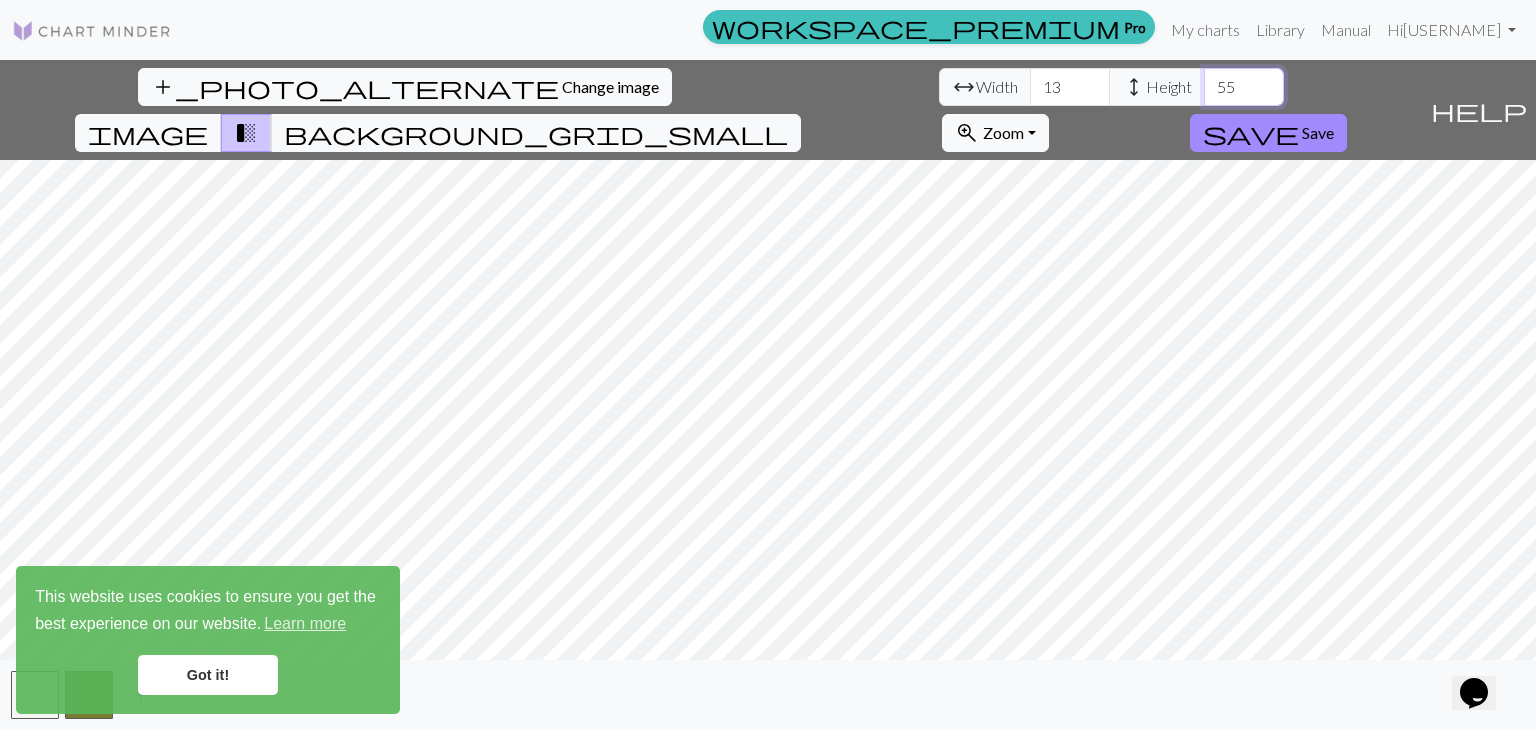 click on "55" at bounding box center (1244, 87) 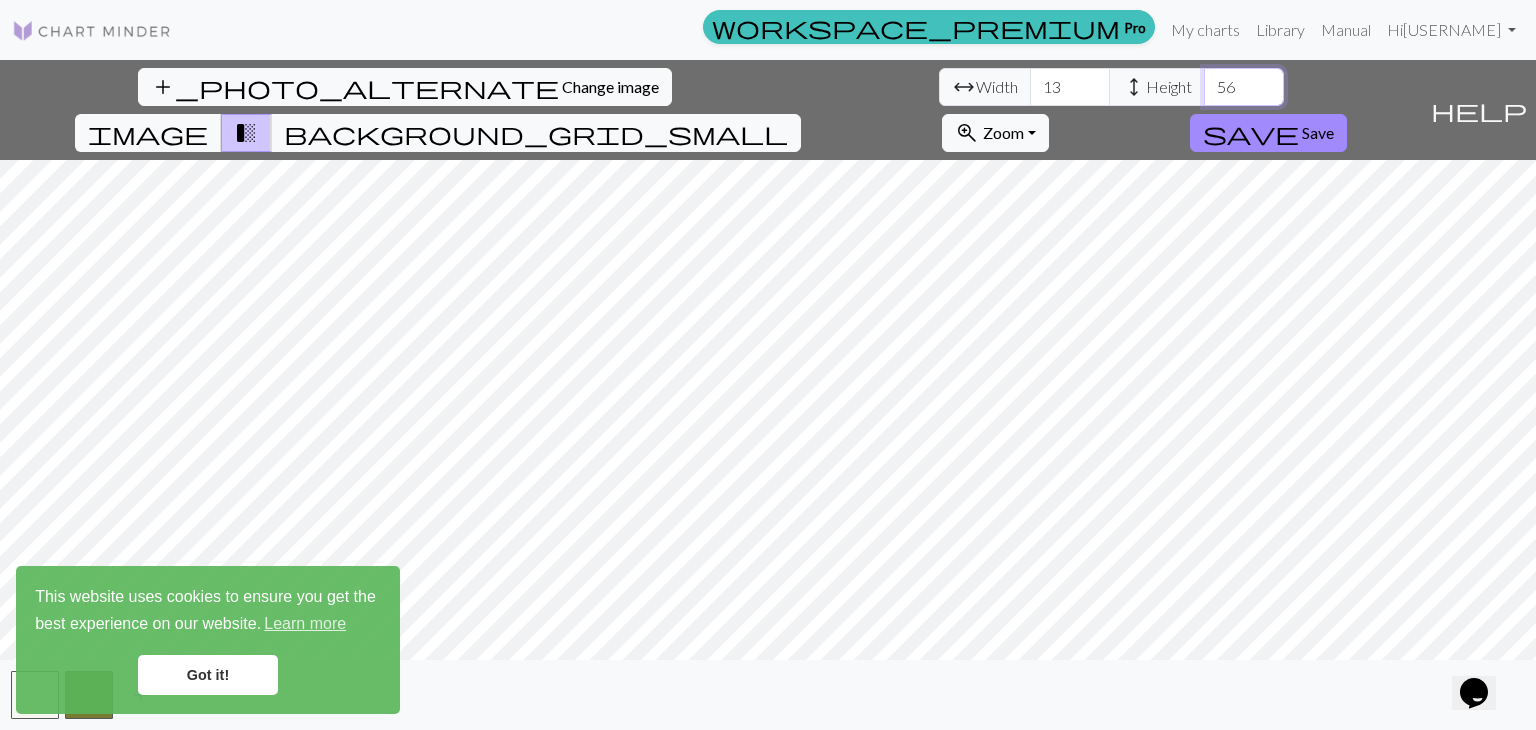 click on "56" at bounding box center (1244, 87) 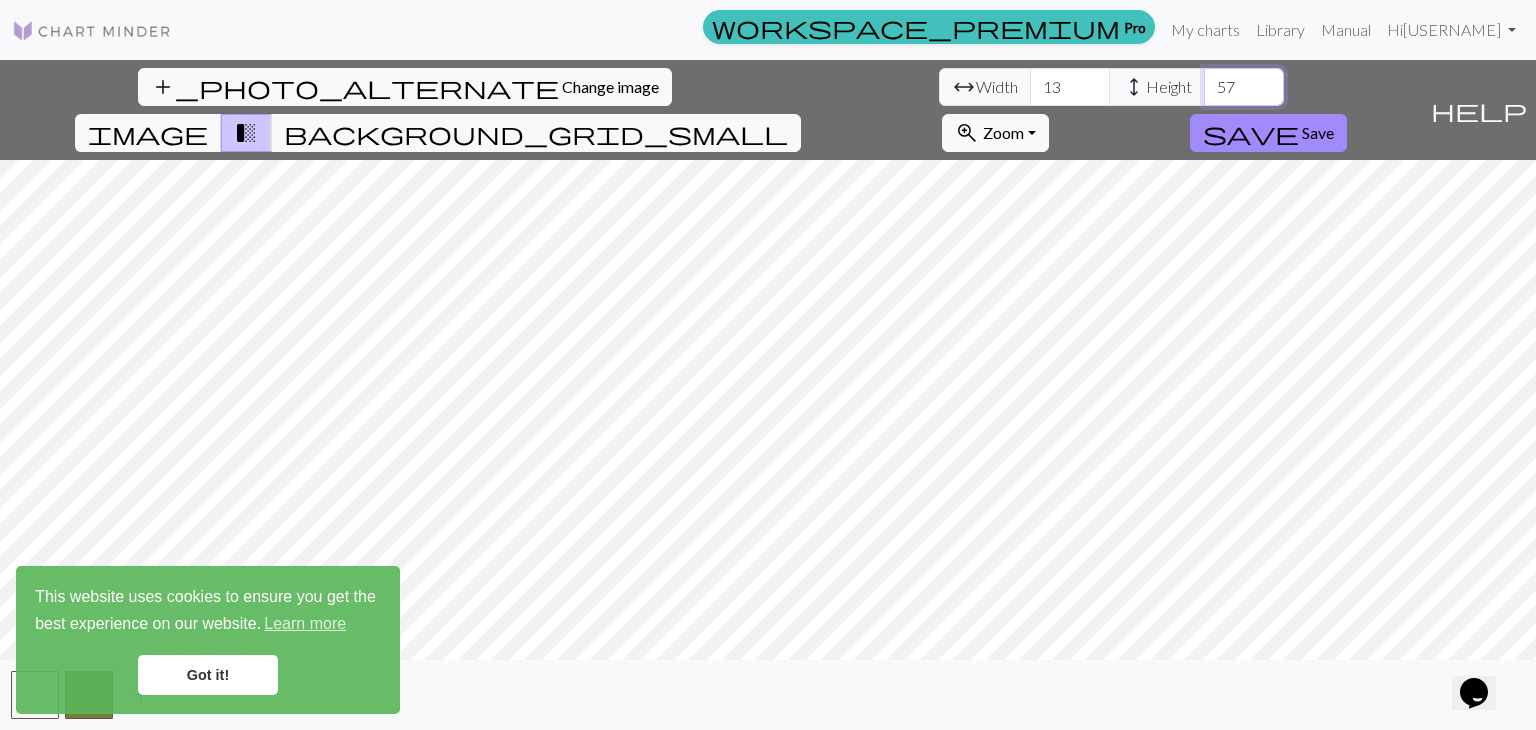 click on "57" at bounding box center [1244, 87] 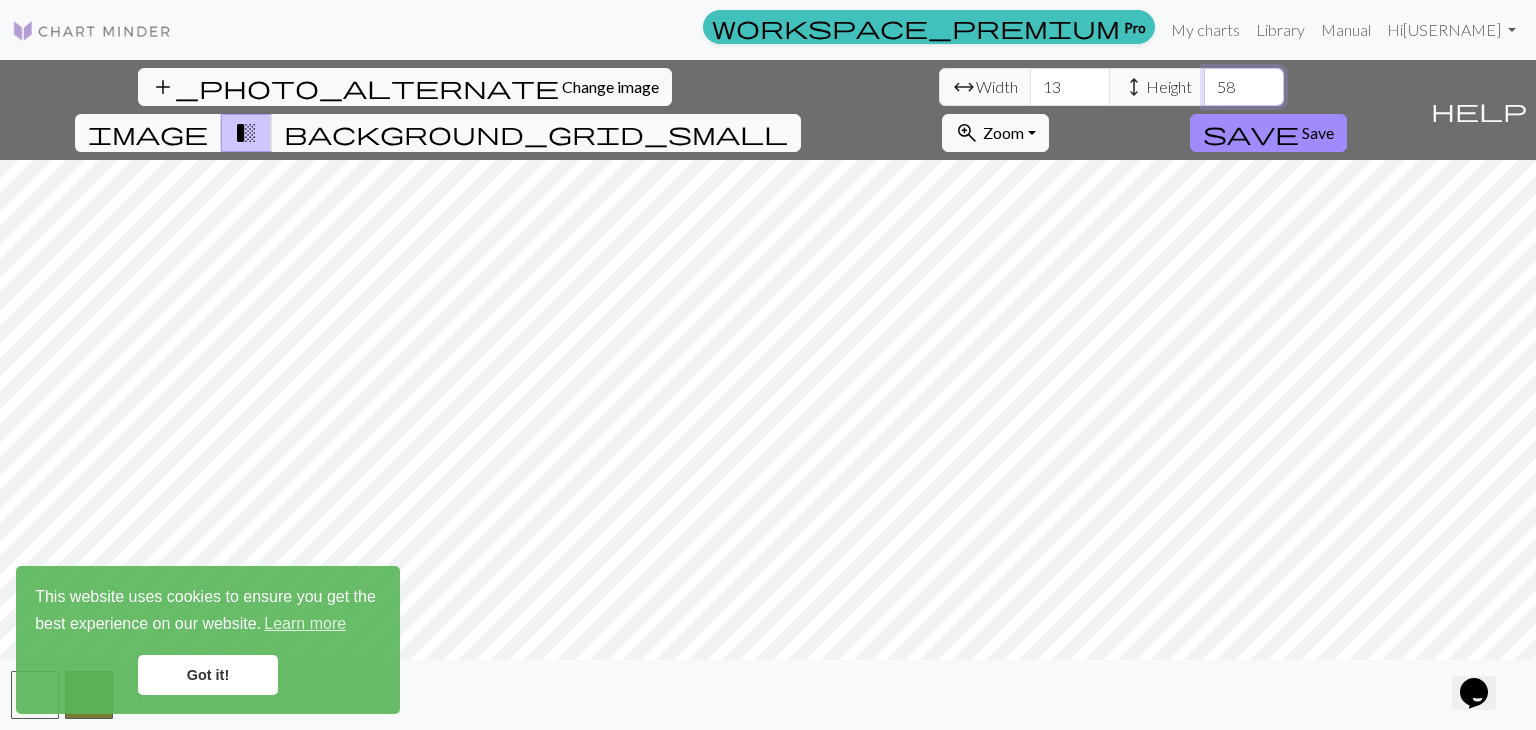 click on "58" at bounding box center (1244, 87) 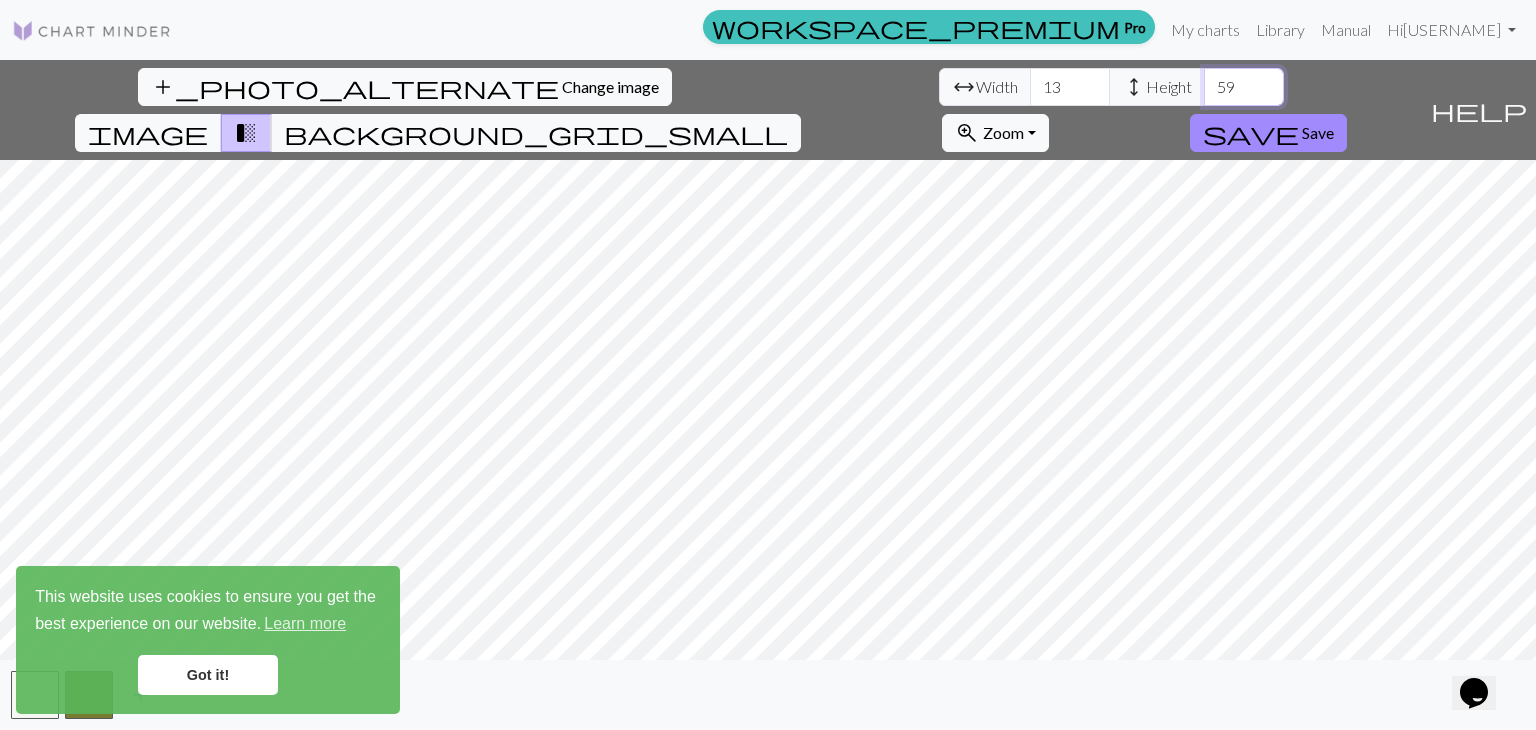 click on "59" at bounding box center [1244, 87] 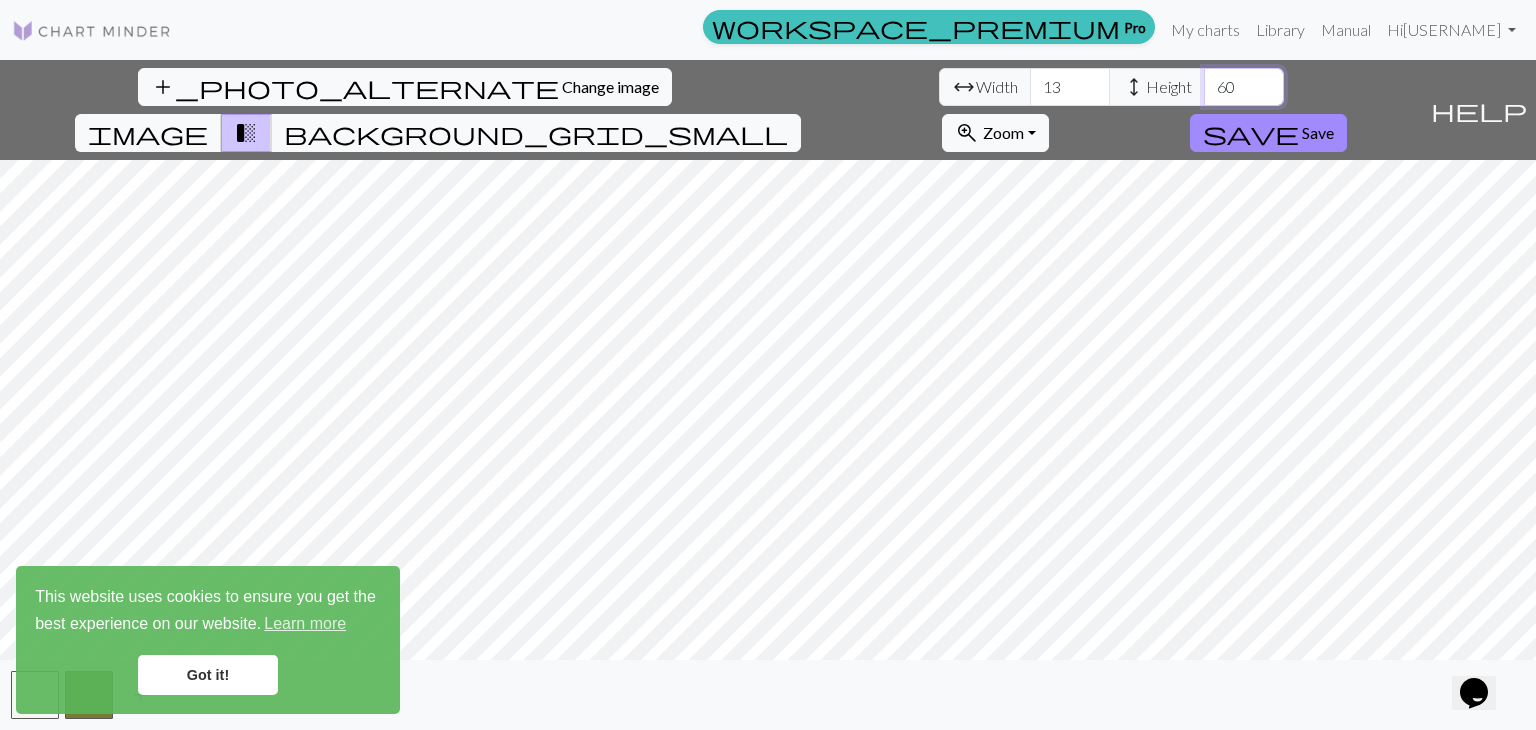 click on "60" at bounding box center (1244, 87) 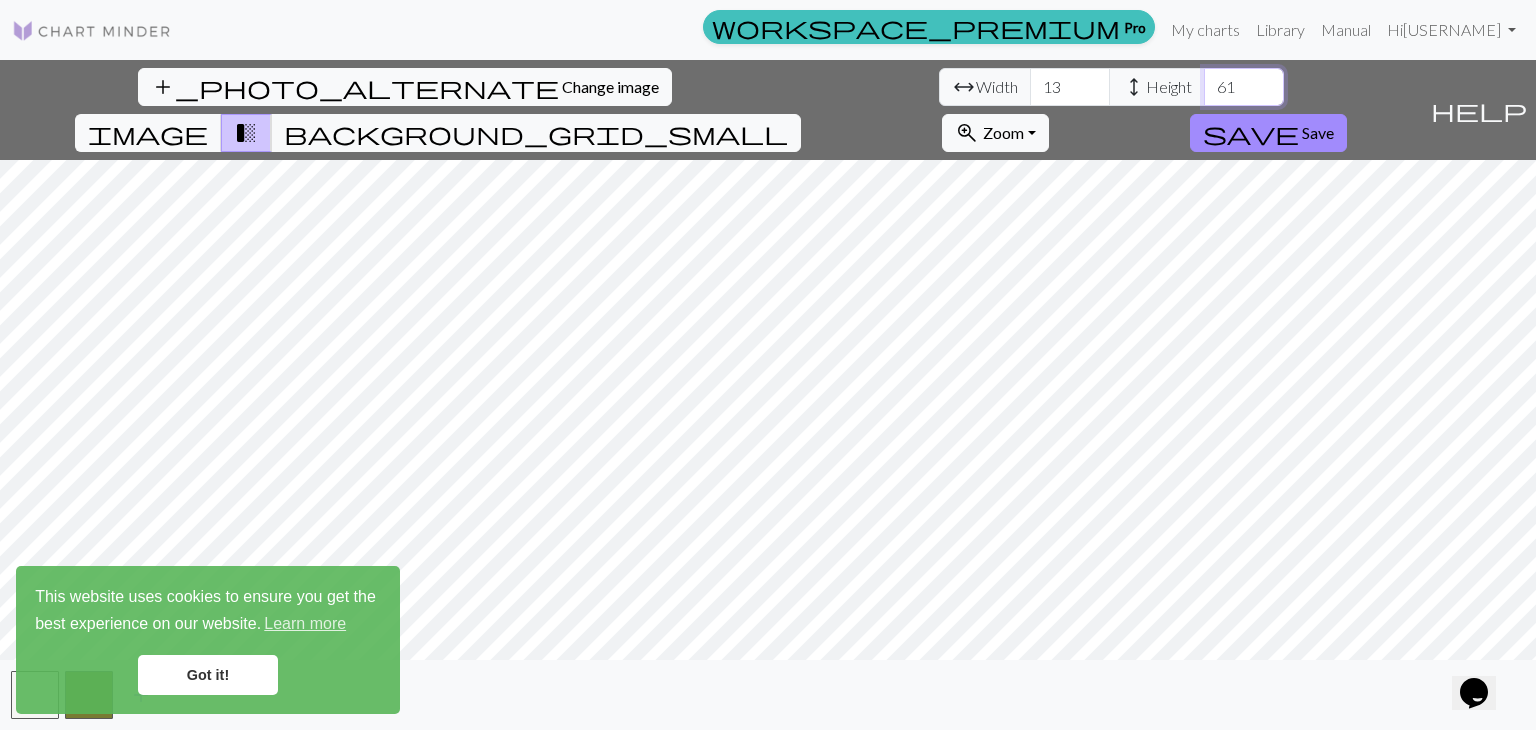 click on "61" at bounding box center [1244, 87] 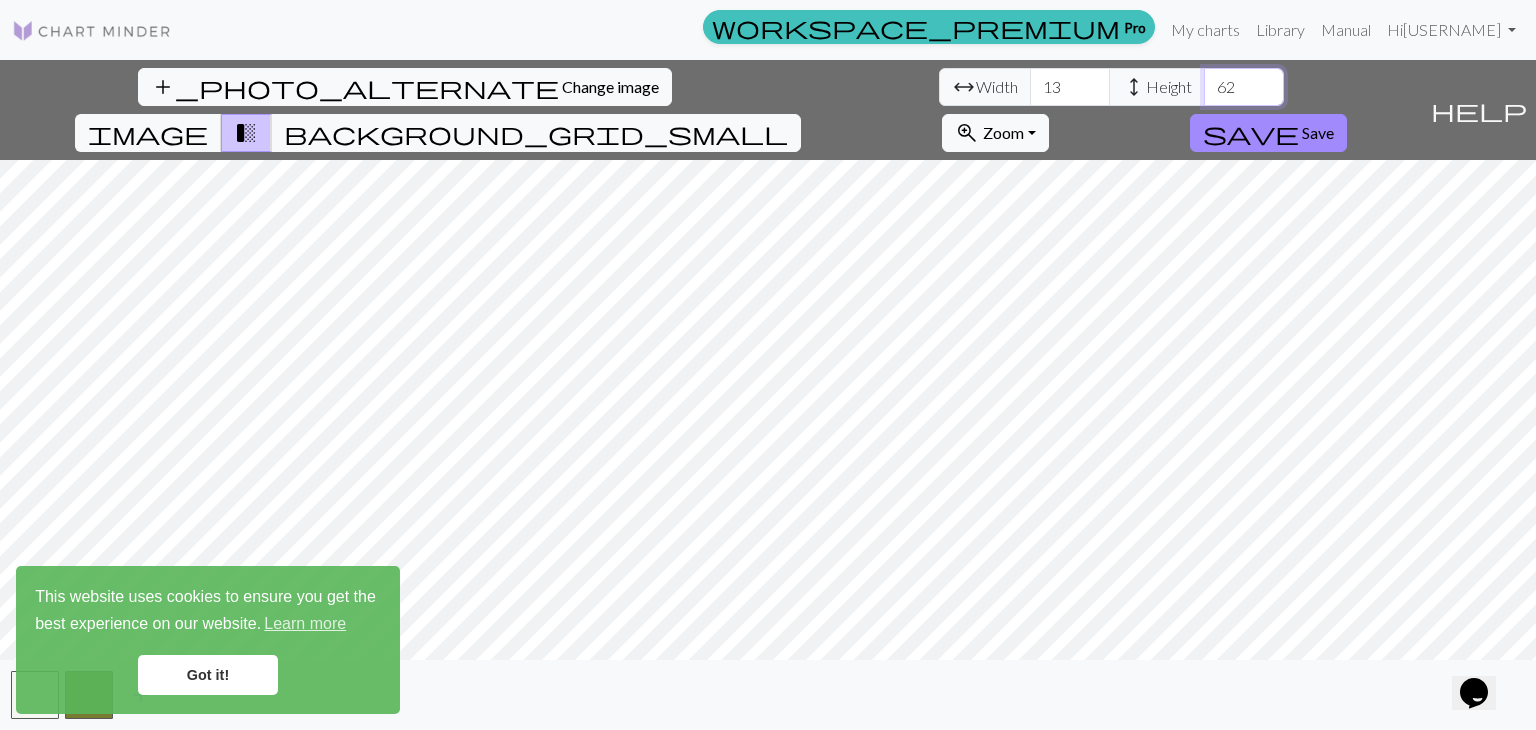 click on "62" at bounding box center (1244, 87) 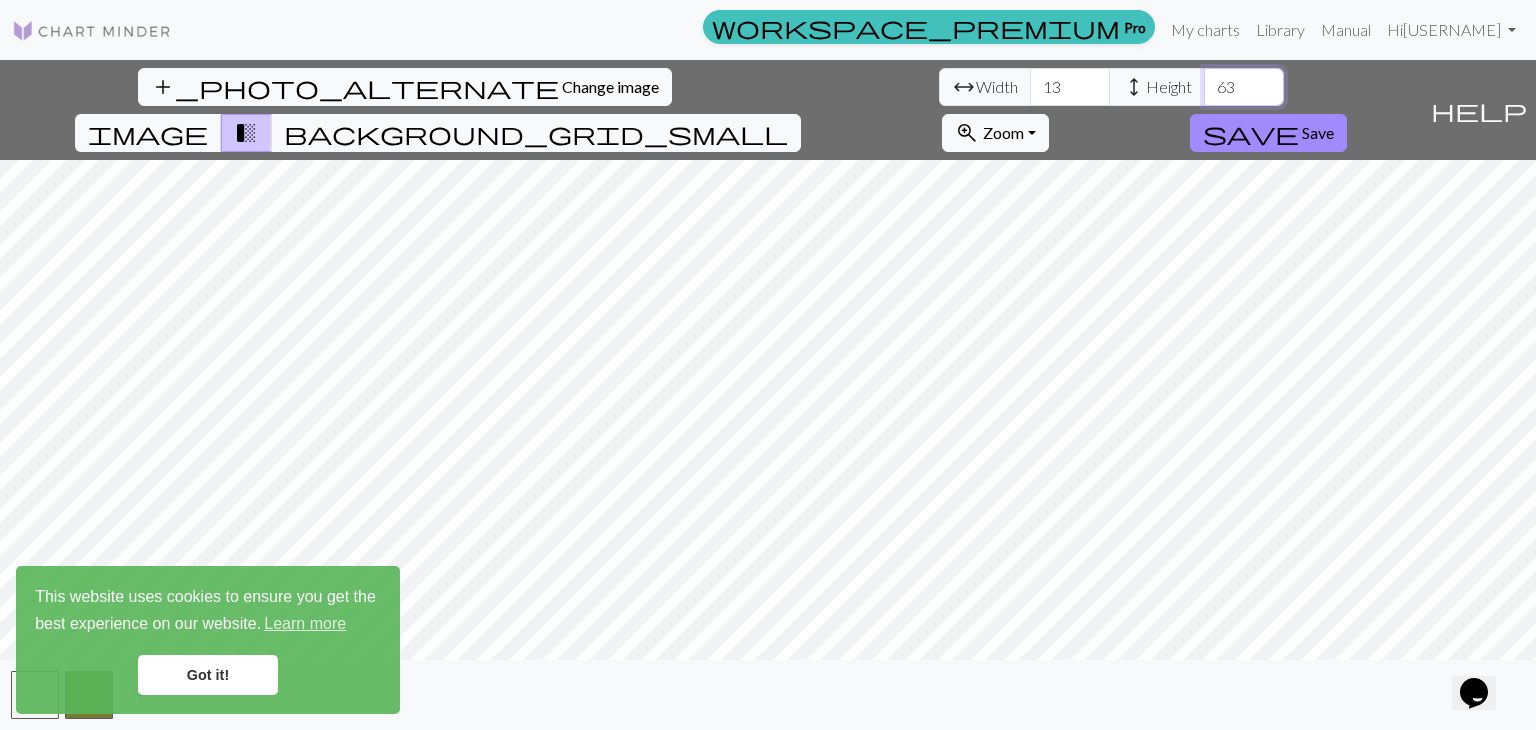 click on "63" at bounding box center (1244, 87) 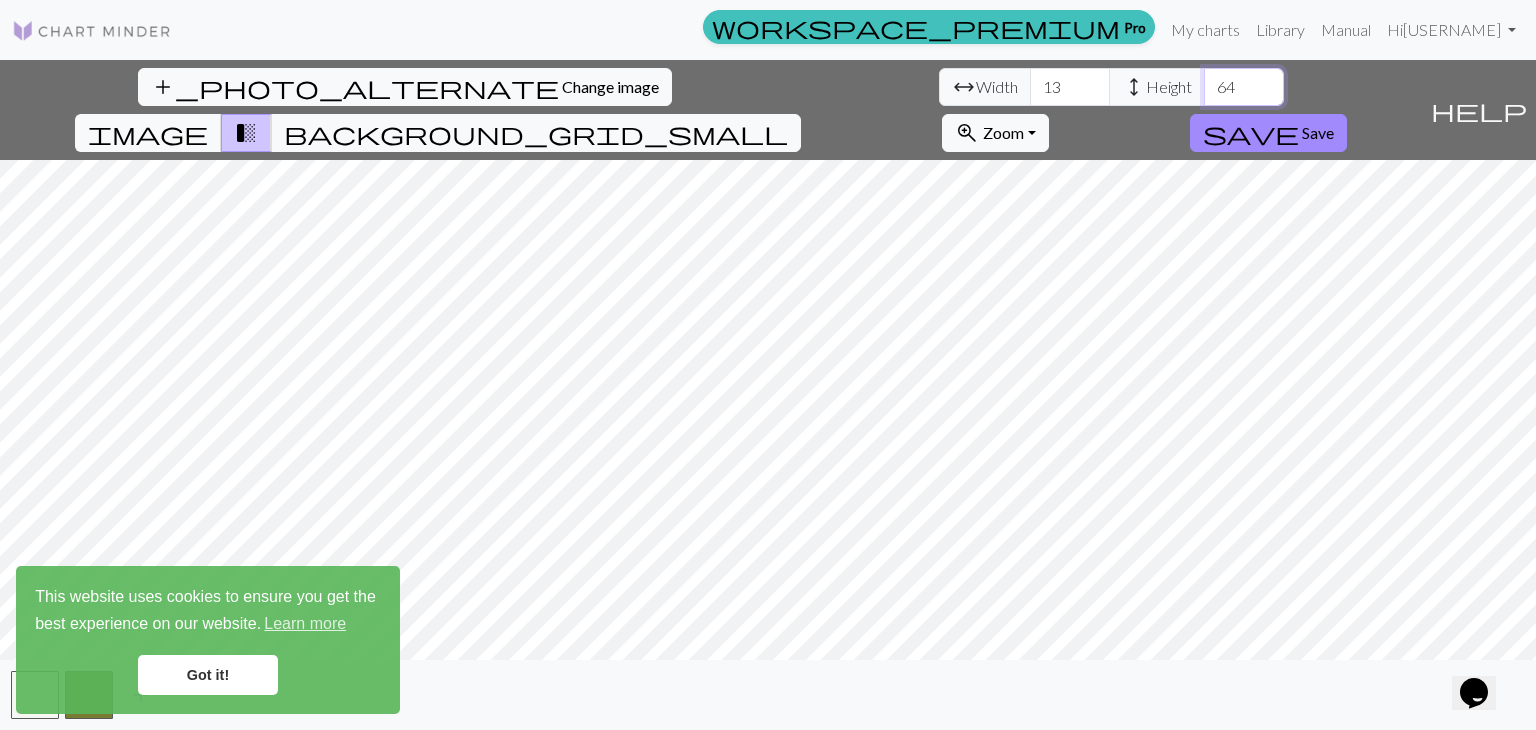 click on "64" at bounding box center [1244, 87] 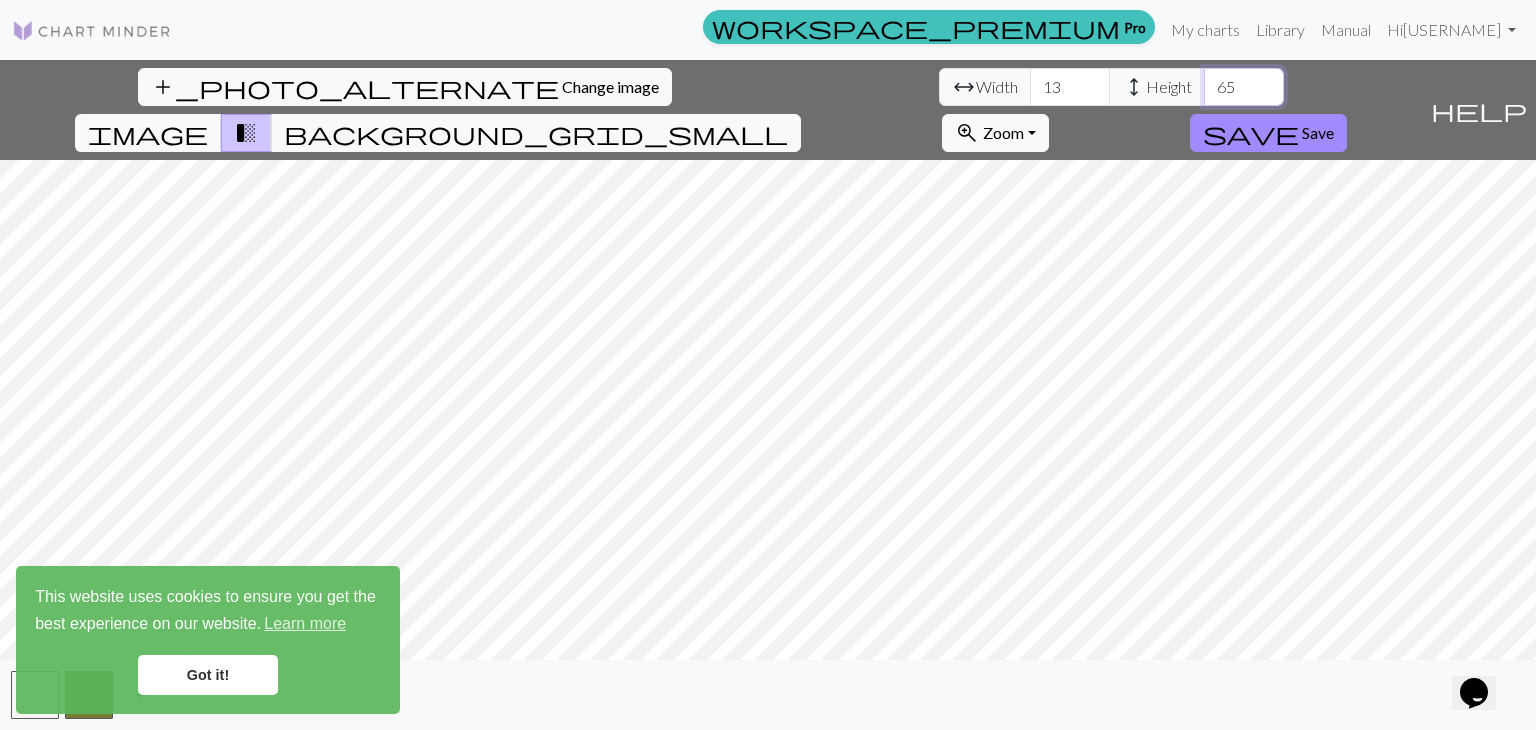 click on "65" at bounding box center (1244, 87) 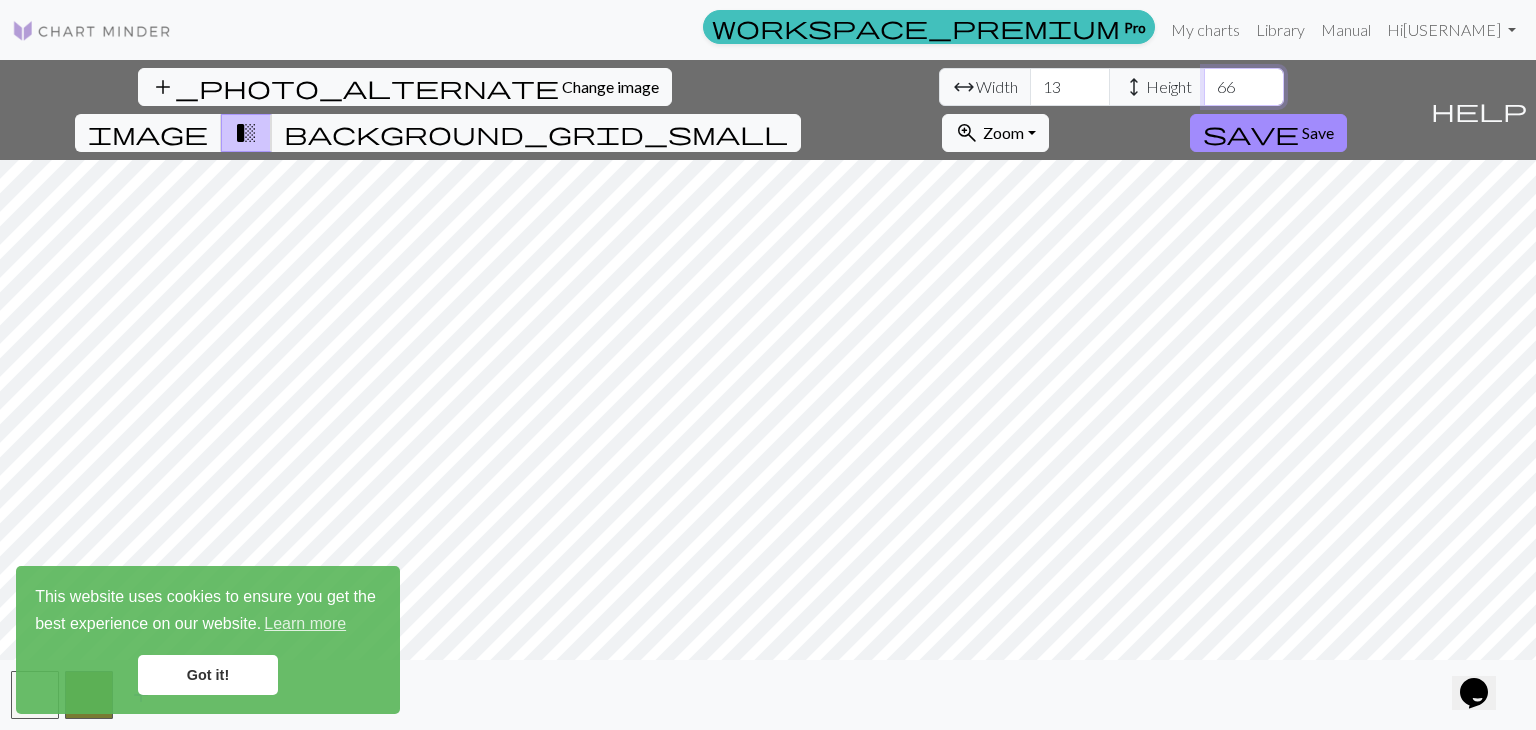 click on "66" at bounding box center (1244, 87) 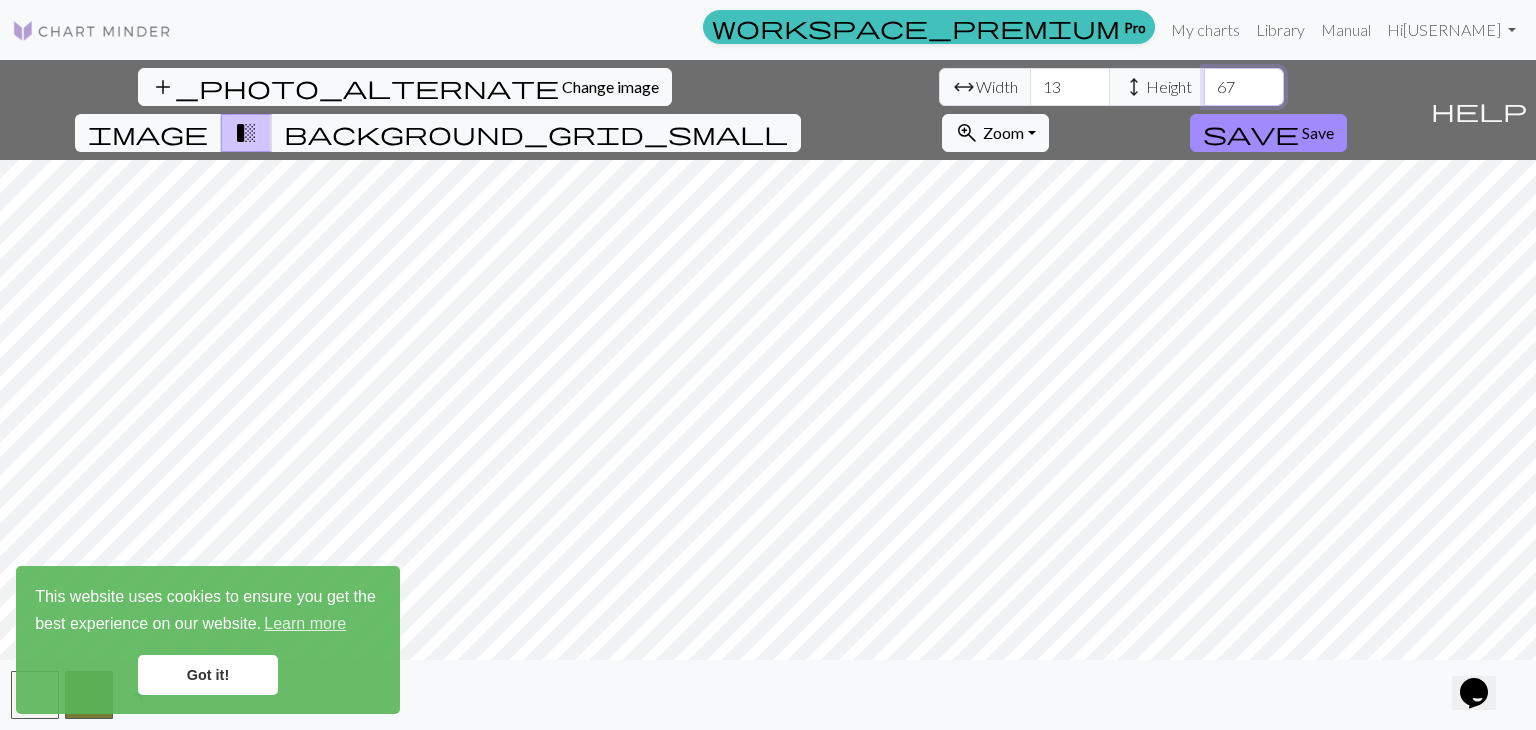 click on "67" at bounding box center (1244, 87) 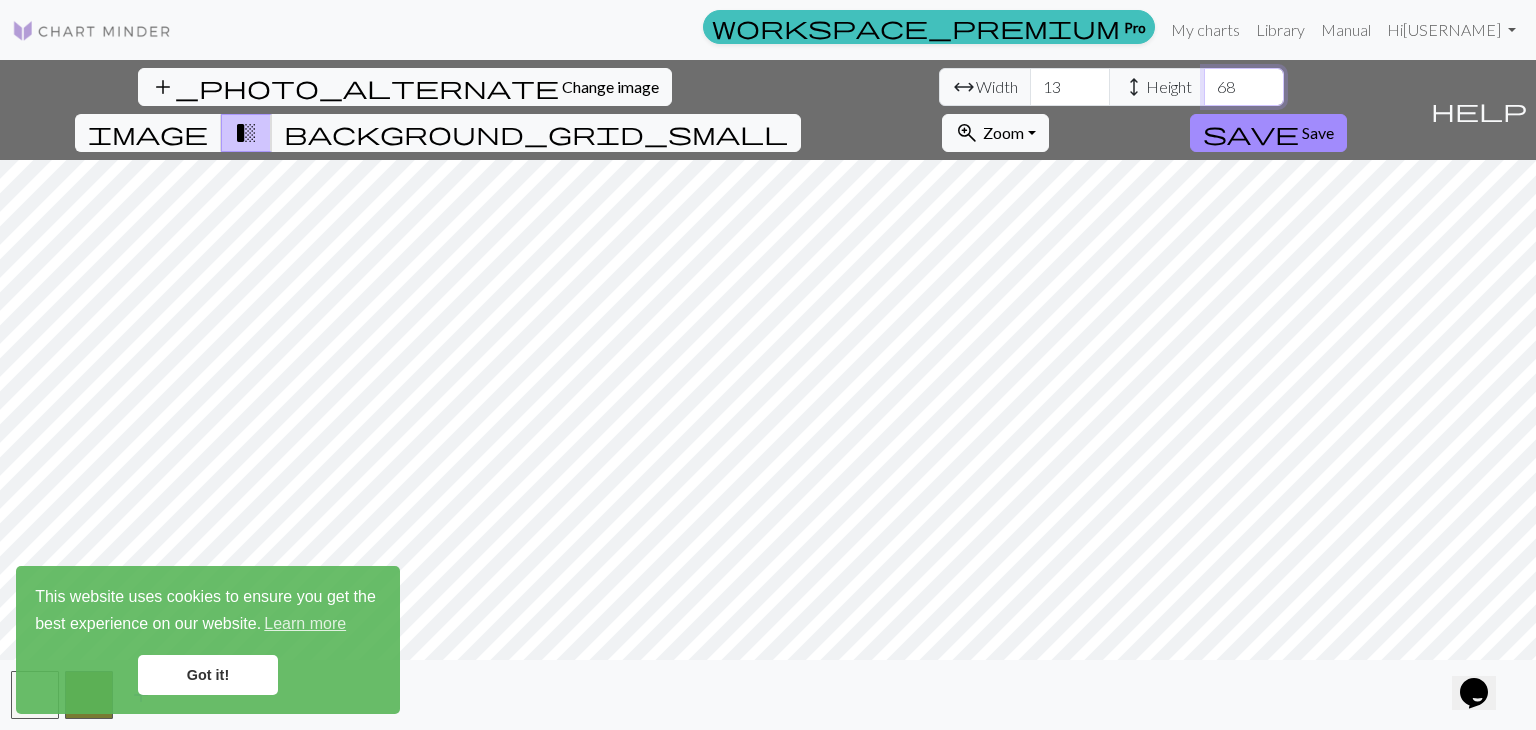 click on "68" at bounding box center [1244, 87] 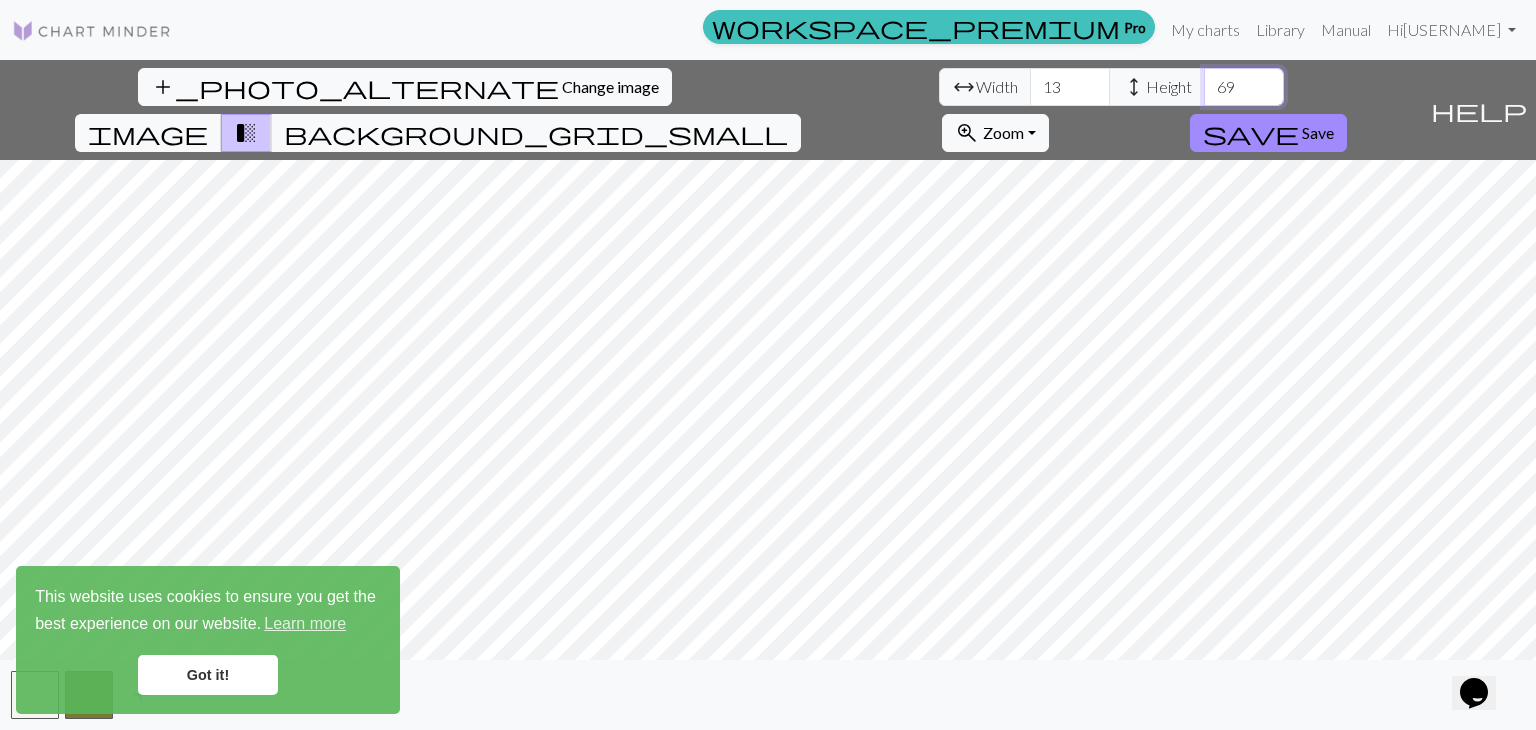 click on "69" at bounding box center [1244, 87] 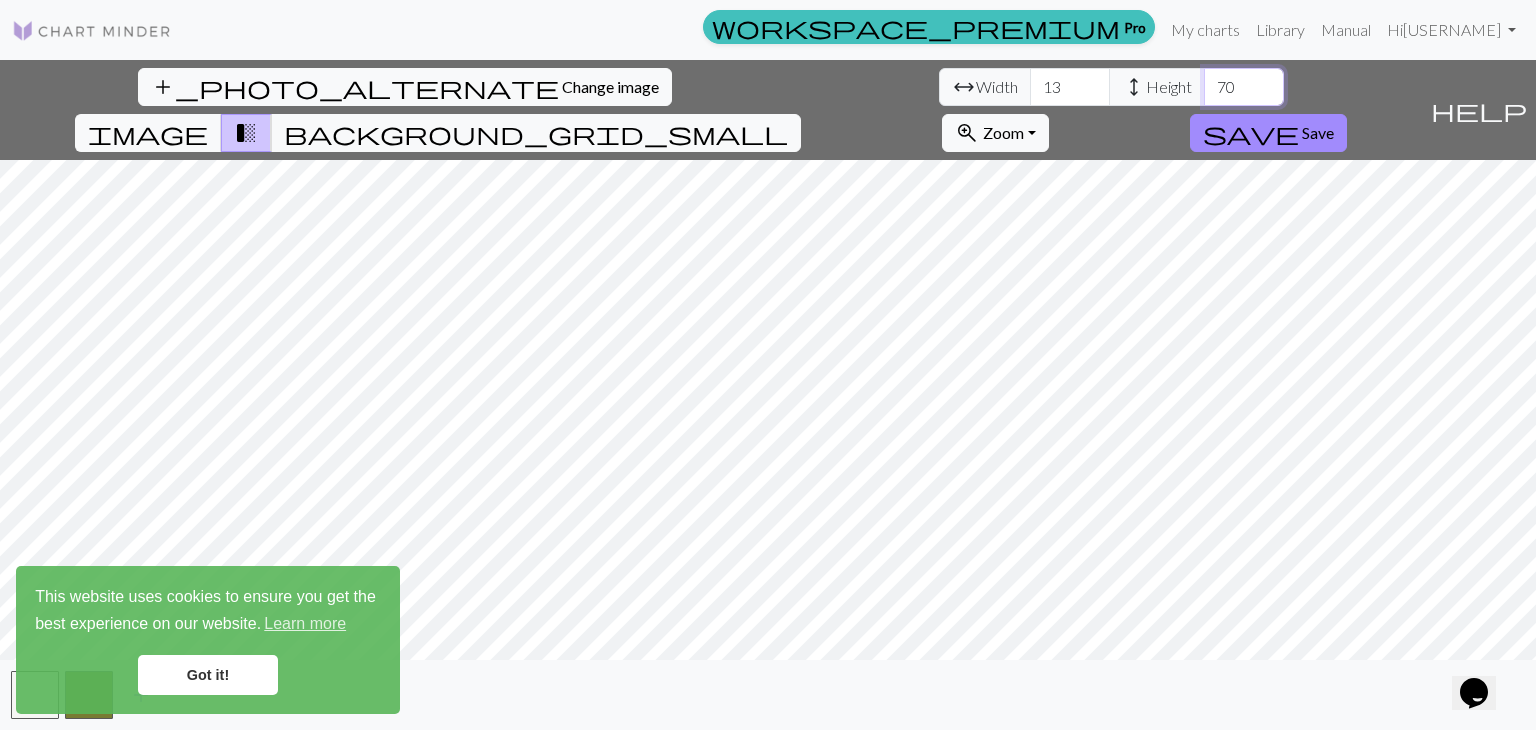 click on "70" at bounding box center (1244, 87) 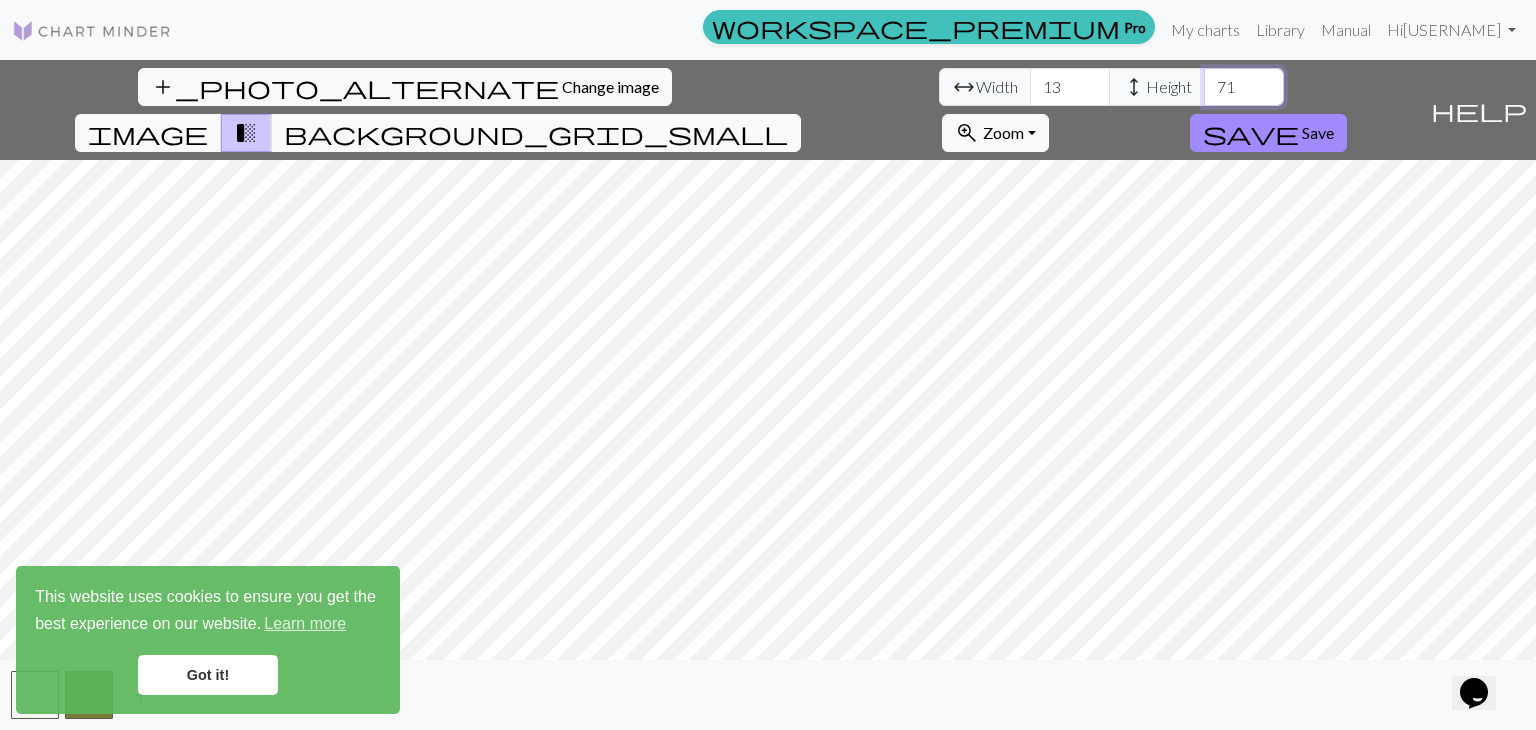 click on "71" at bounding box center [1244, 87] 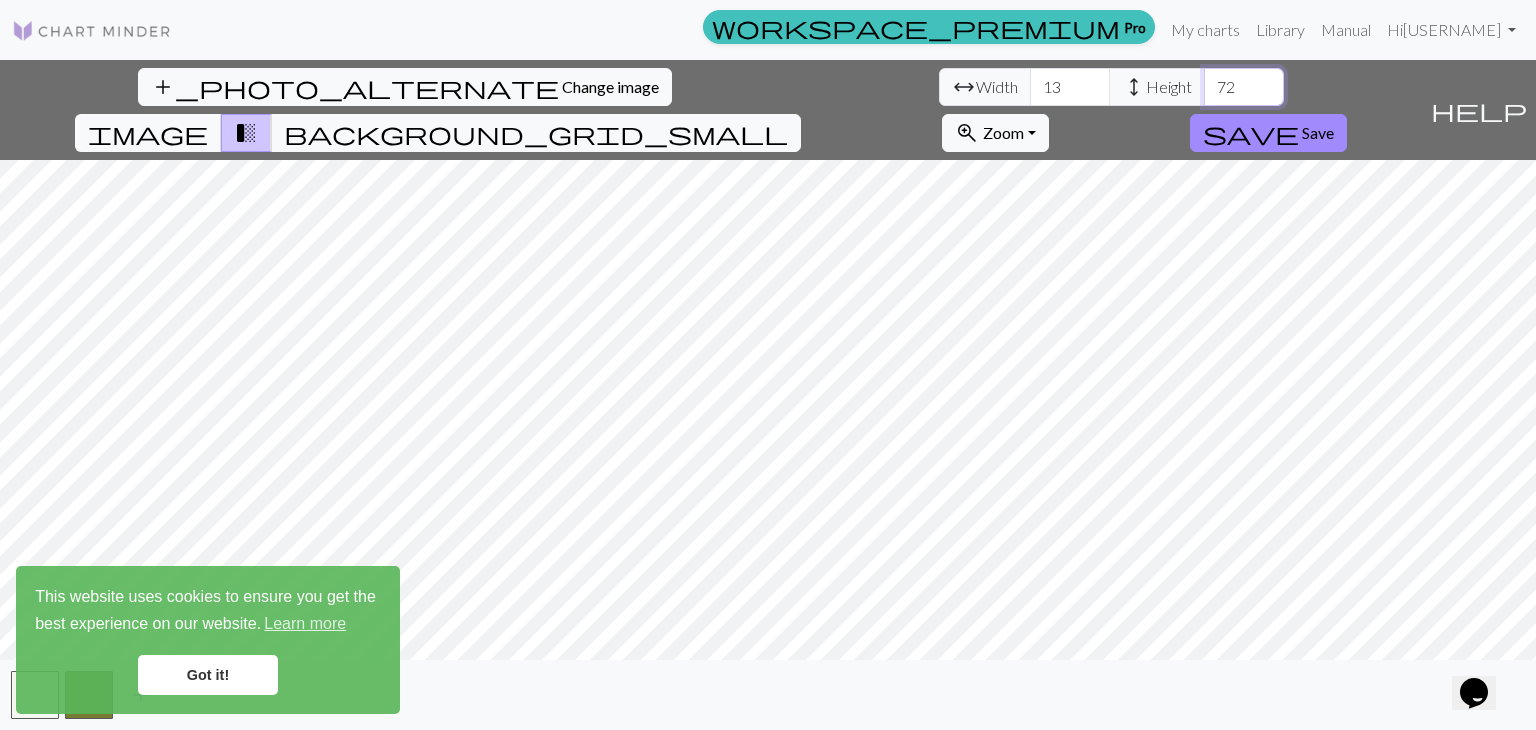 click on "72" at bounding box center [1244, 87] 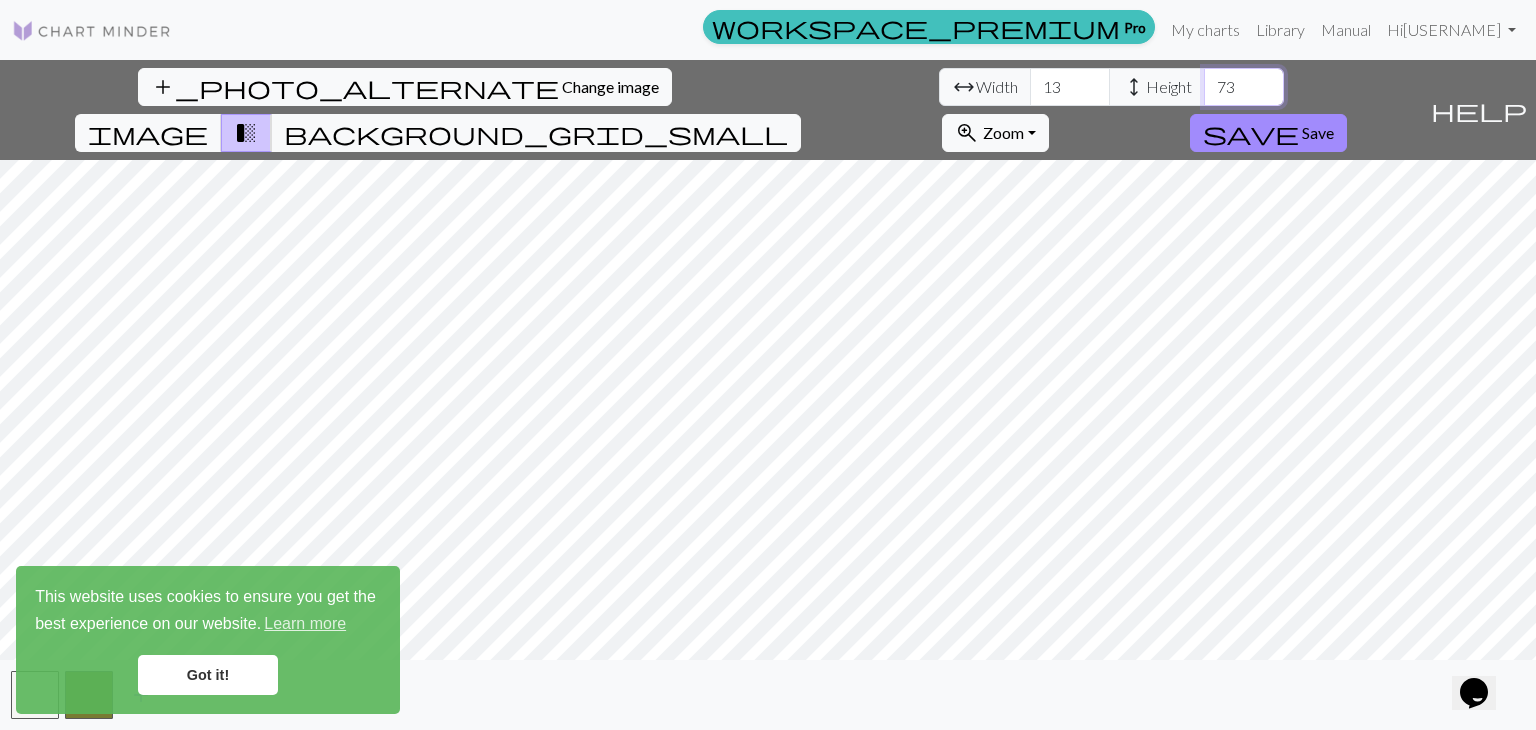 click on "73" at bounding box center (1244, 87) 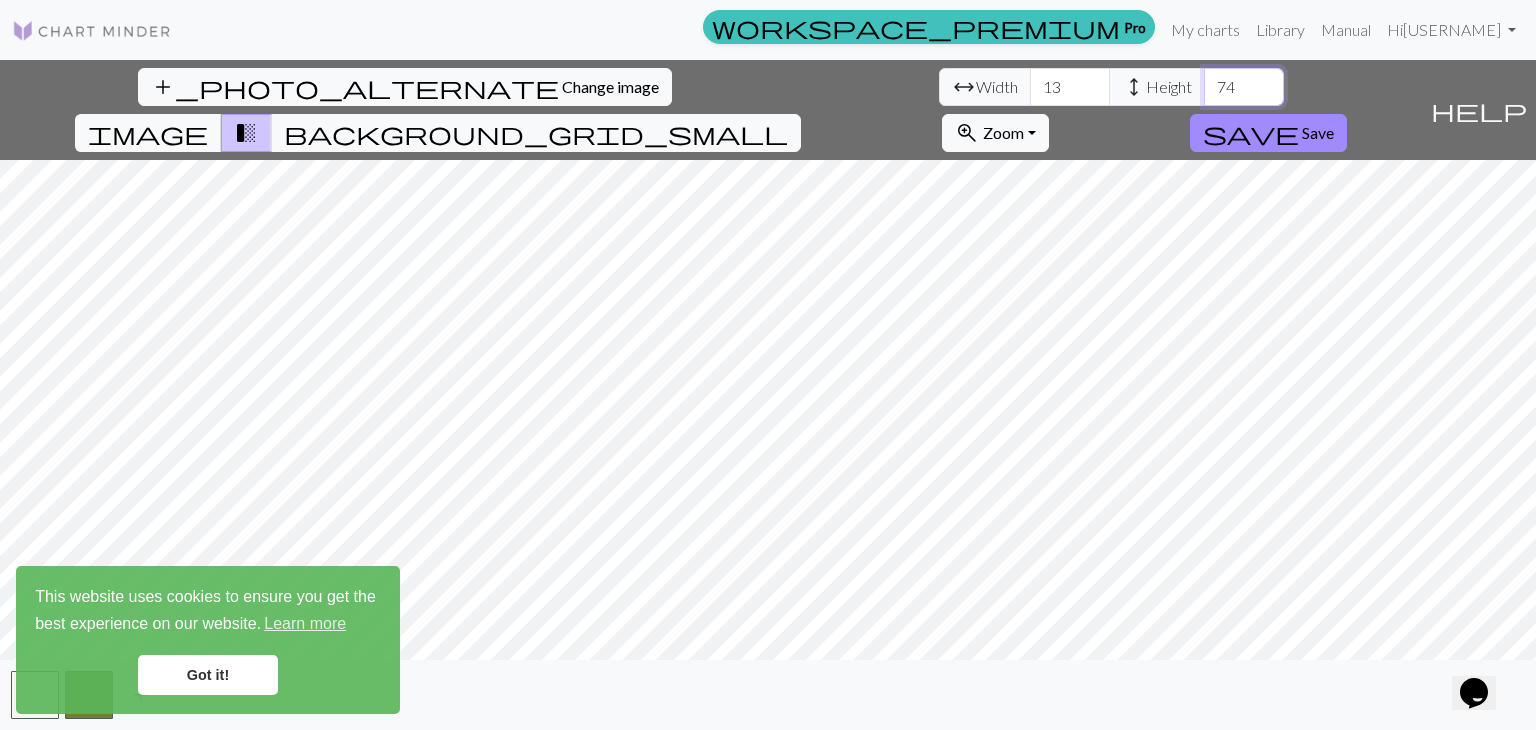 click on "74" at bounding box center (1244, 87) 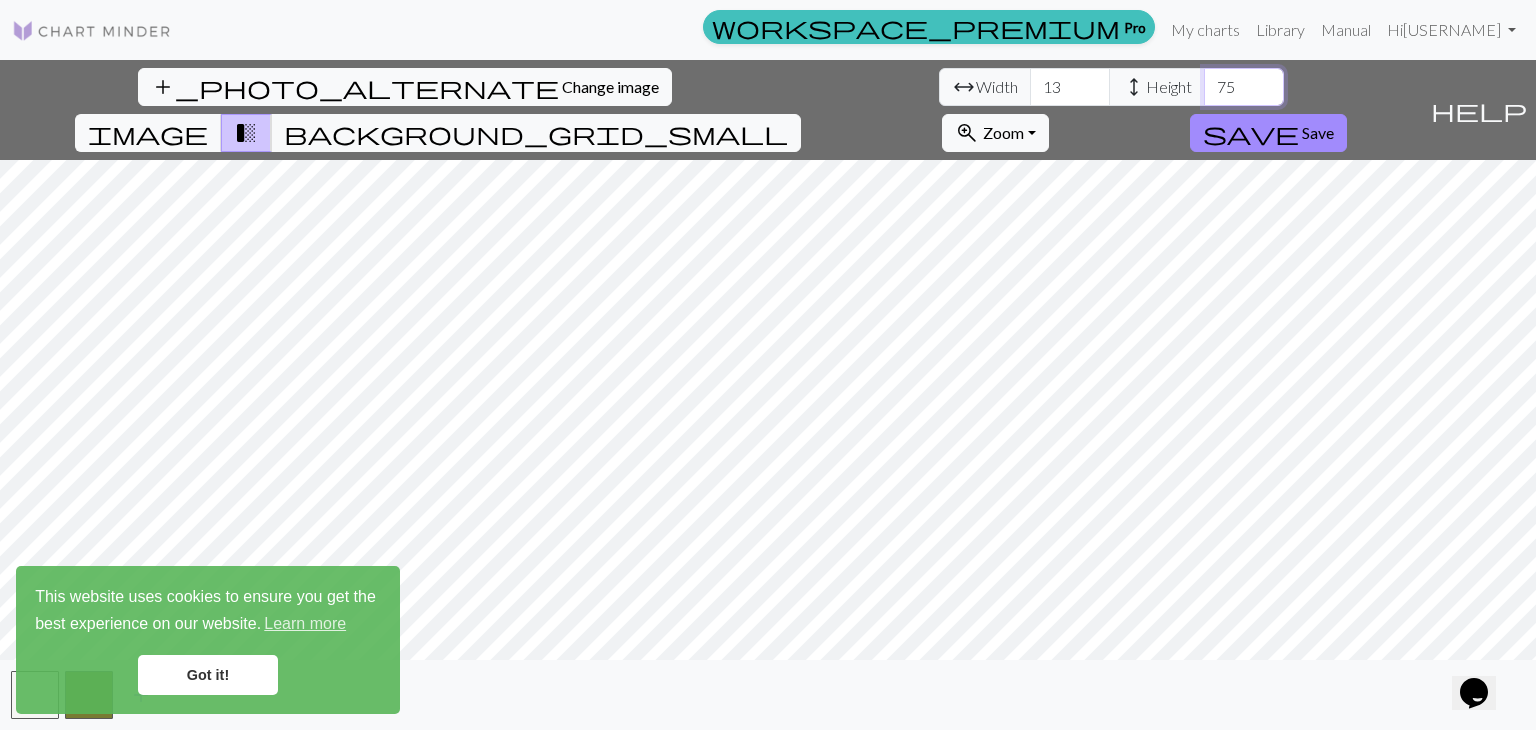 click on "75" at bounding box center (1244, 87) 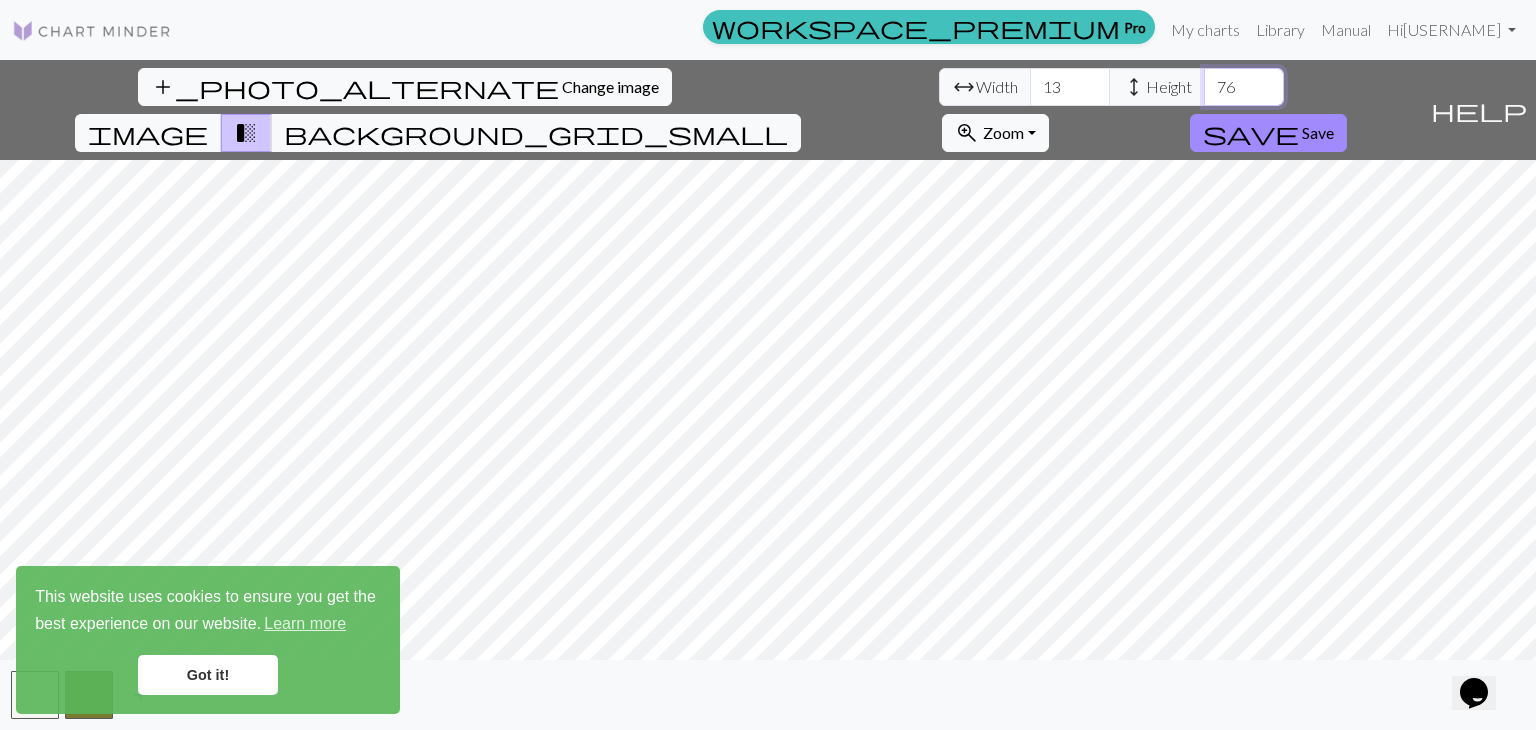 click on "76" at bounding box center [1244, 87] 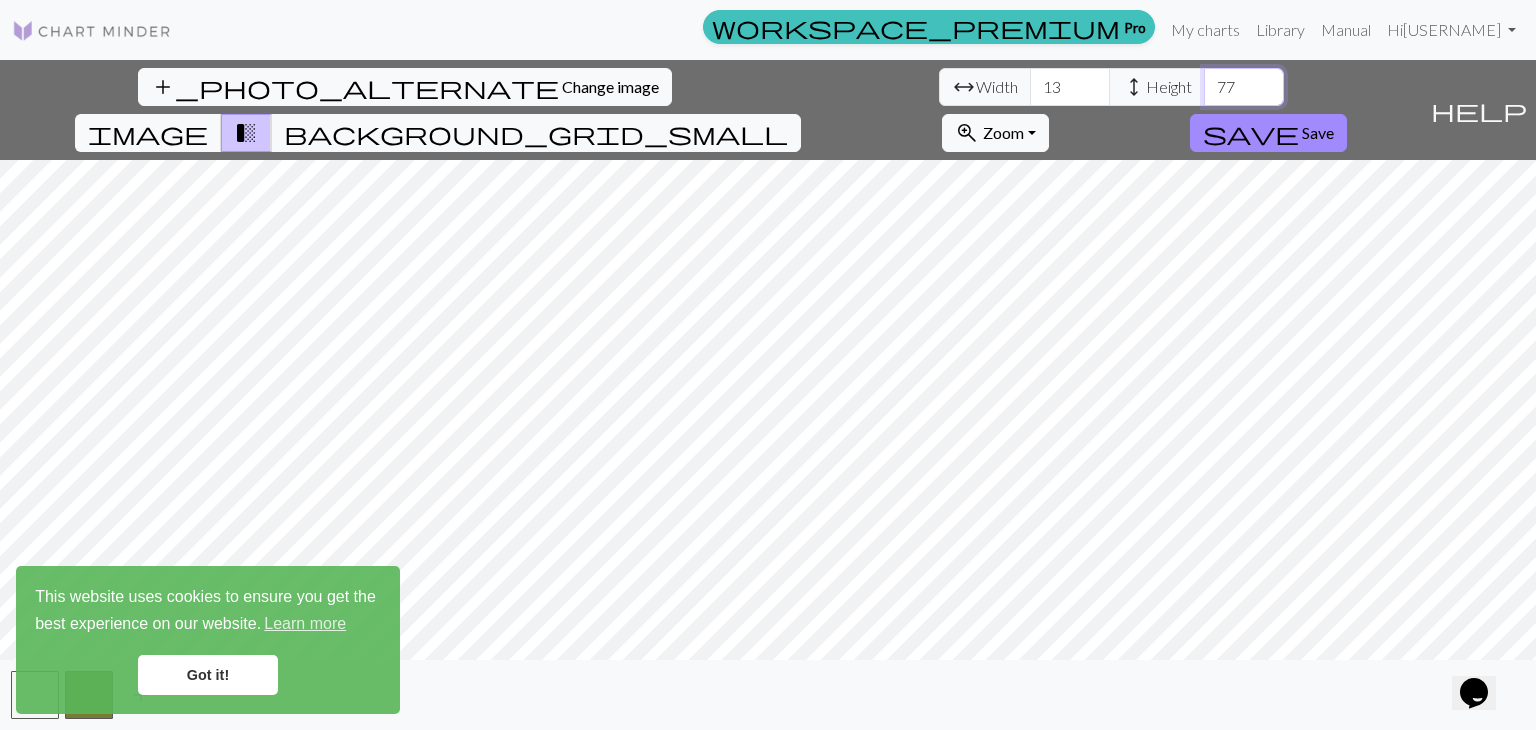 click on "77" at bounding box center (1244, 87) 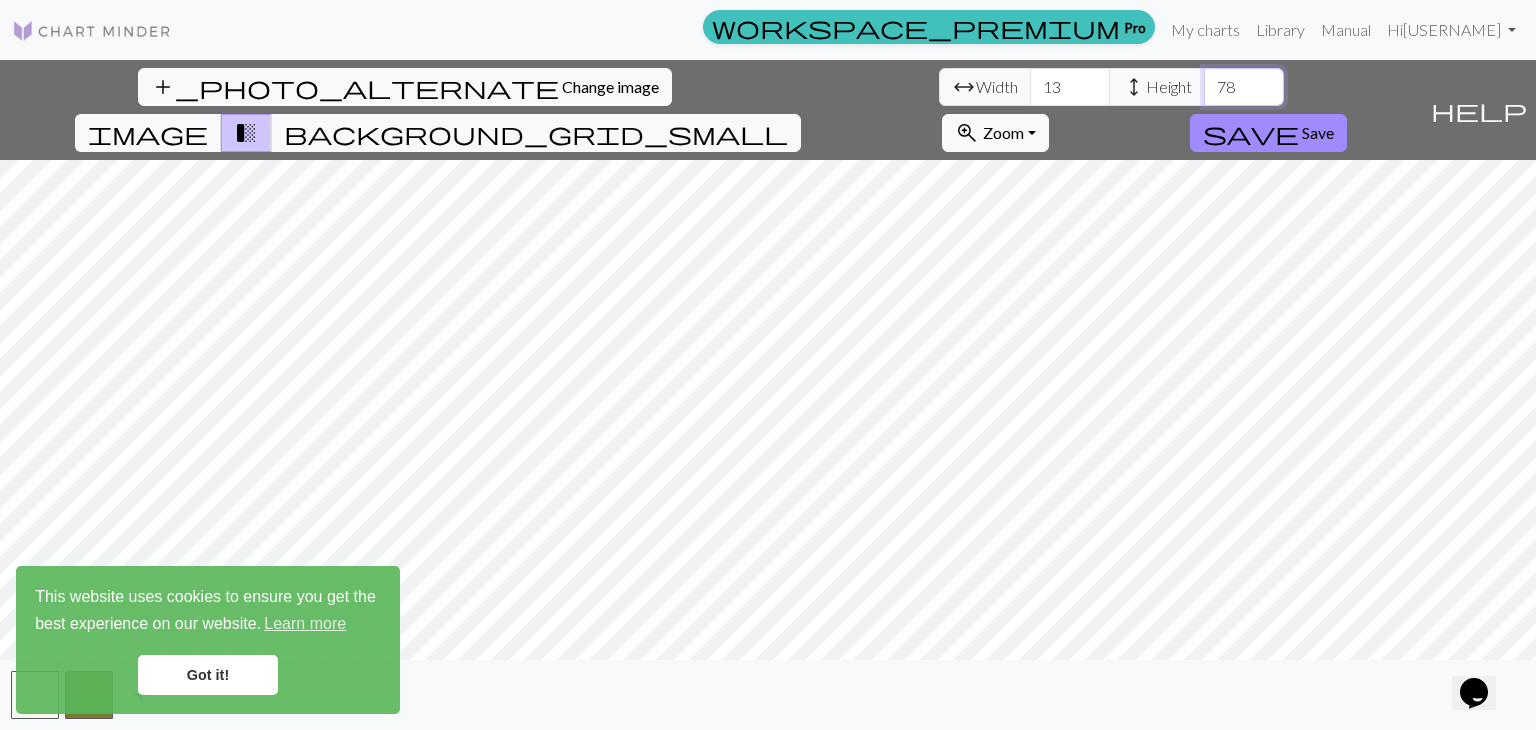 click on "78" at bounding box center [1244, 87] 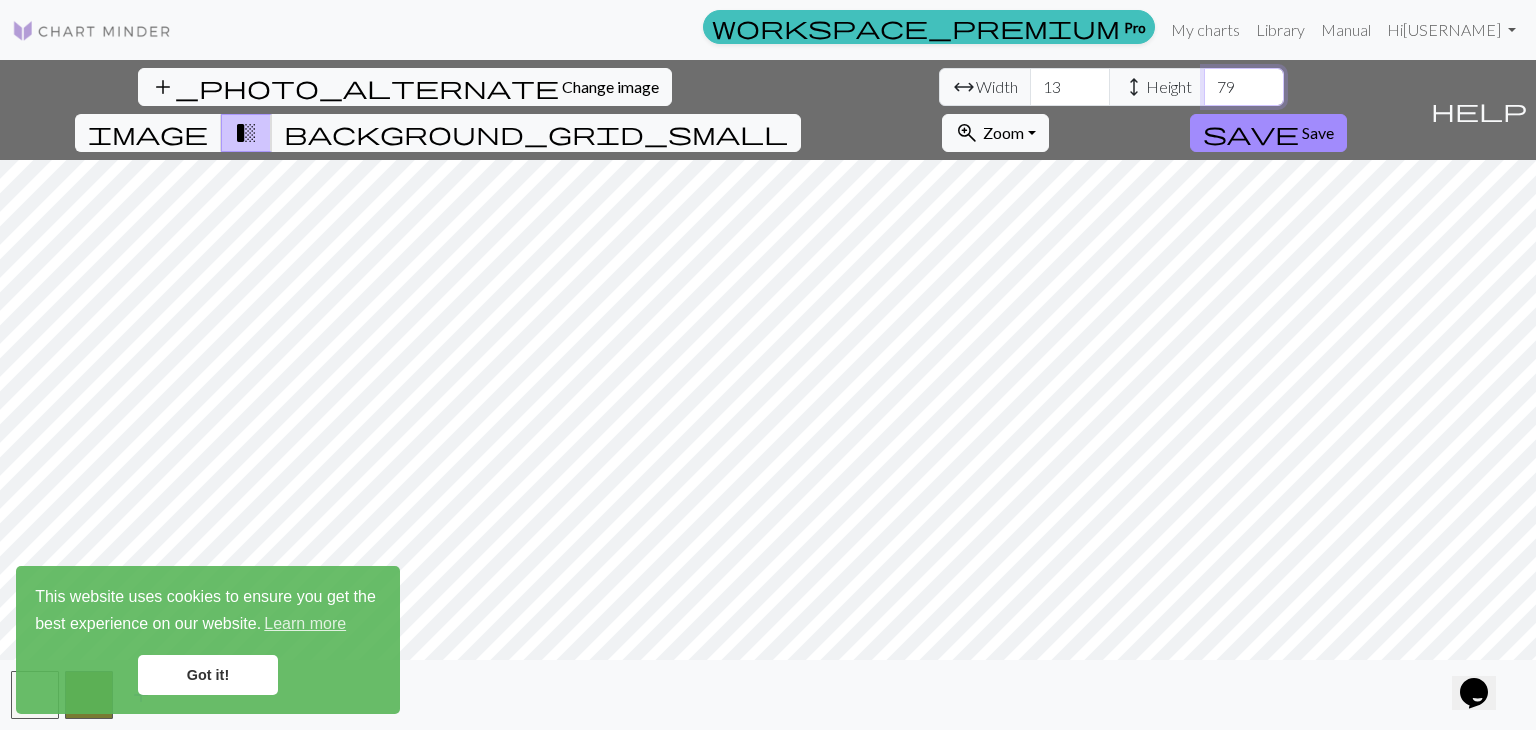 click on "79" at bounding box center [1244, 87] 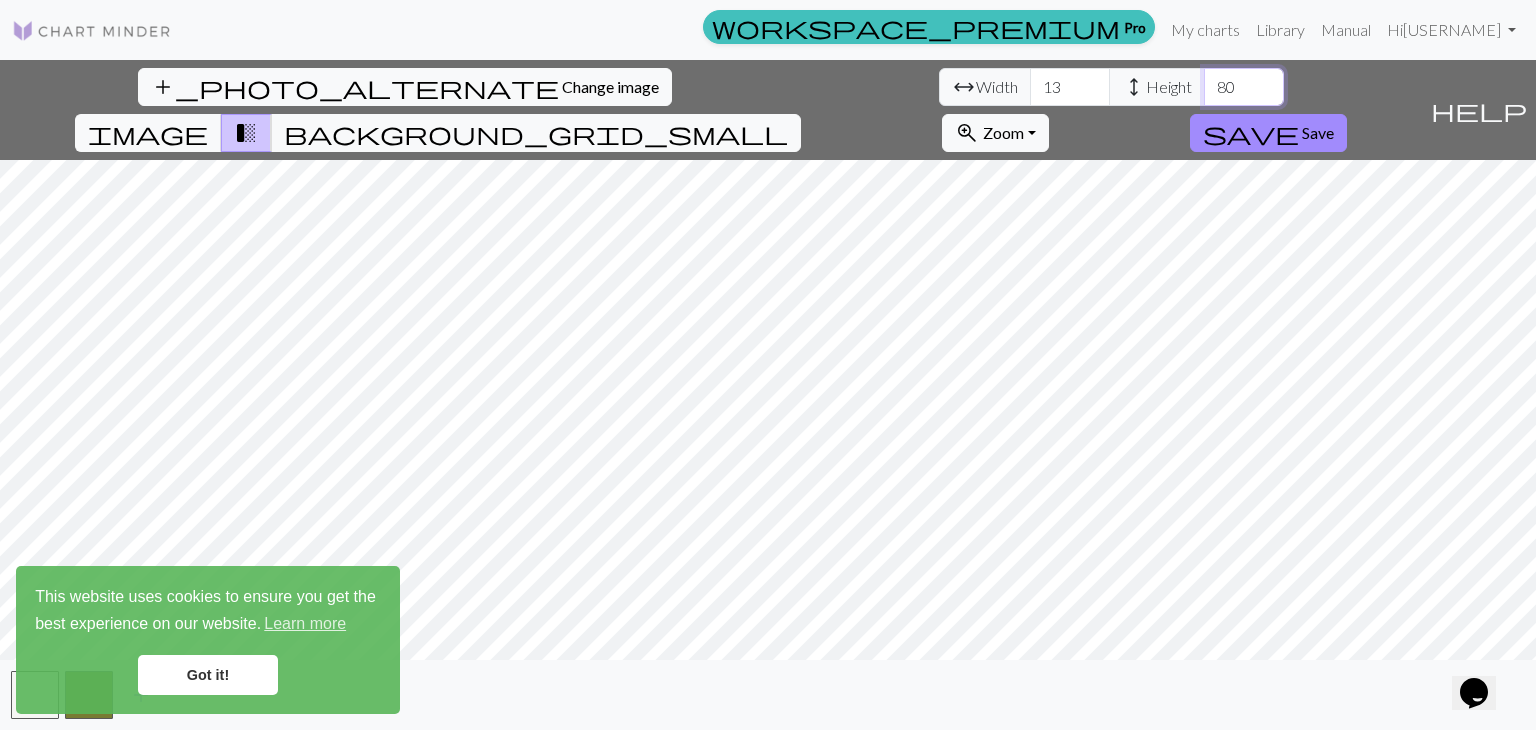 click on "80" at bounding box center (1244, 87) 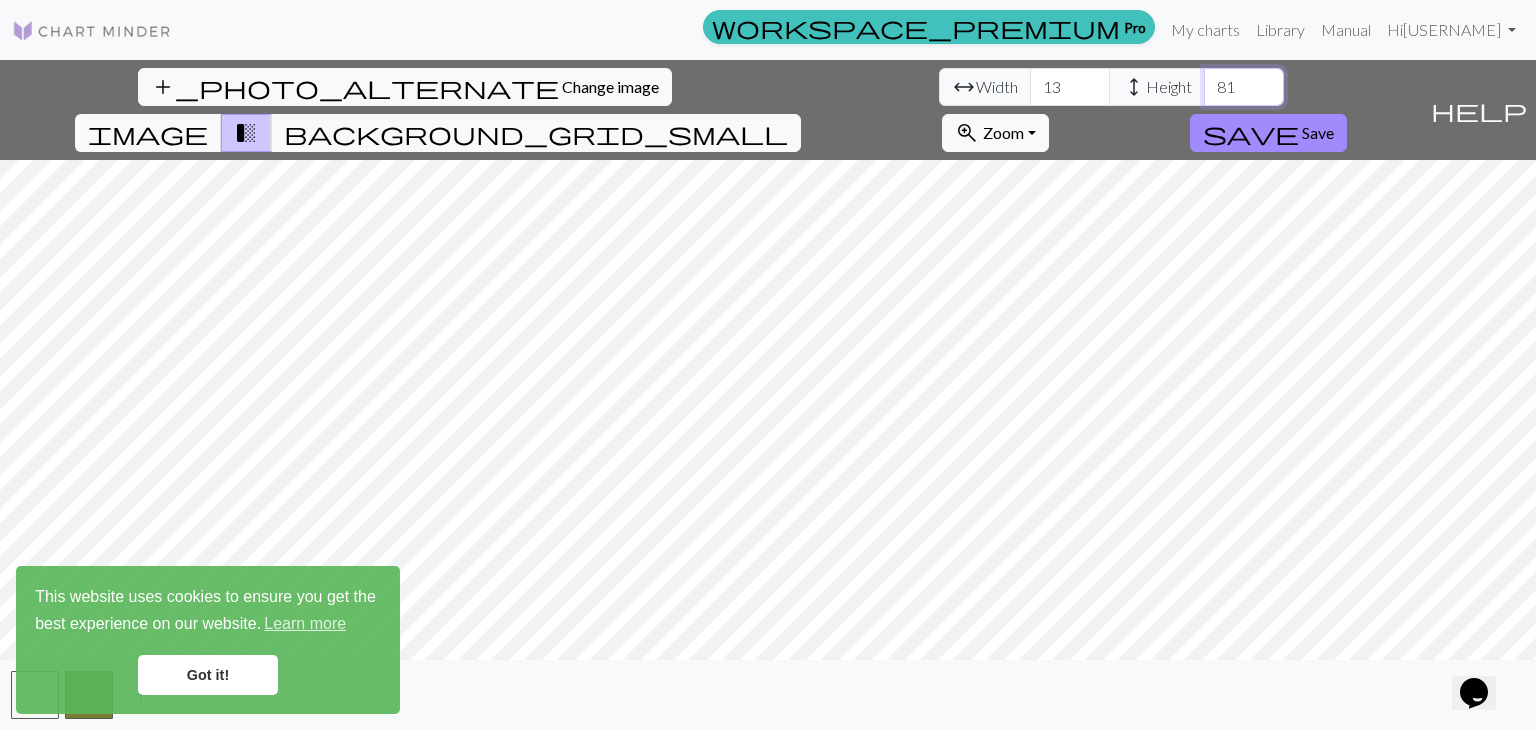 click on "81" at bounding box center (1244, 87) 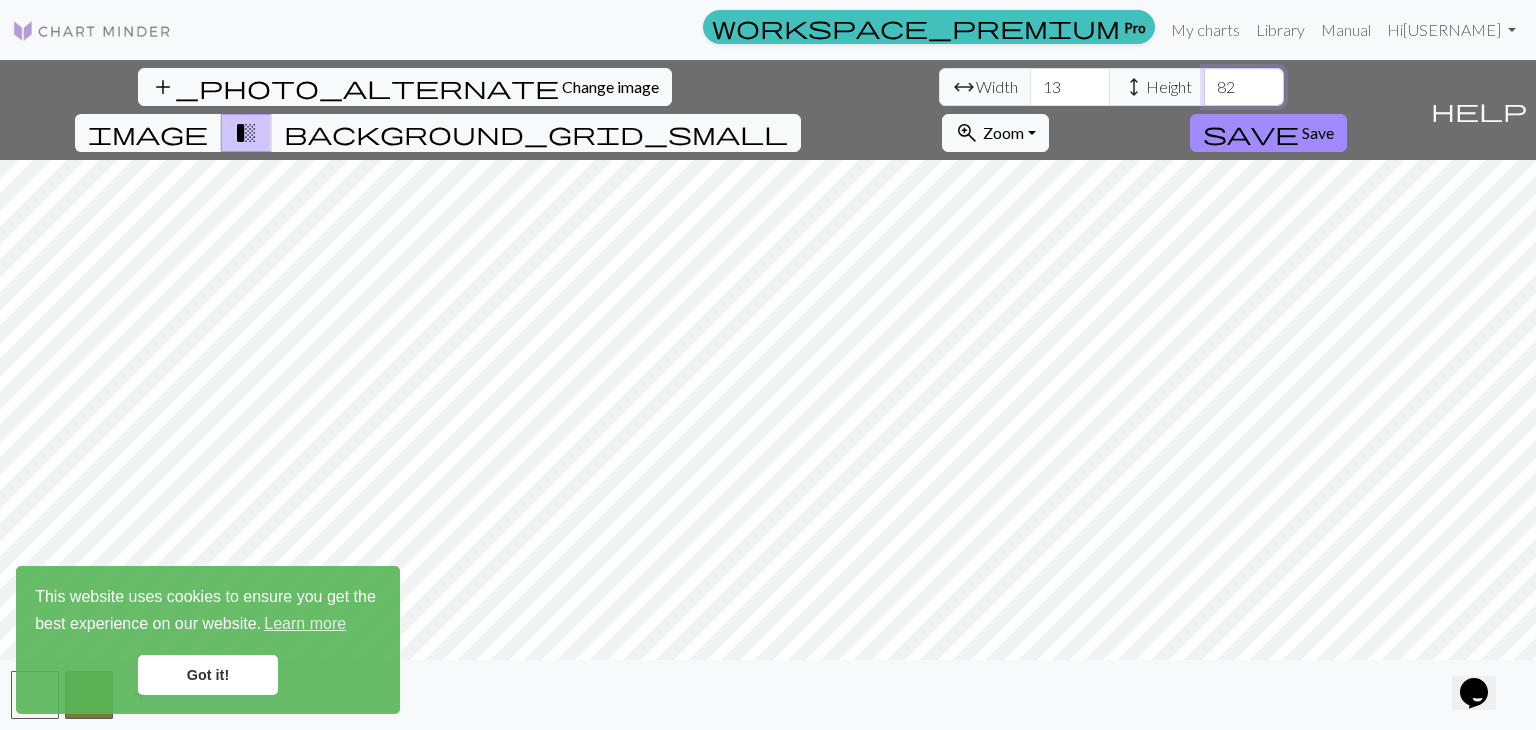 type on "82" 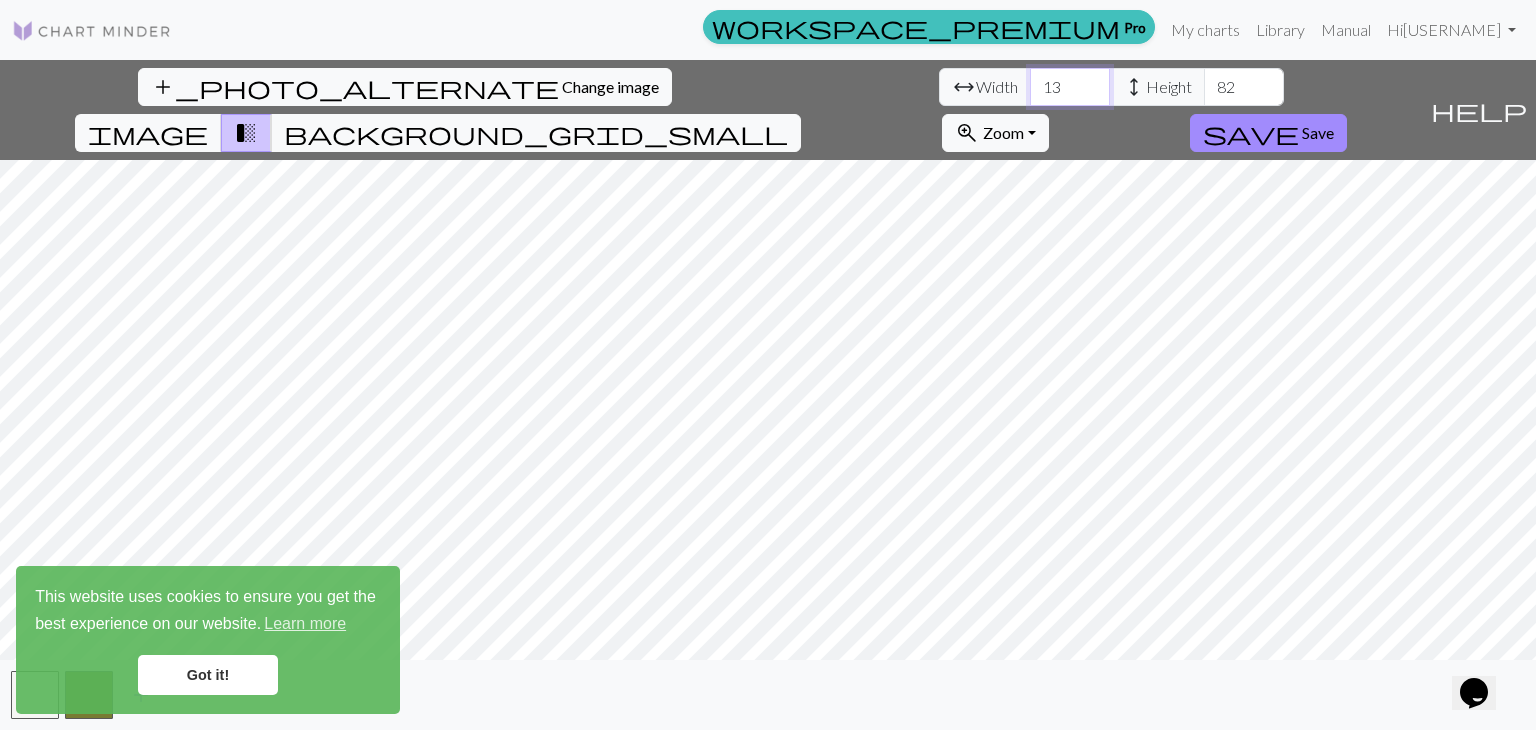 click on "13" at bounding box center (1070, 87) 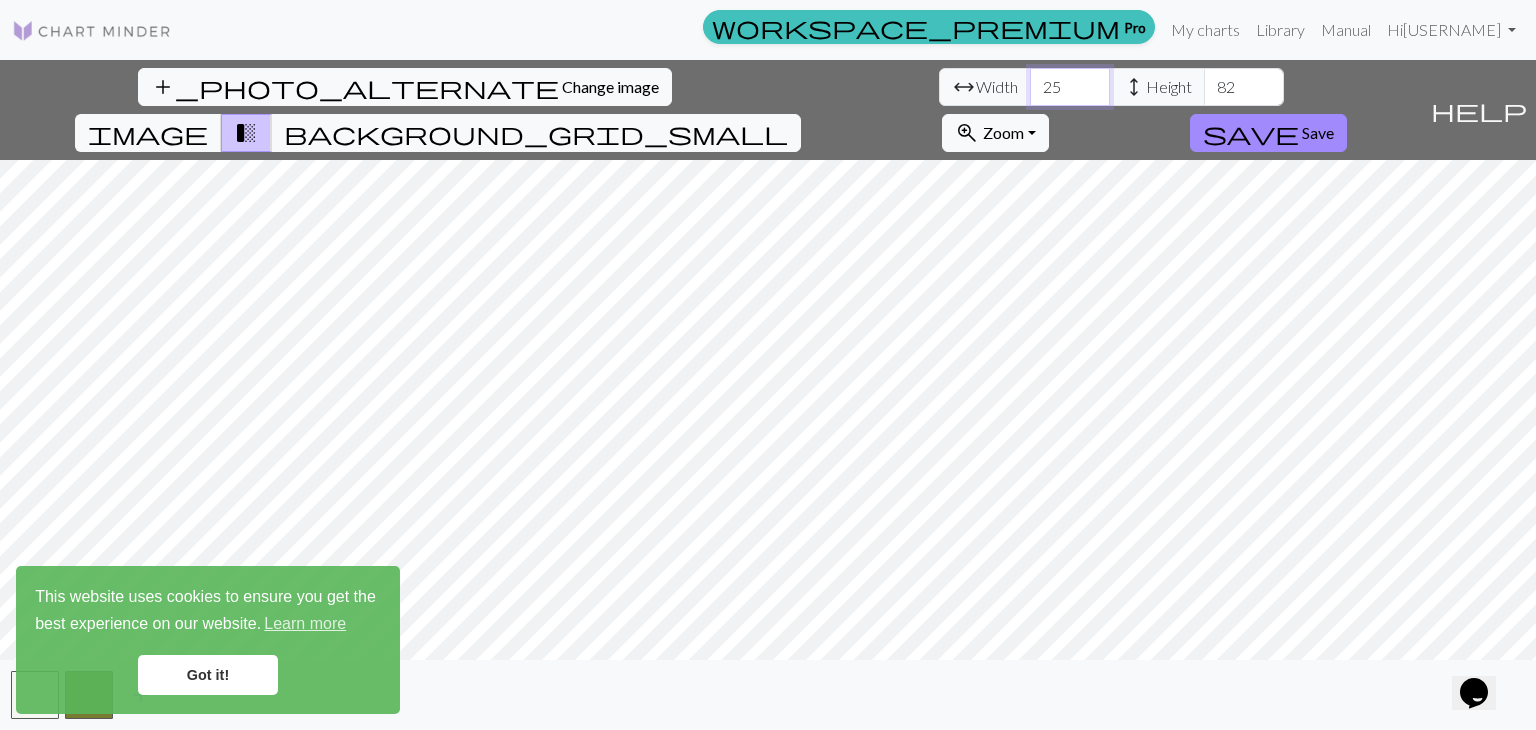 type on "2" 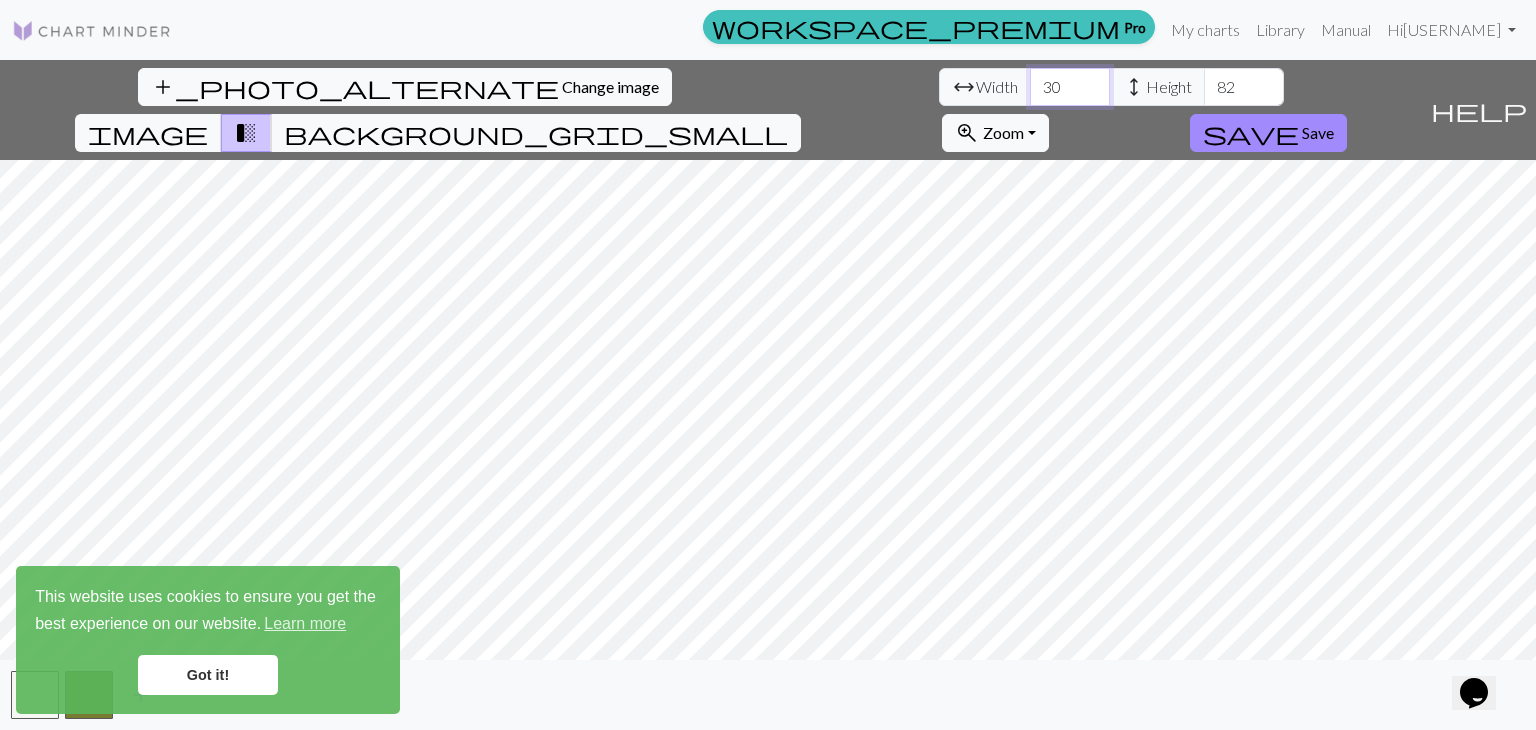 type on "30" 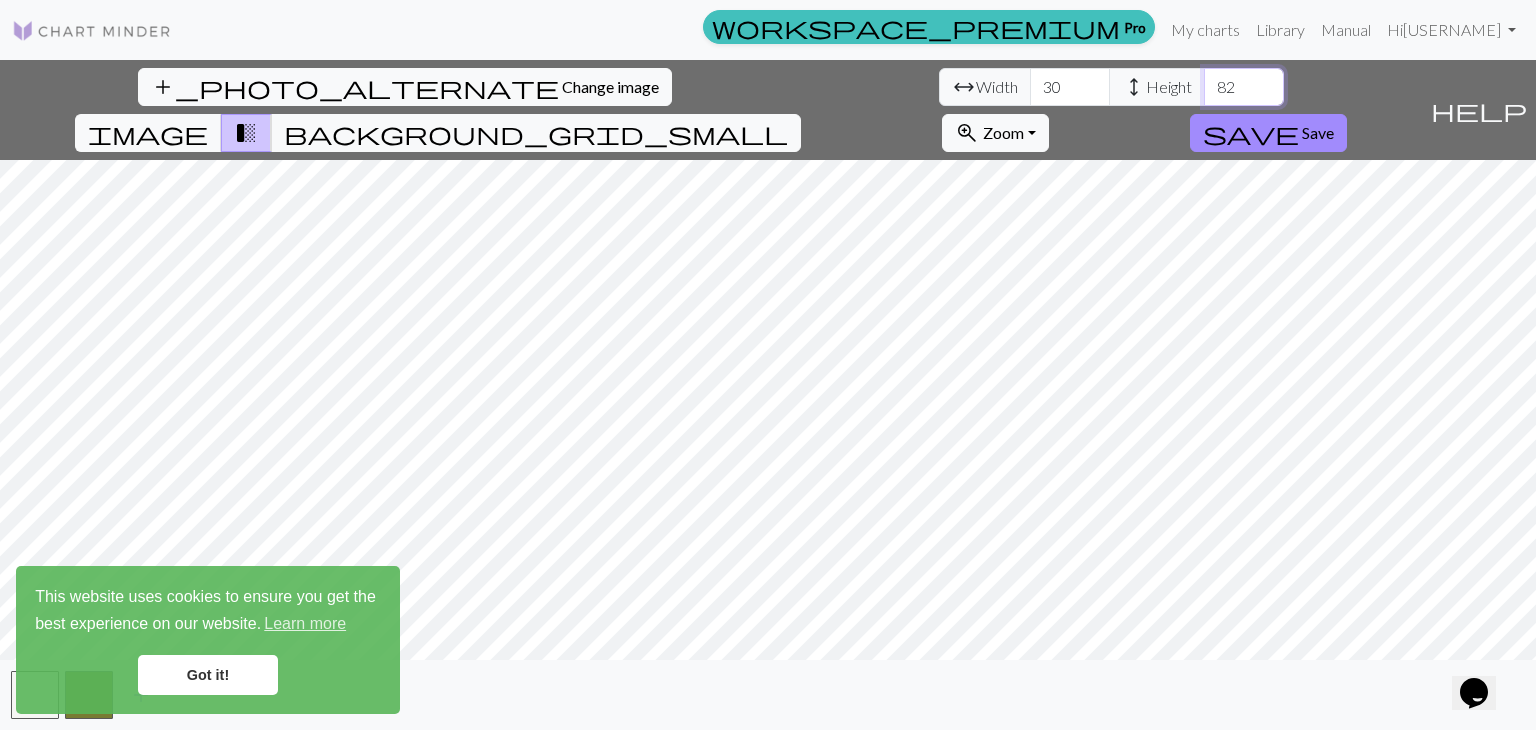 click on "82" at bounding box center (1244, 87) 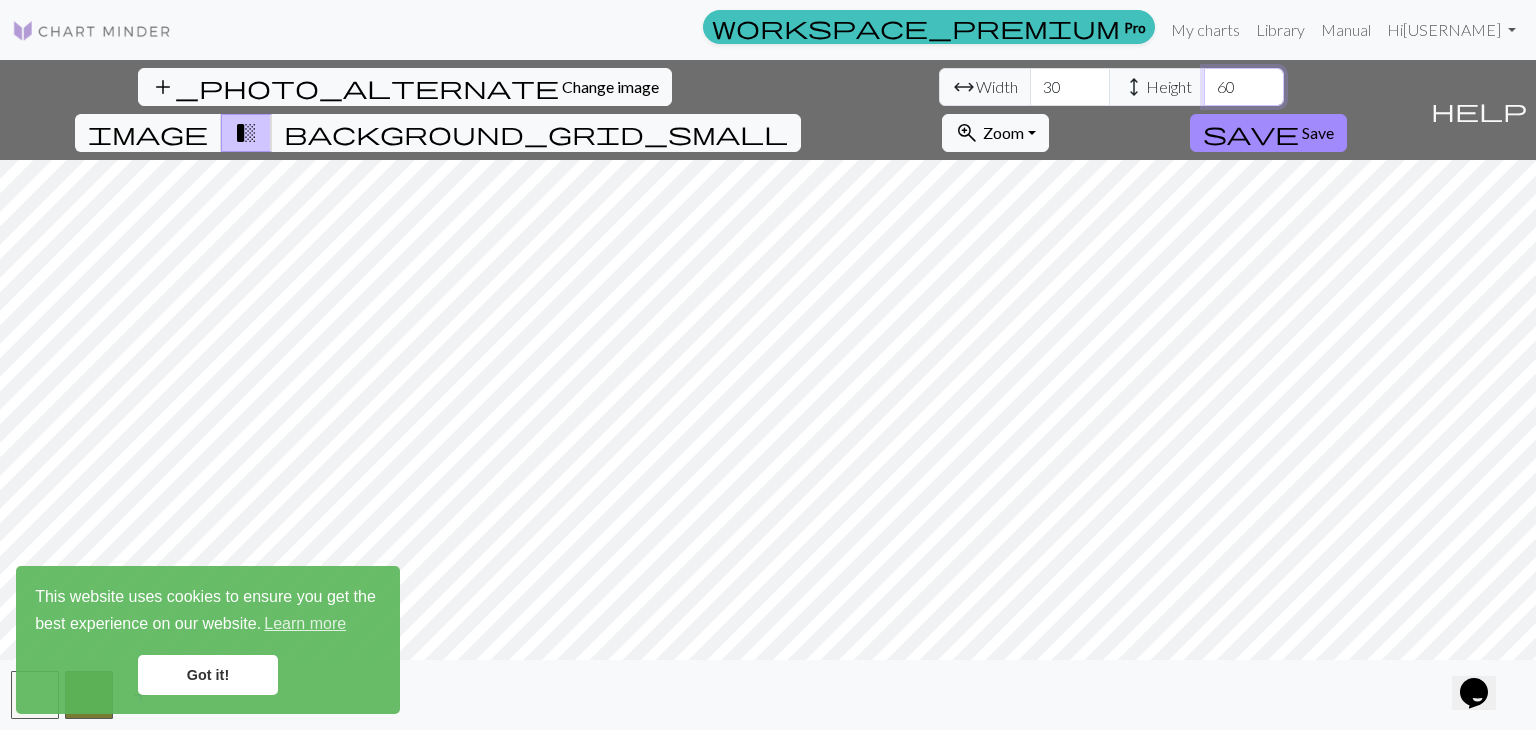type on "60" 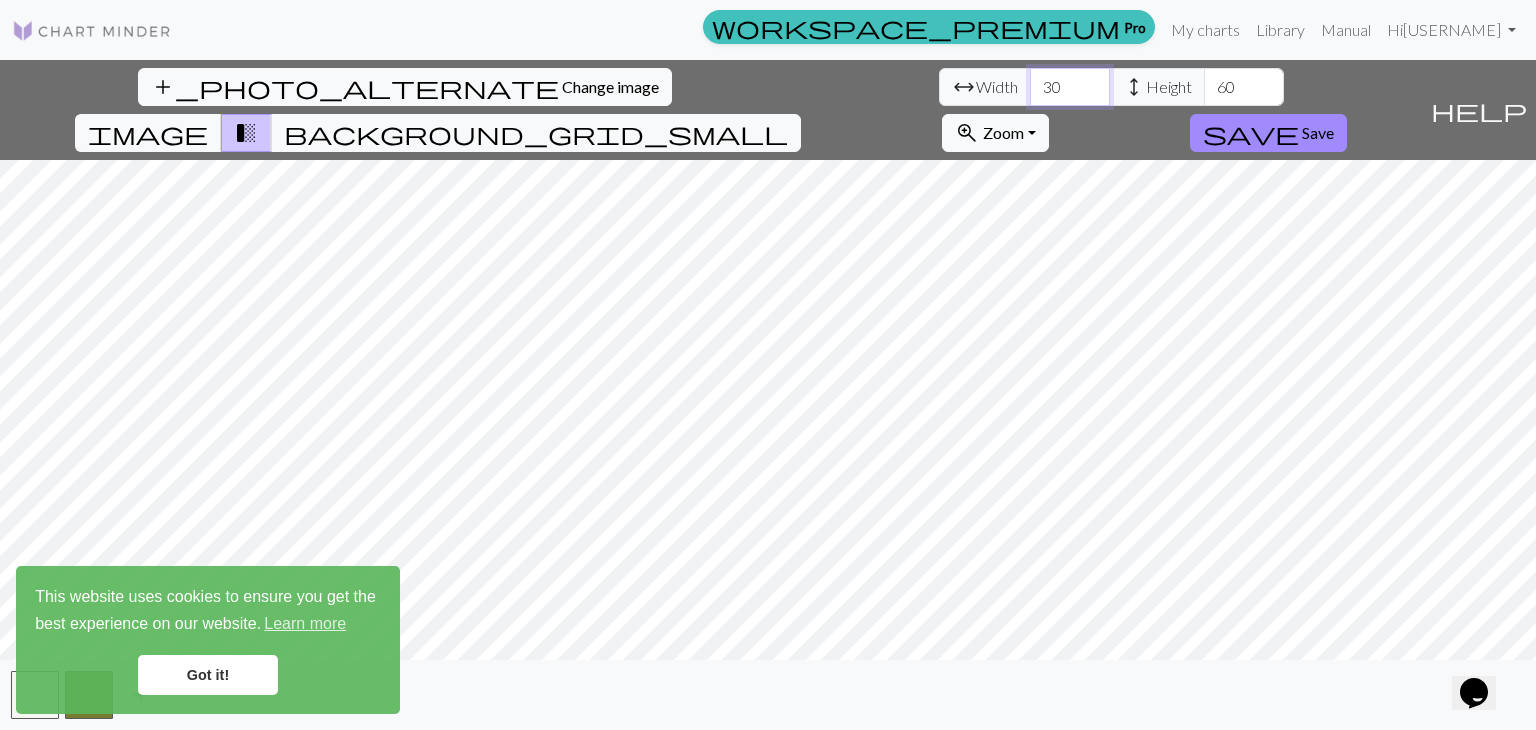 click on "30" at bounding box center [1070, 87] 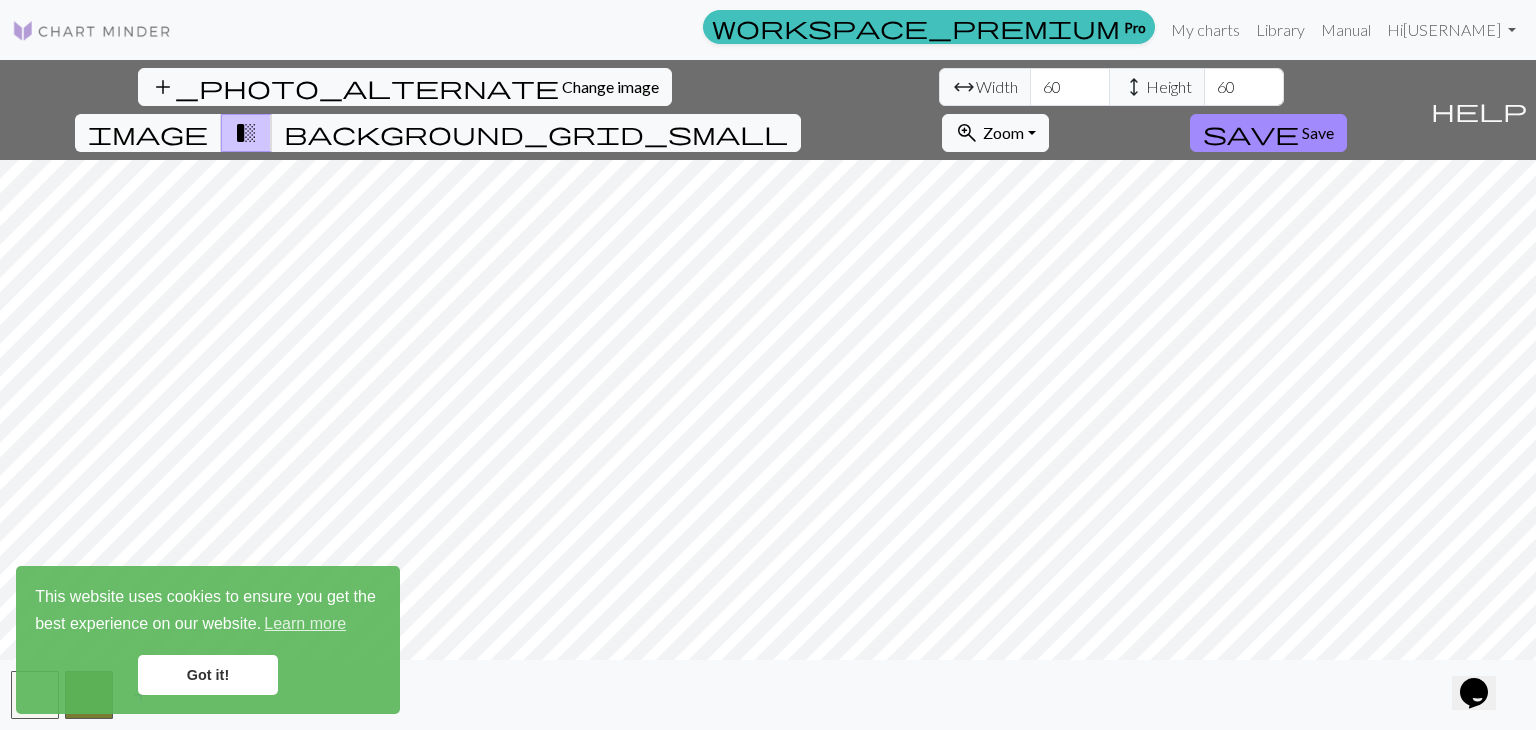 click on "add_photo_alternate   Change image arrow_range   Width 60 height   Height 60 image transition_fade background_grid_small zoom_in Zoom Zoom Fit all Fit width Fit height 50% 100% 150% 200% save   Save help Show me around add" at bounding box center [768, 395] 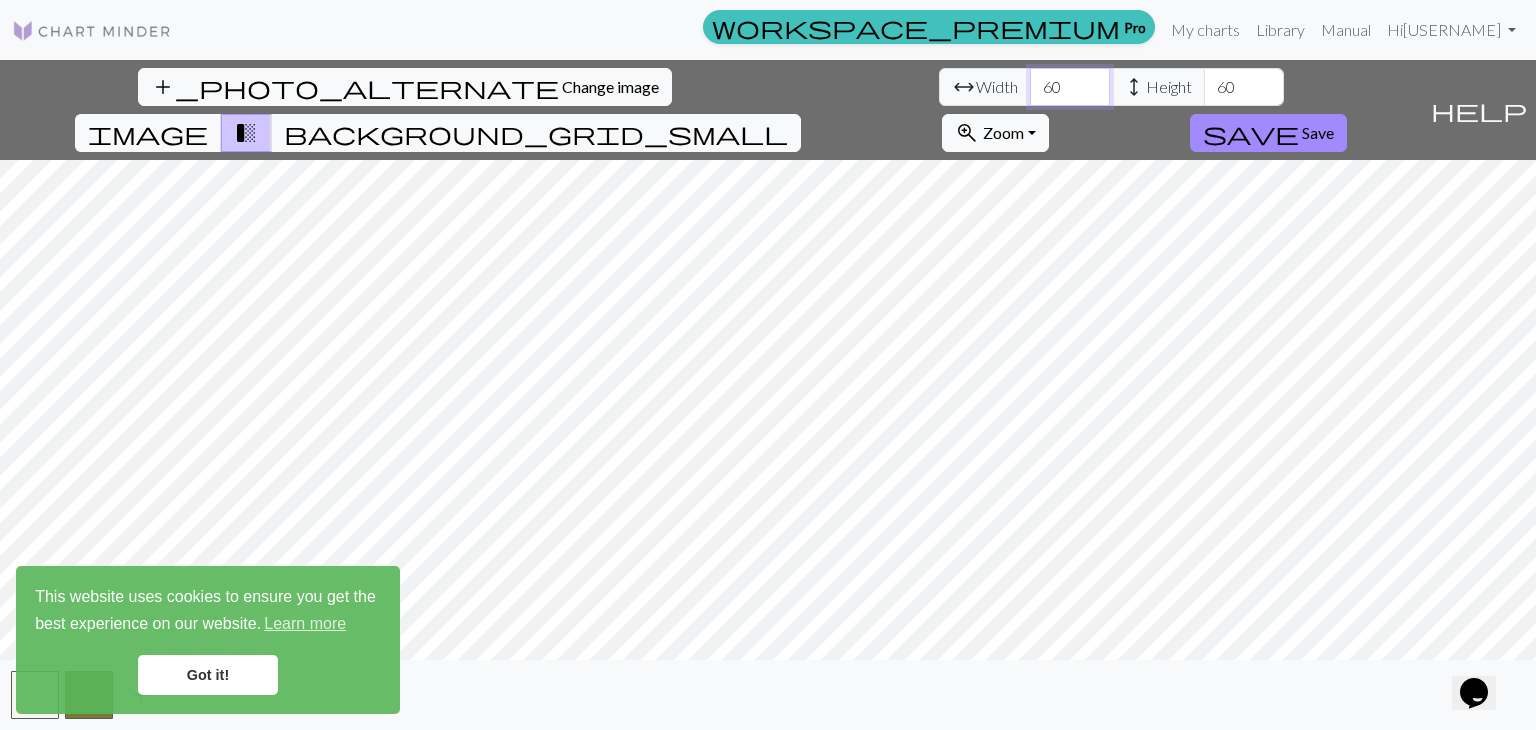 click on "60" at bounding box center (1070, 87) 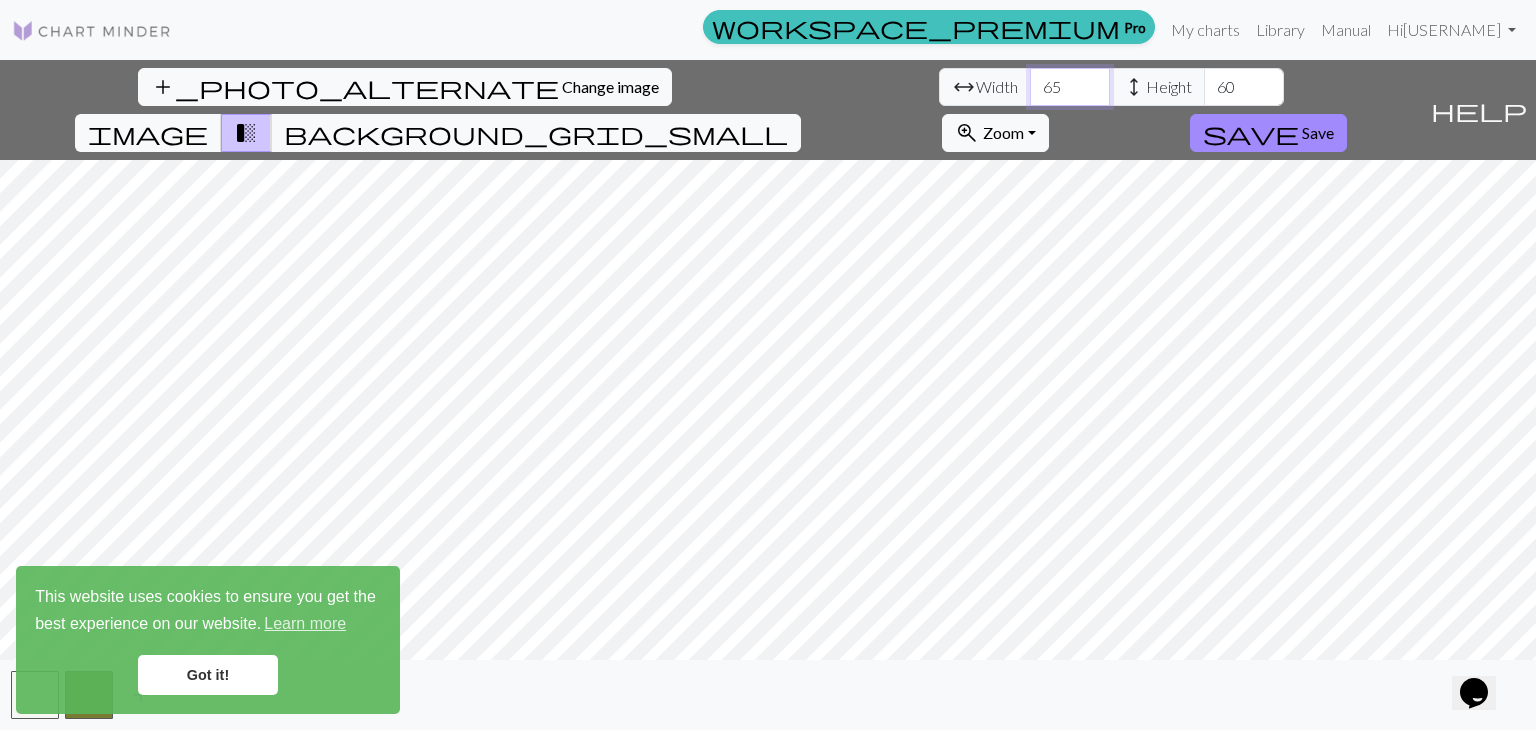 type on "65" 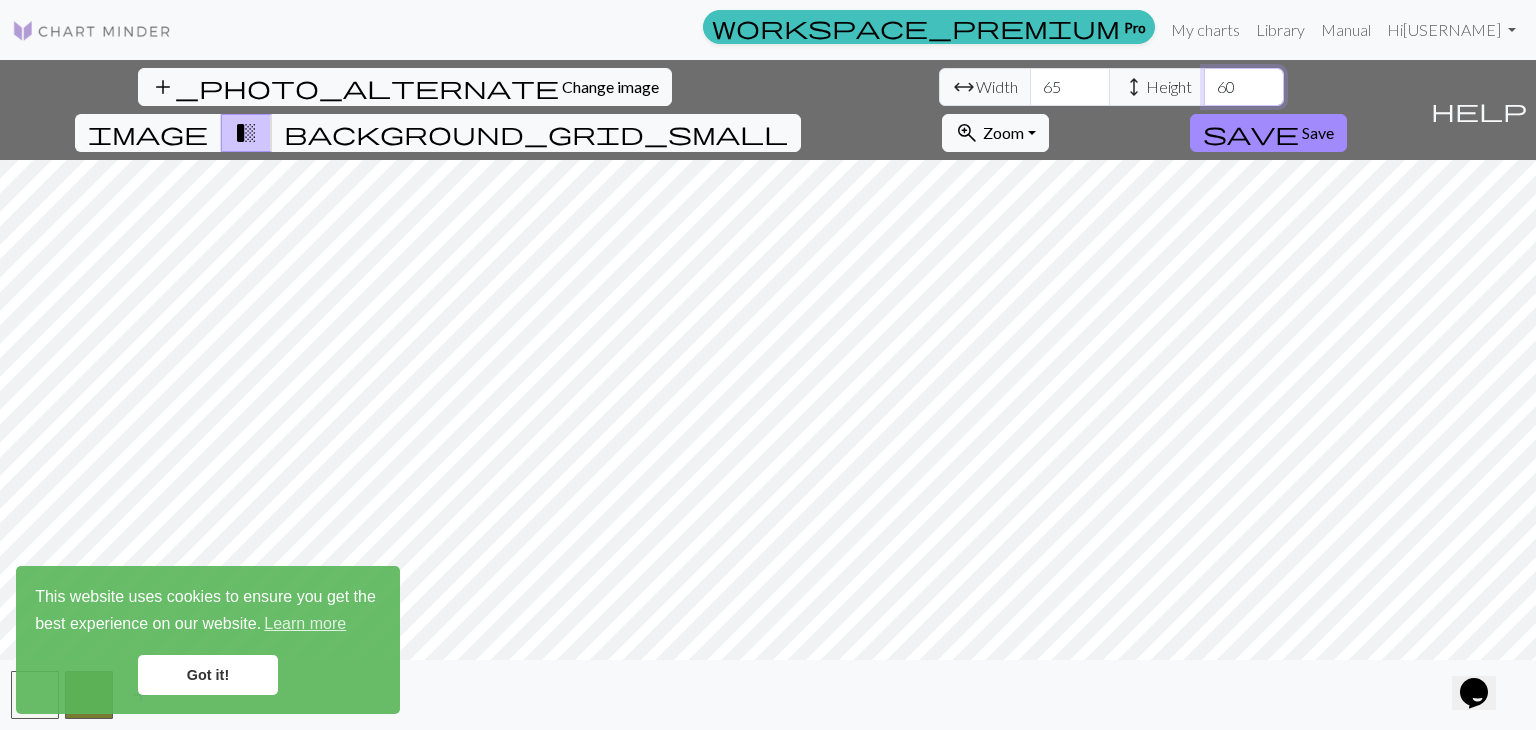 click on "60" at bounding box center (1244, 87) 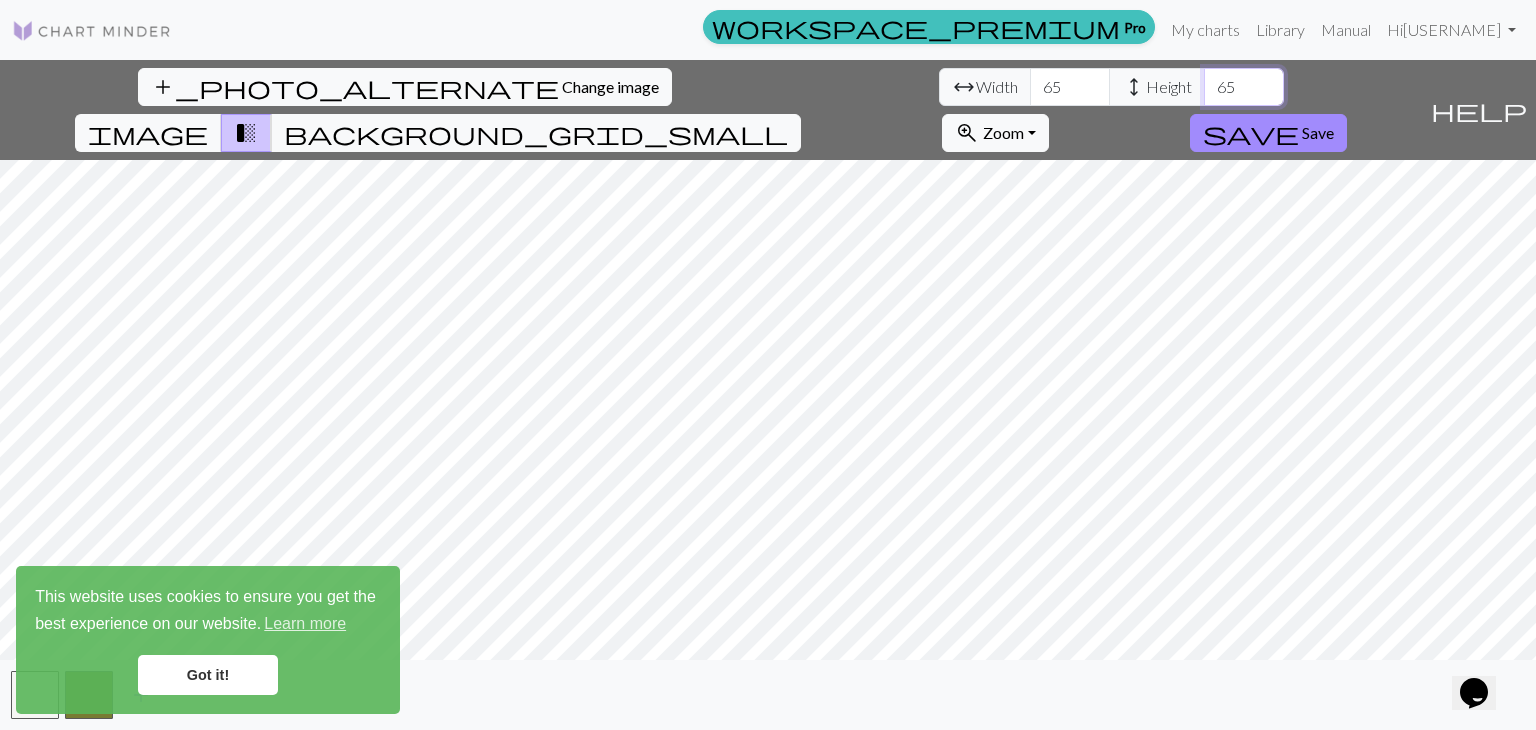 type on "60" 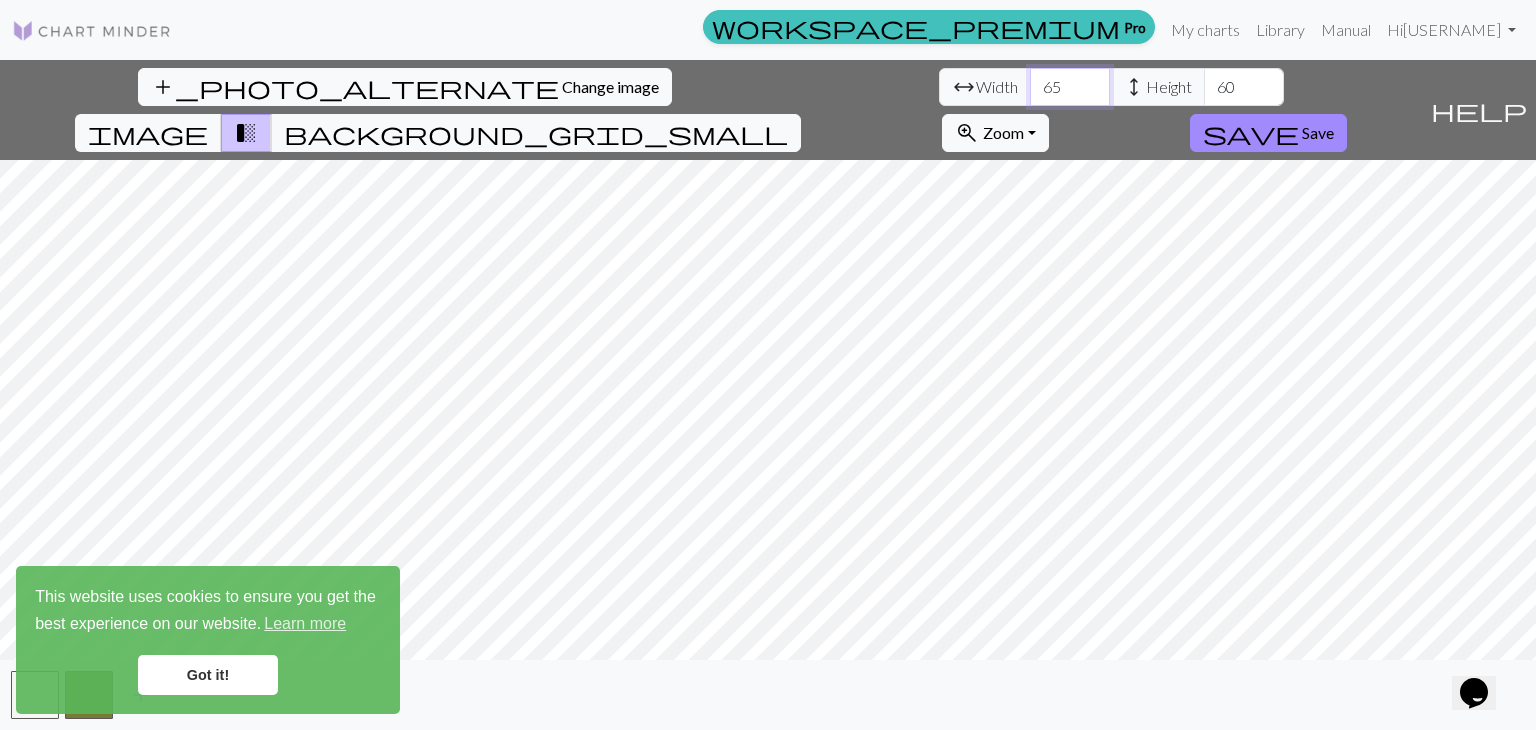 type on "60" 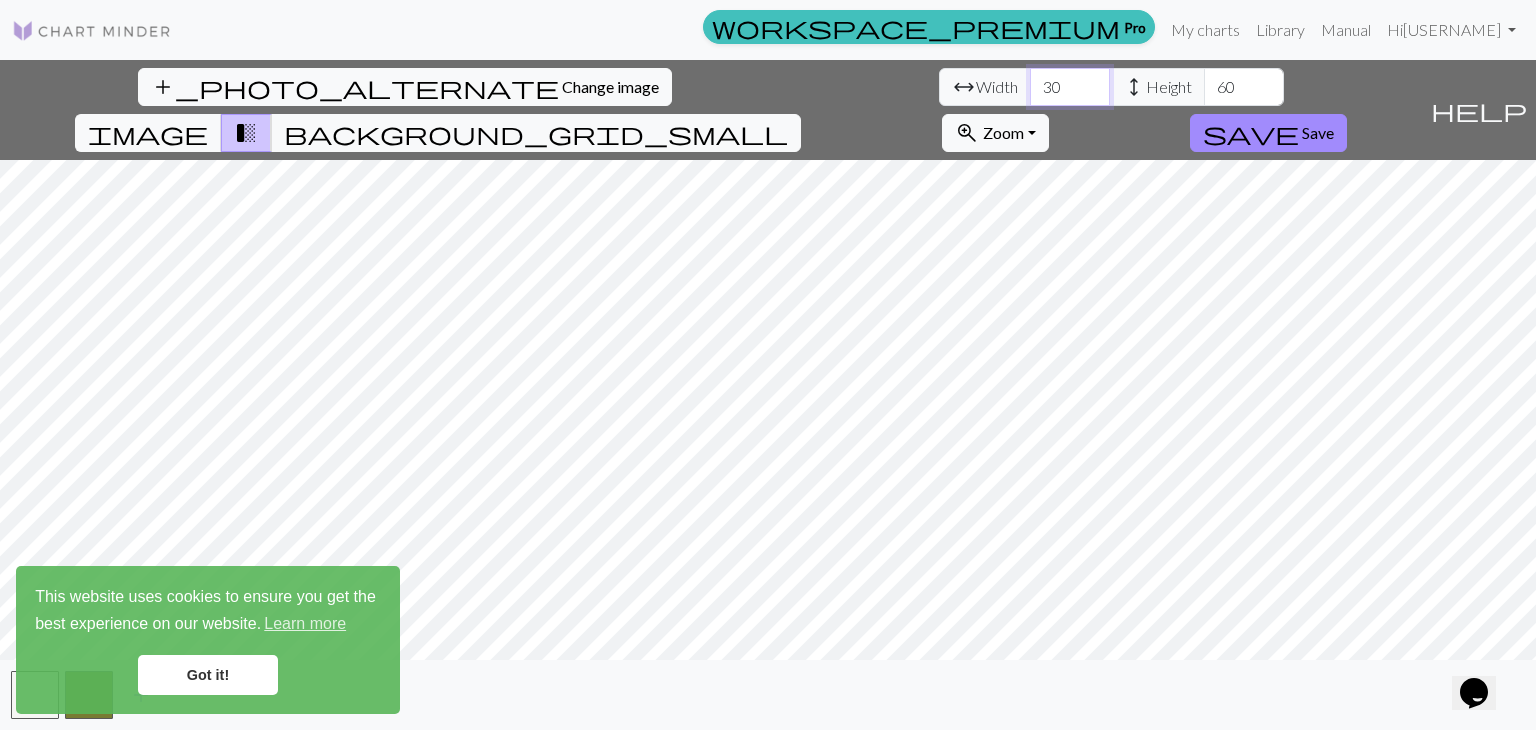 type on "3" 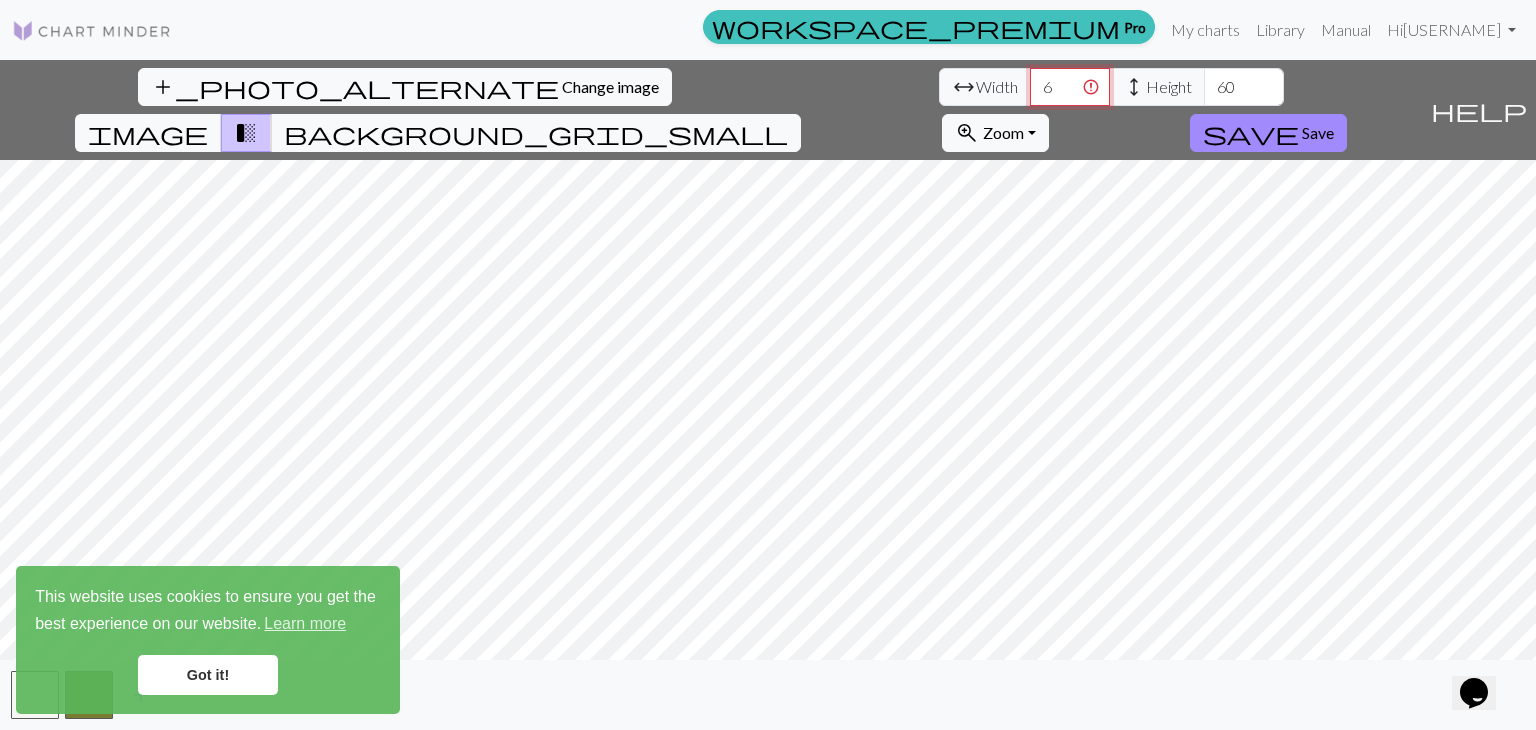 type on "65" 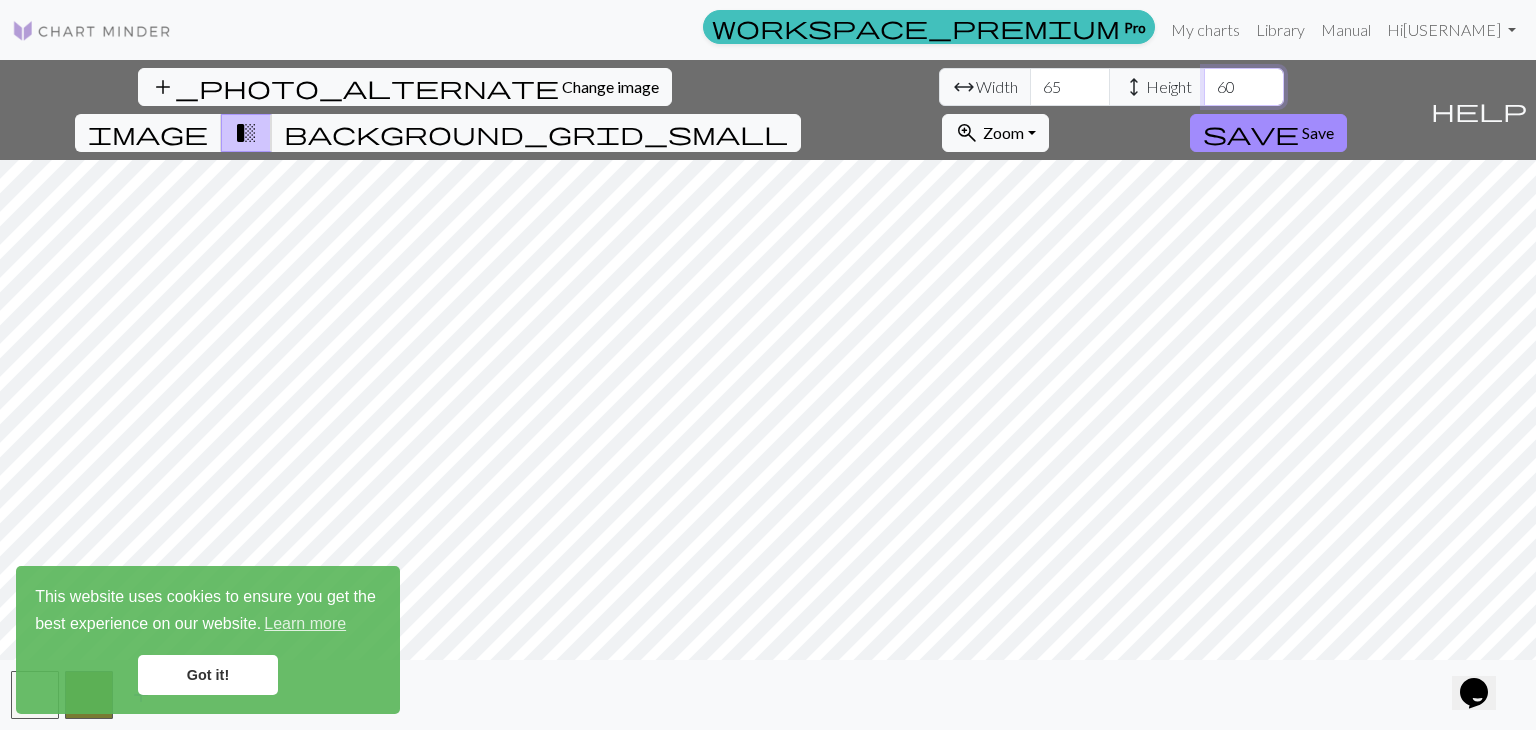 click on "60" at bounding box center [1244, 87] 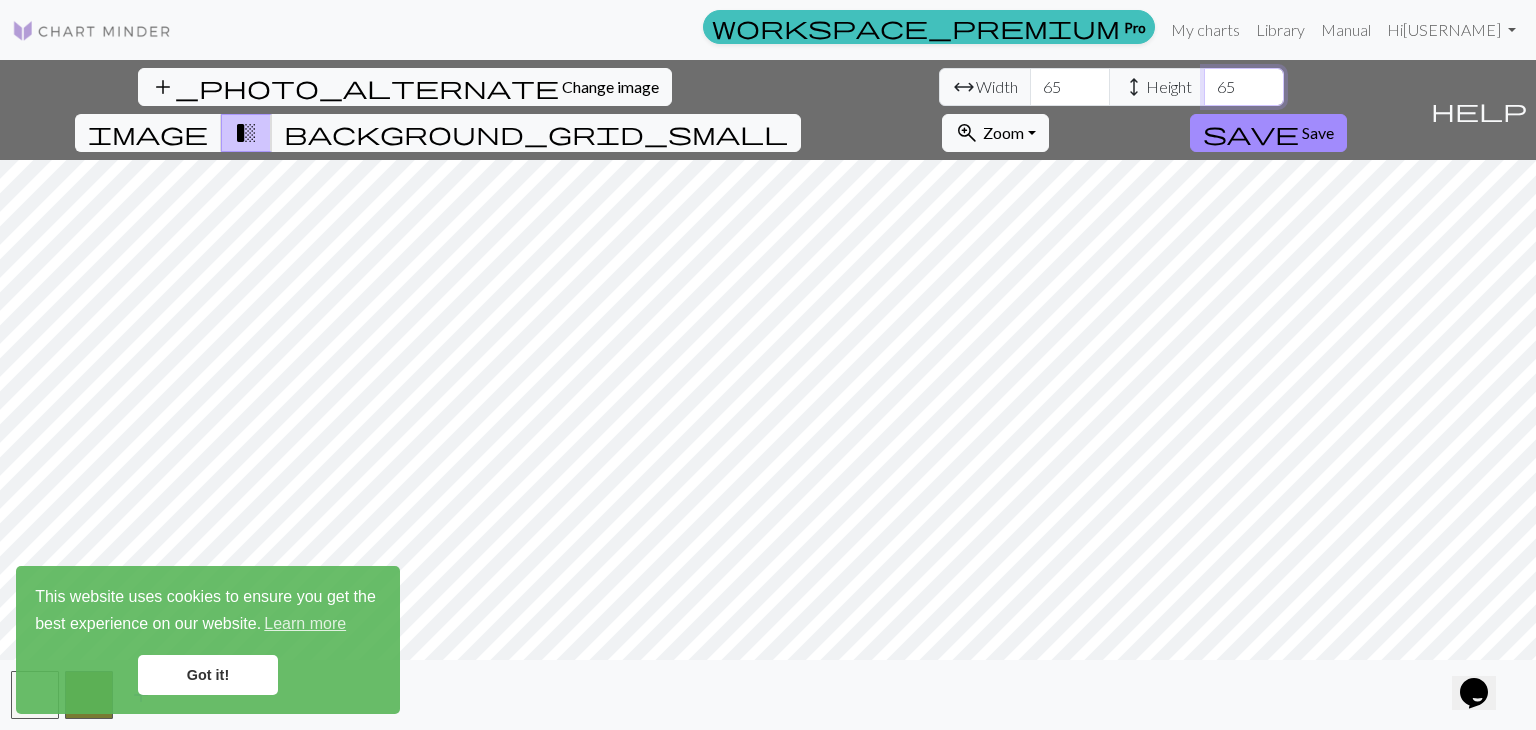 type on "65" 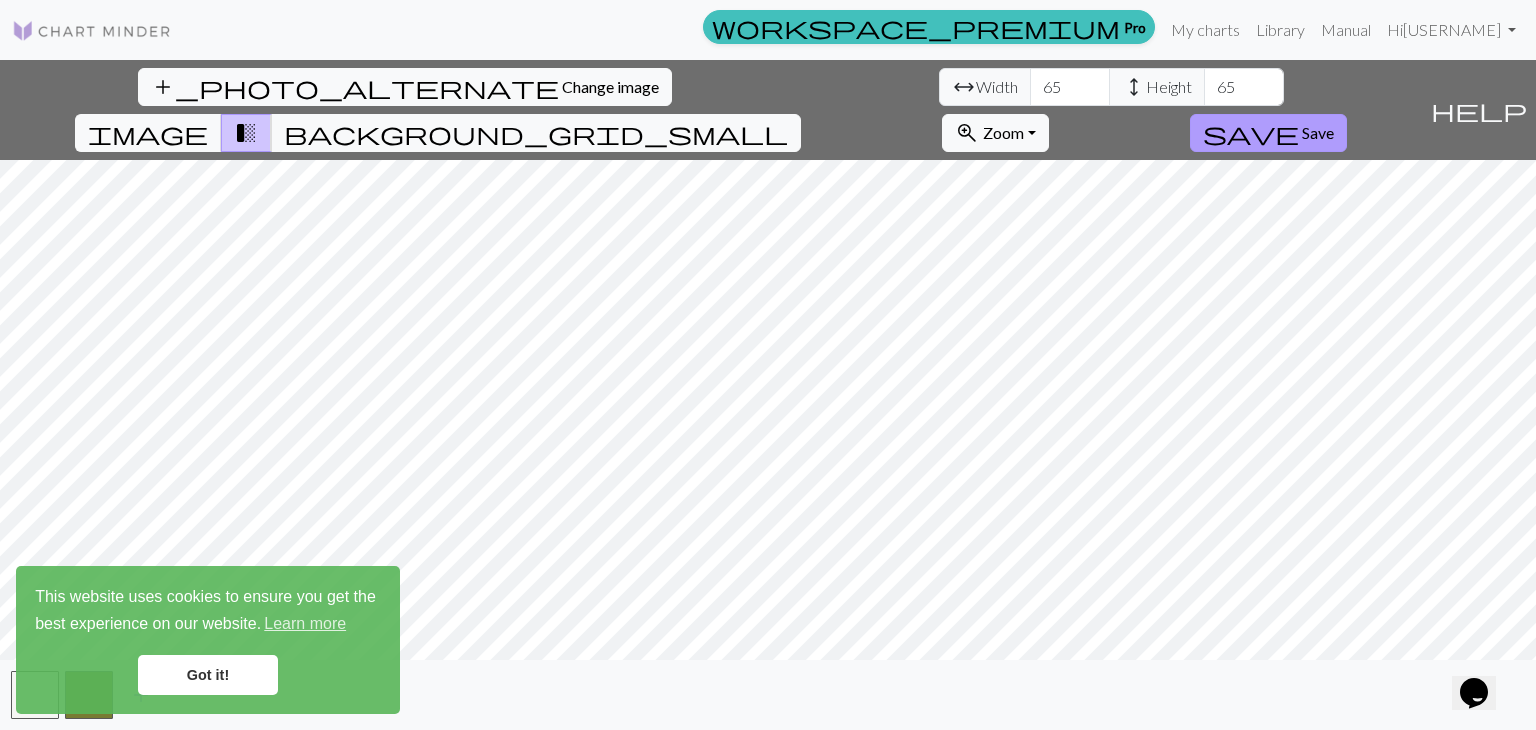 click on "save" at bounding box center (1251, 133) 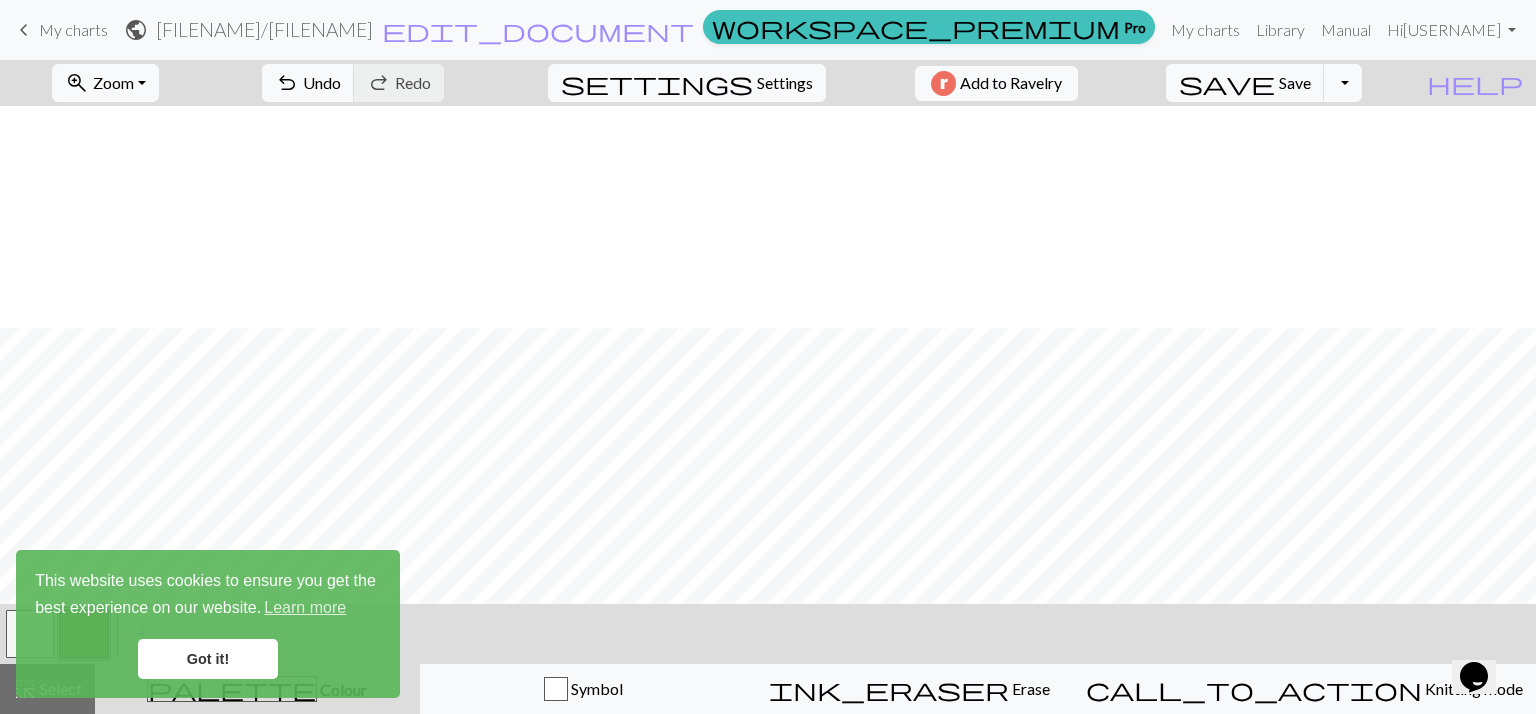scroll, scrollTop: 263, scrollLeft: 0, axis: vertical 